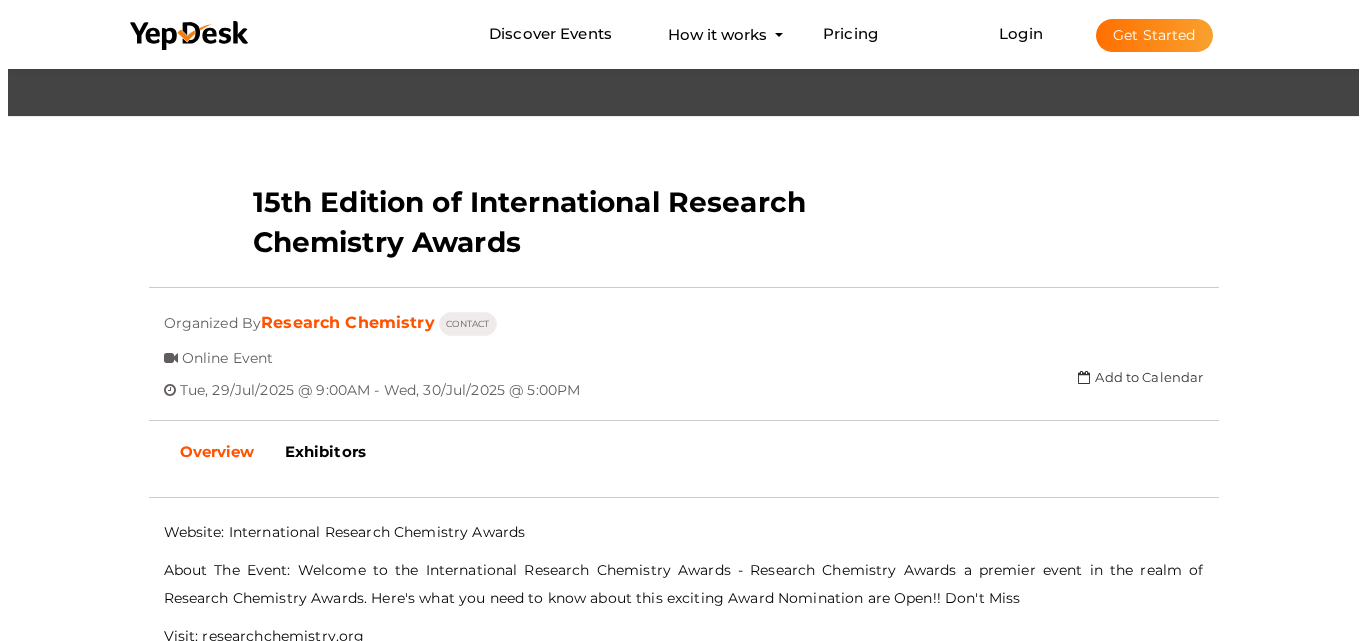 scroll, scrollTop: 200, scrollLeft: 0, axis: vertical 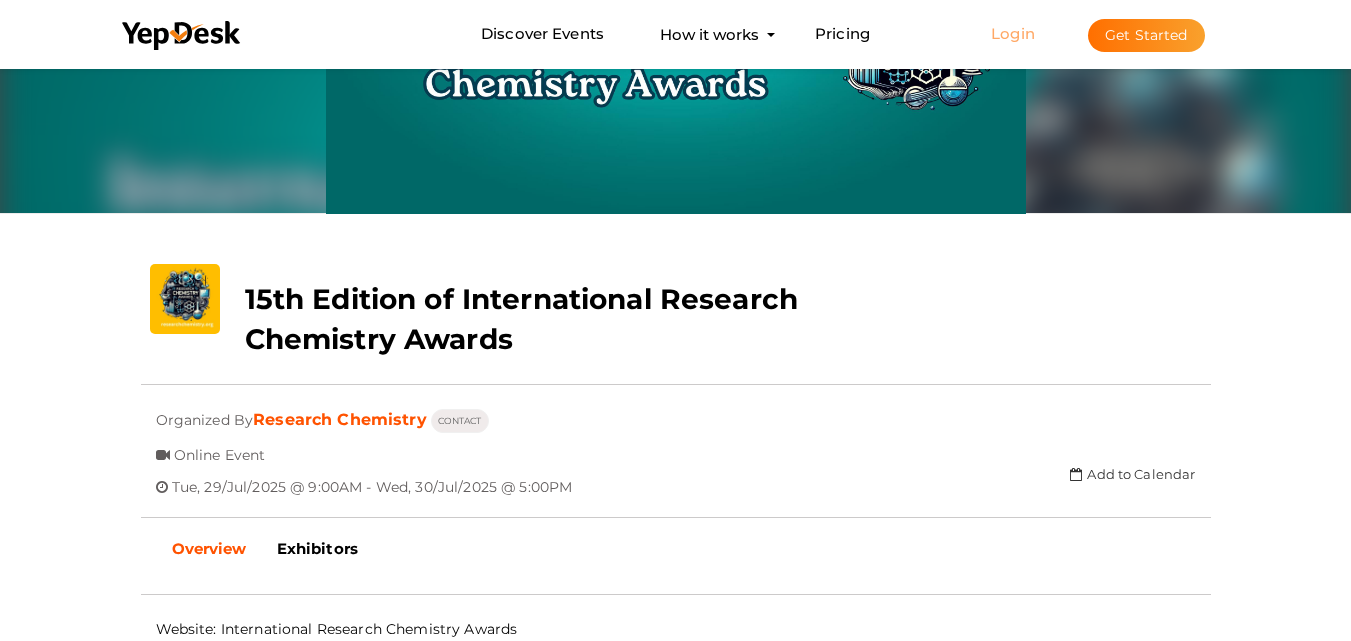 click on "Login" at bounding box center (1013, 33) 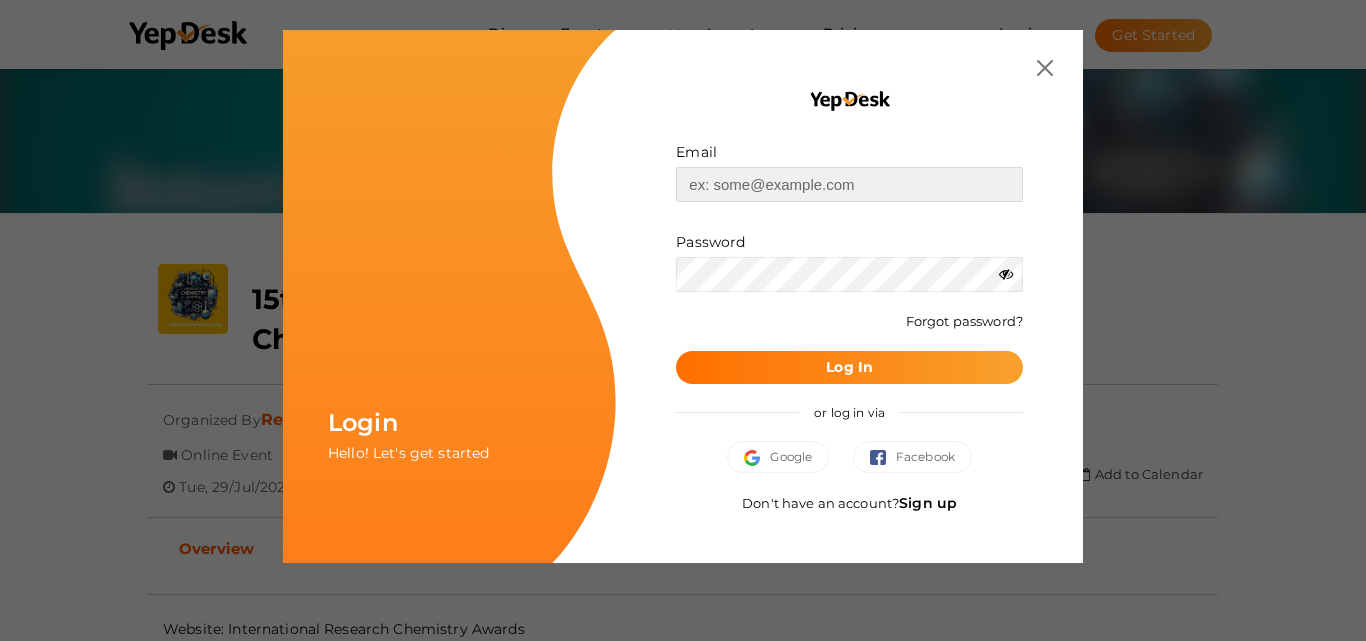 click at bounding box center (849, 184) 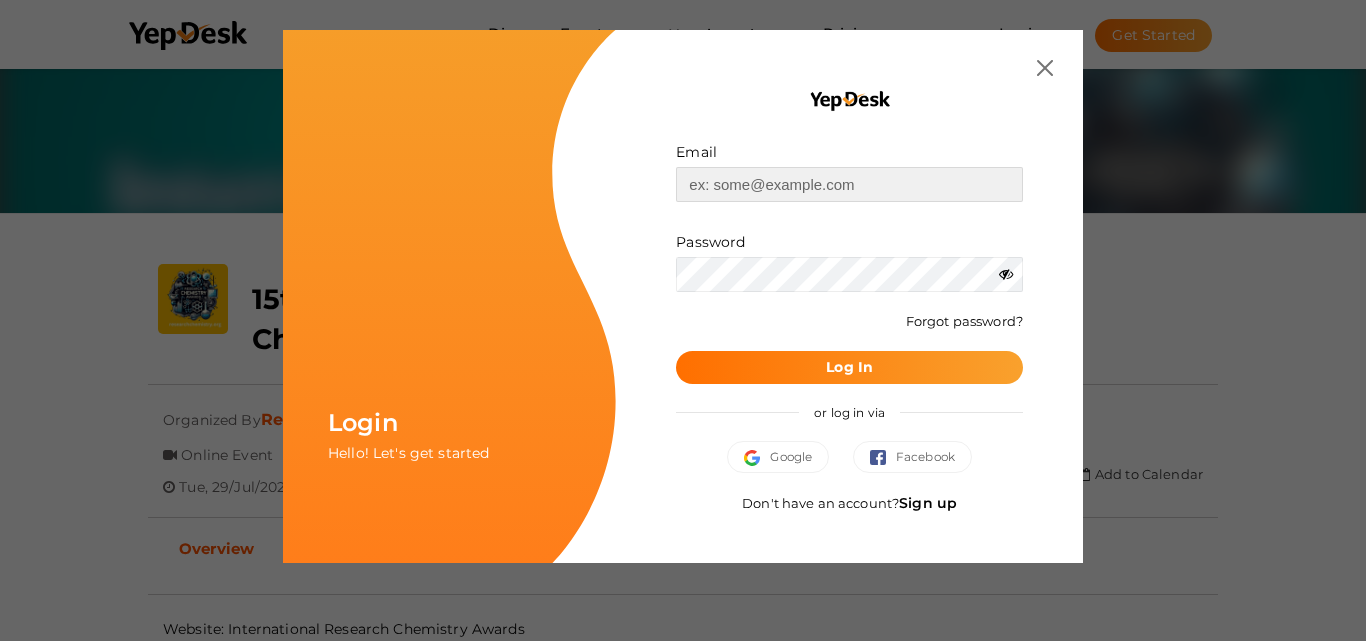 type on "[EMAIL]" 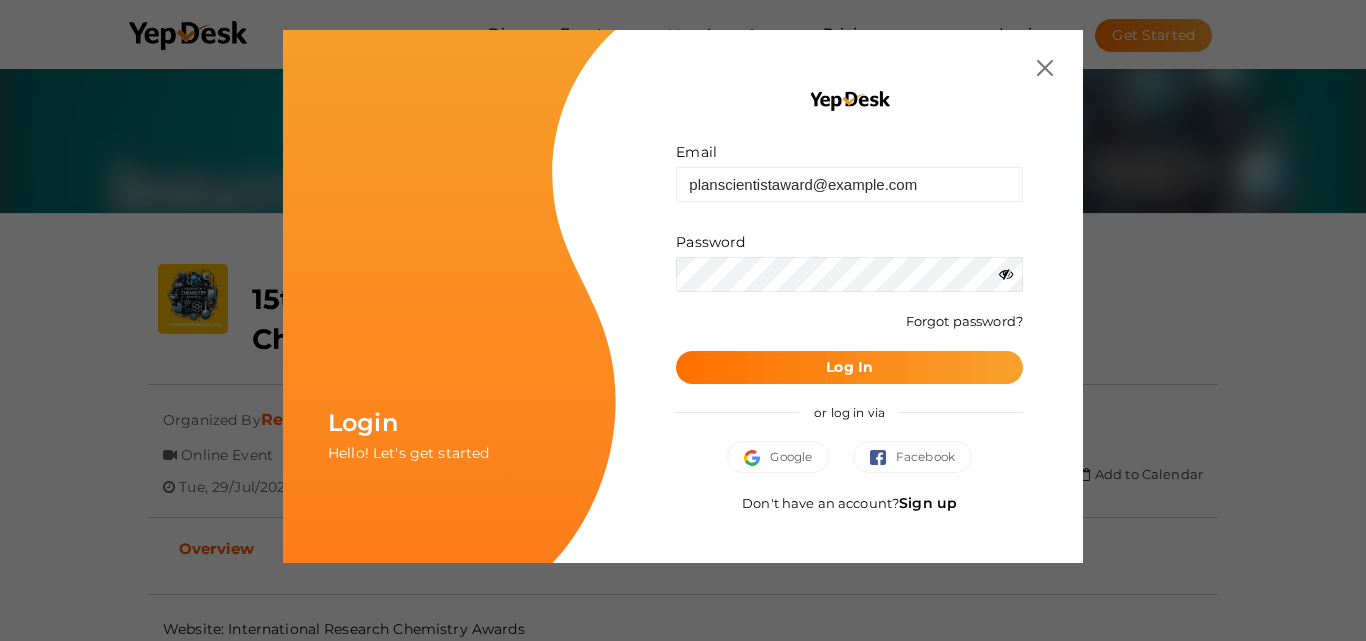 click at bounding box center [1006, 274] 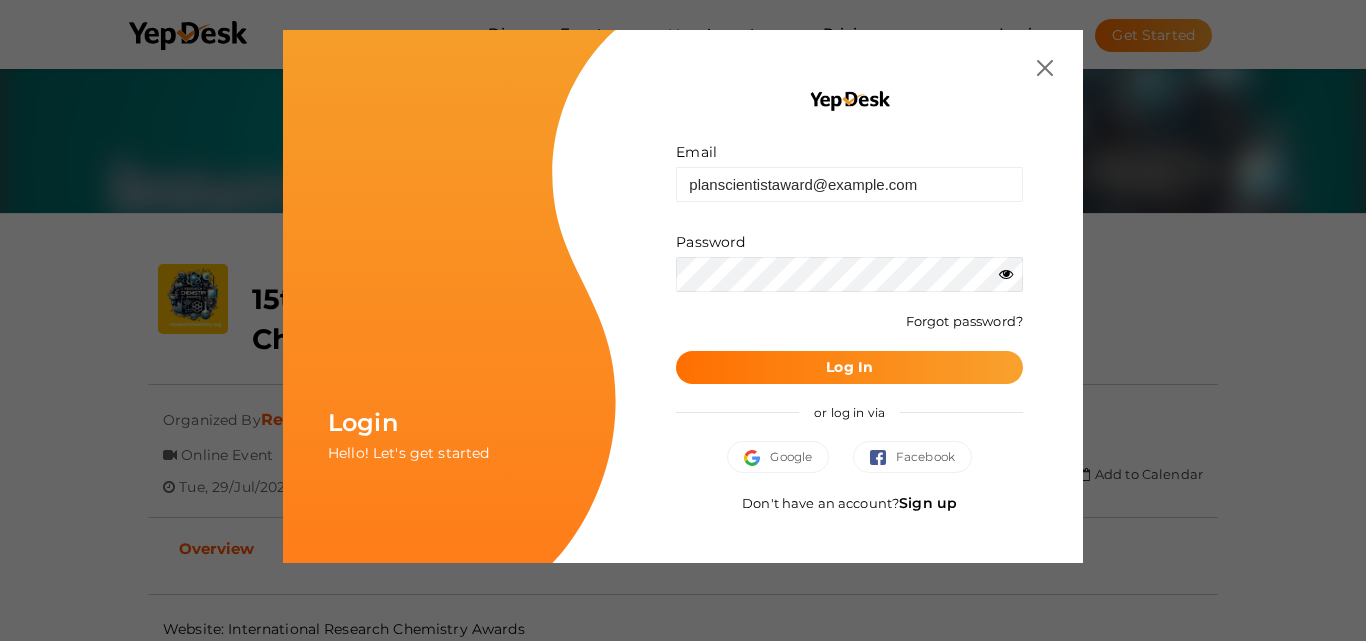 click at bounding box center [1006, 274] 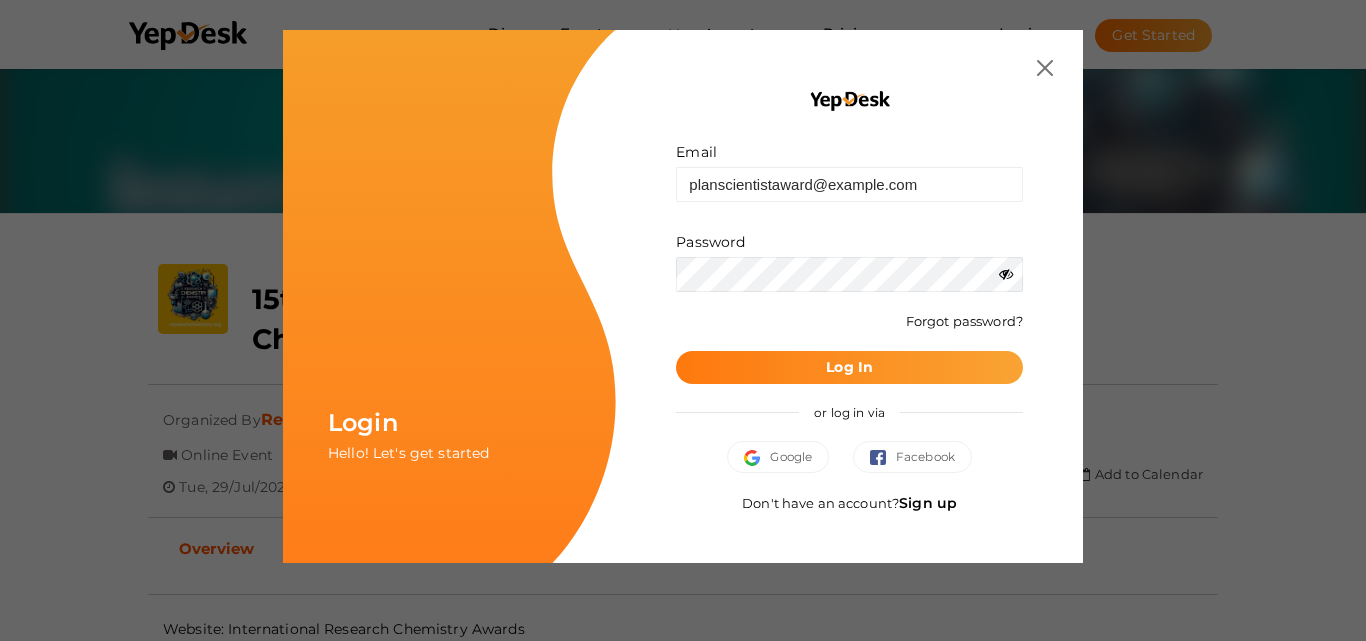 click on "Log In" at bounding box center (849, 367) 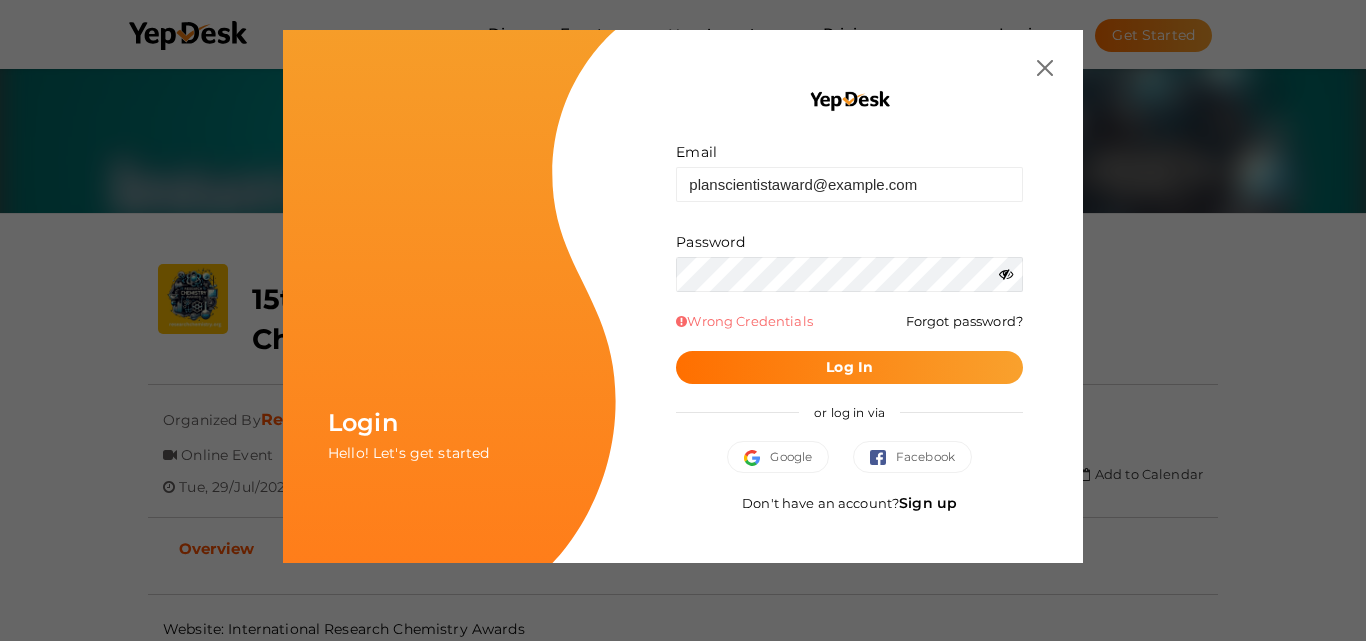 click at bounding box center (1006, 274) 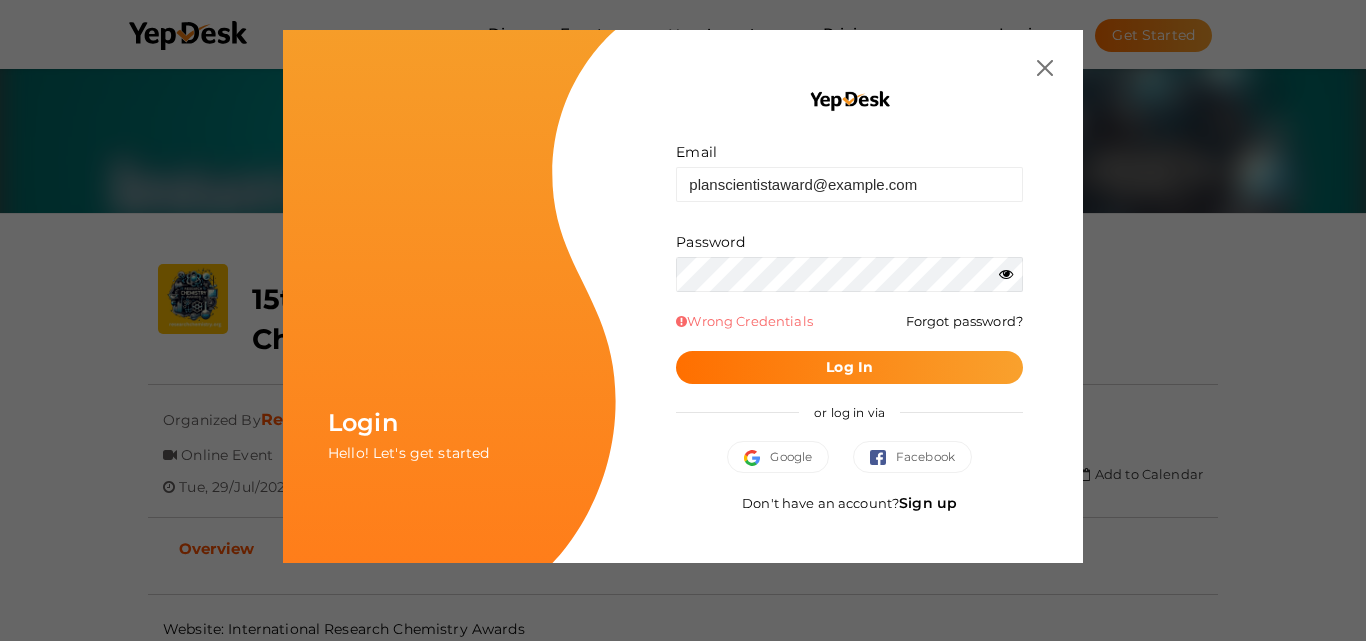 click on "Sign up" at bounding box center [928, 503] 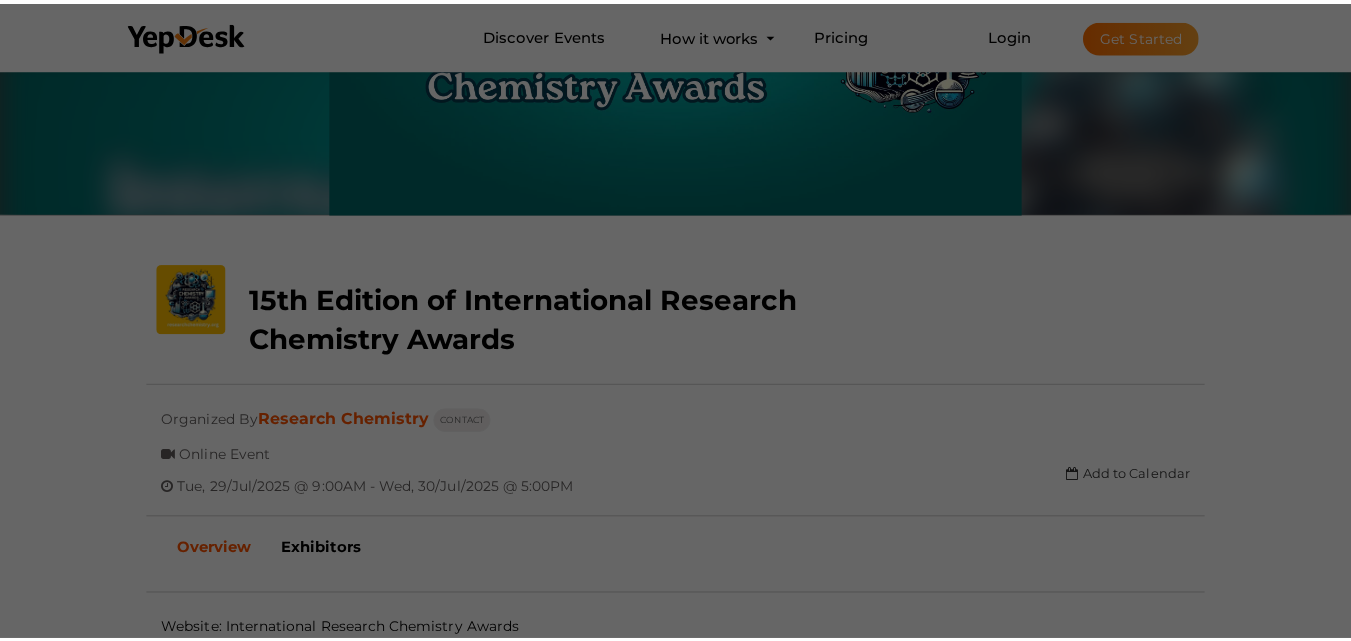 scroll, scrollTop: 0, scrollLeft: 0, axis: both 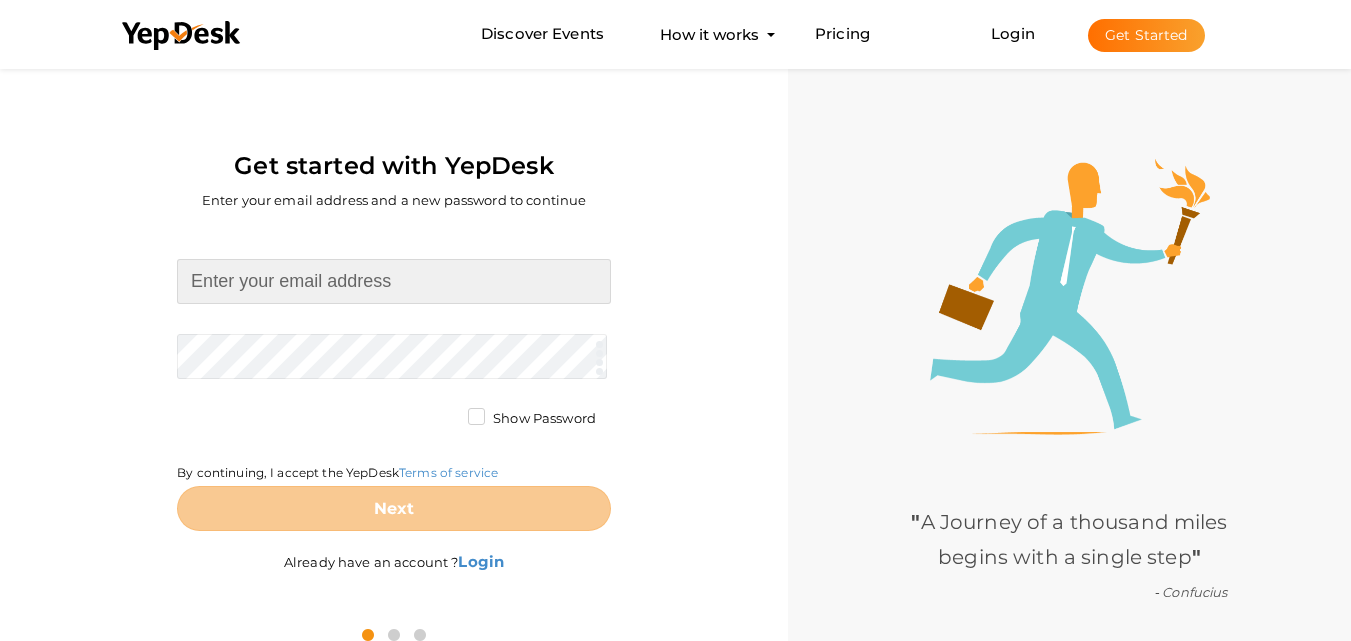 click at bounding box center (394, 281) 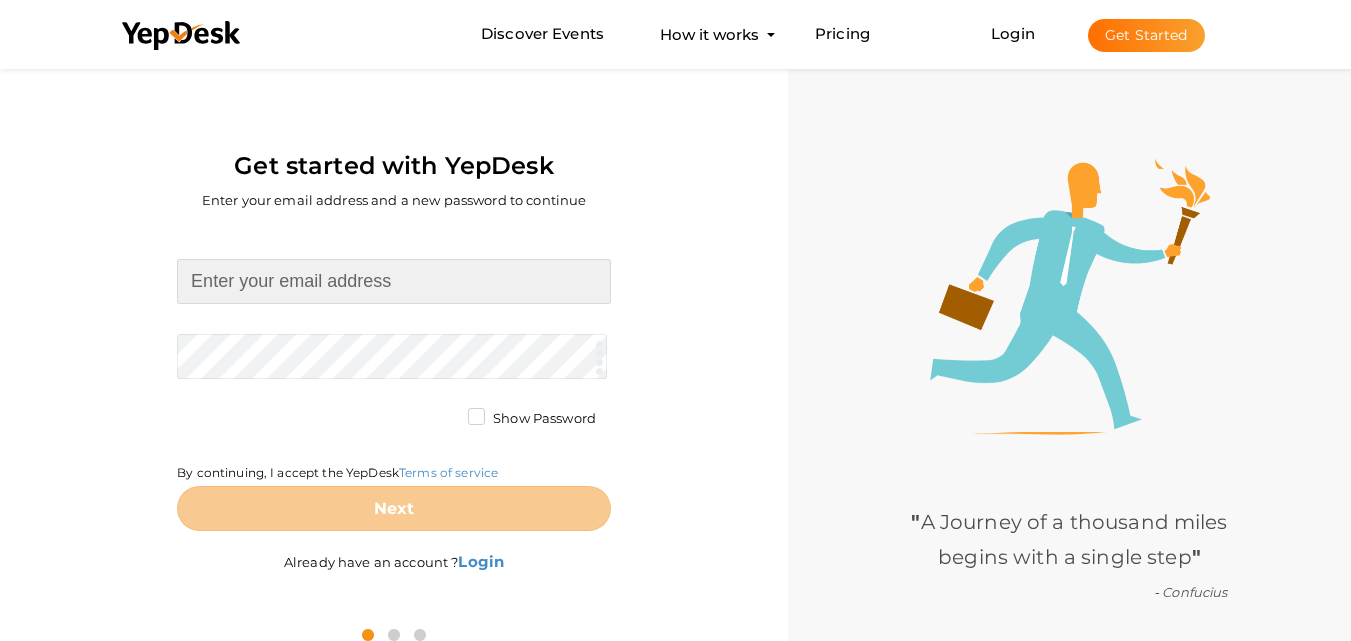 type on "[EMAIL]" 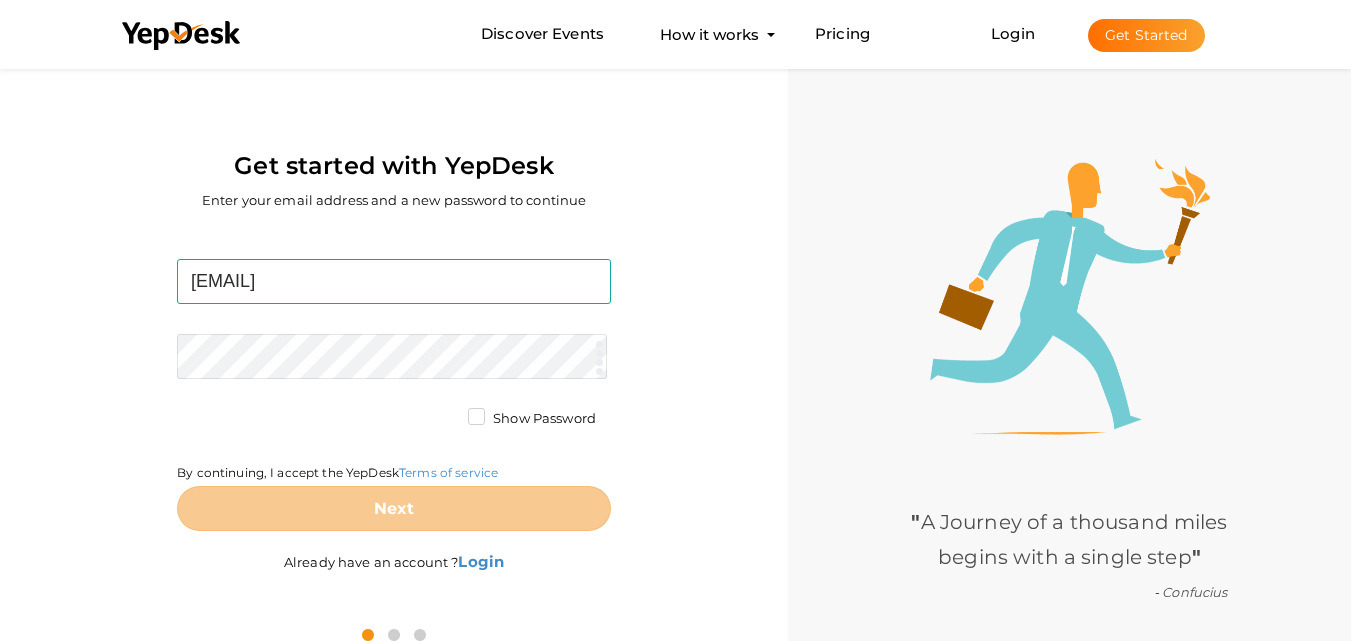 click on "planscientistaward@gmail.com   Required.
Invalid
email.   Checking
You already have a YepDesk
account. Please  Sign in  your account to create
an organization / group.
Required.
Passwords must be between 4 and 20 characters.
Show Password
By continuing, I accept the YepDesk  Terms of
service
Next" at bounding box center [394, 395] 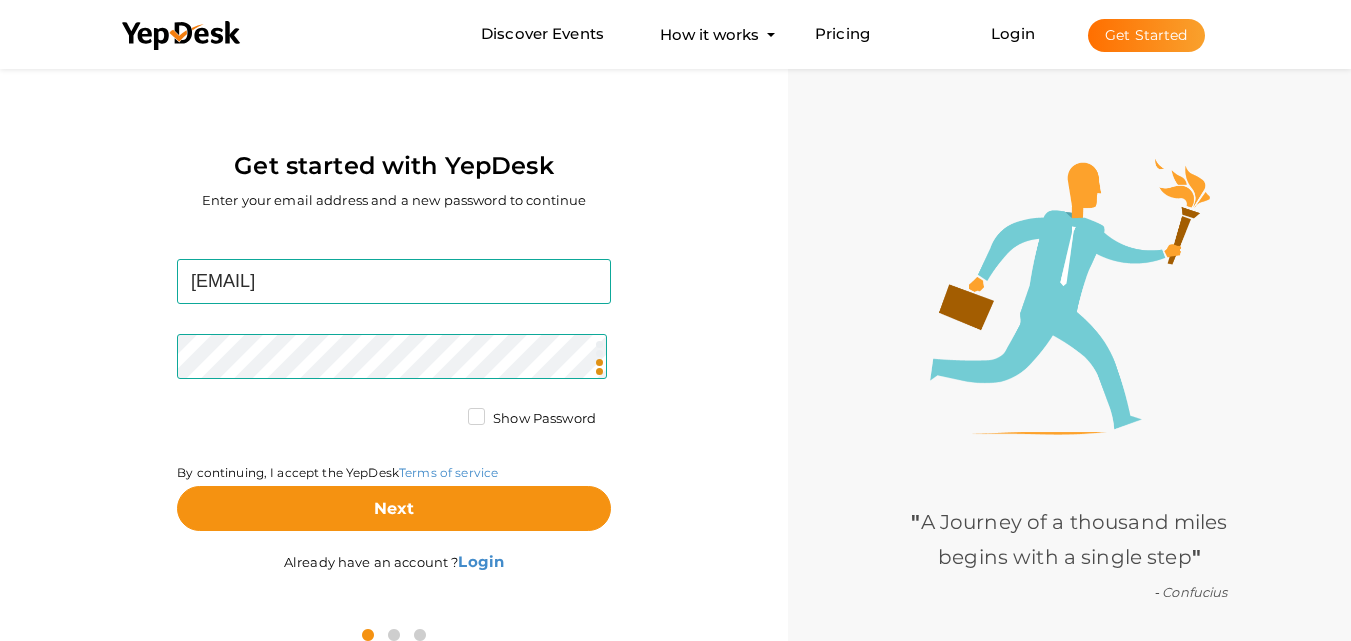 click on "planscientistaward@gmail.com   Required.
Invalid
email.   Checking
You already have a YepDesk
account. Please  Sign in  your account to create
an organization / group.
Required.
Passwords must be between 4 and 20 characters.
Show Password
By continuing, I accept the YepDesk  Terms of
service
Next
Already
have an account ?  Login" at bounding box center (394, 418) 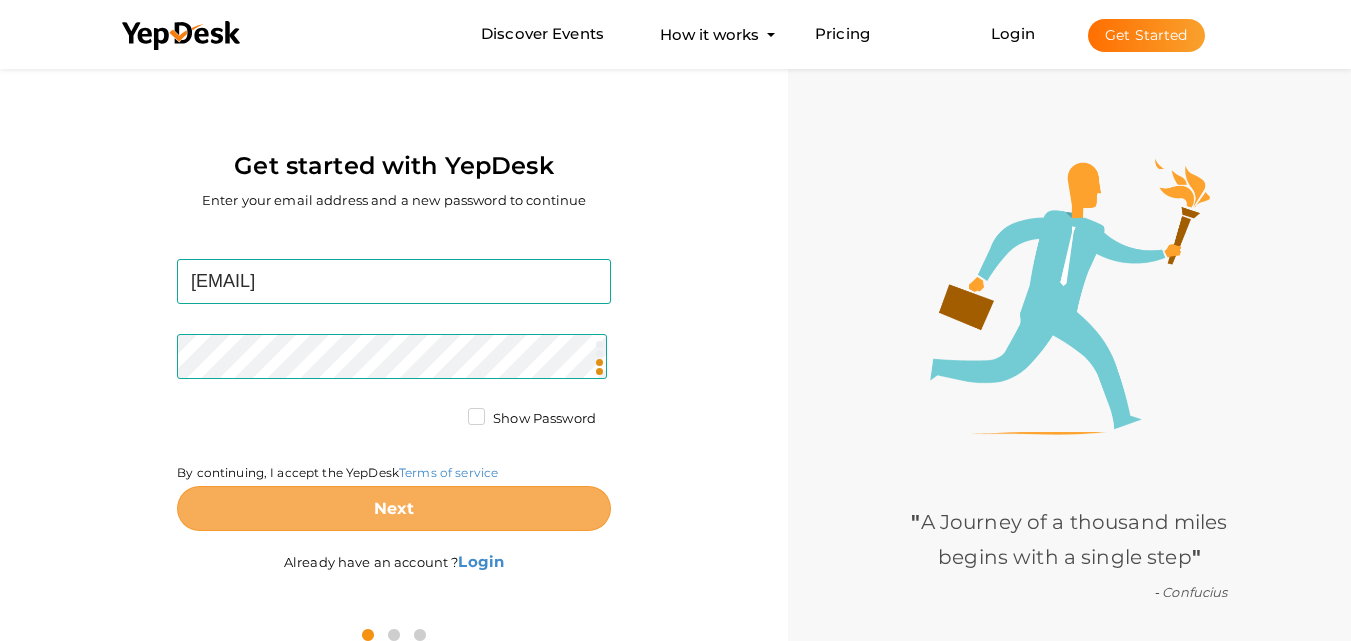 click on "Next" at bounding box center (394, 508) 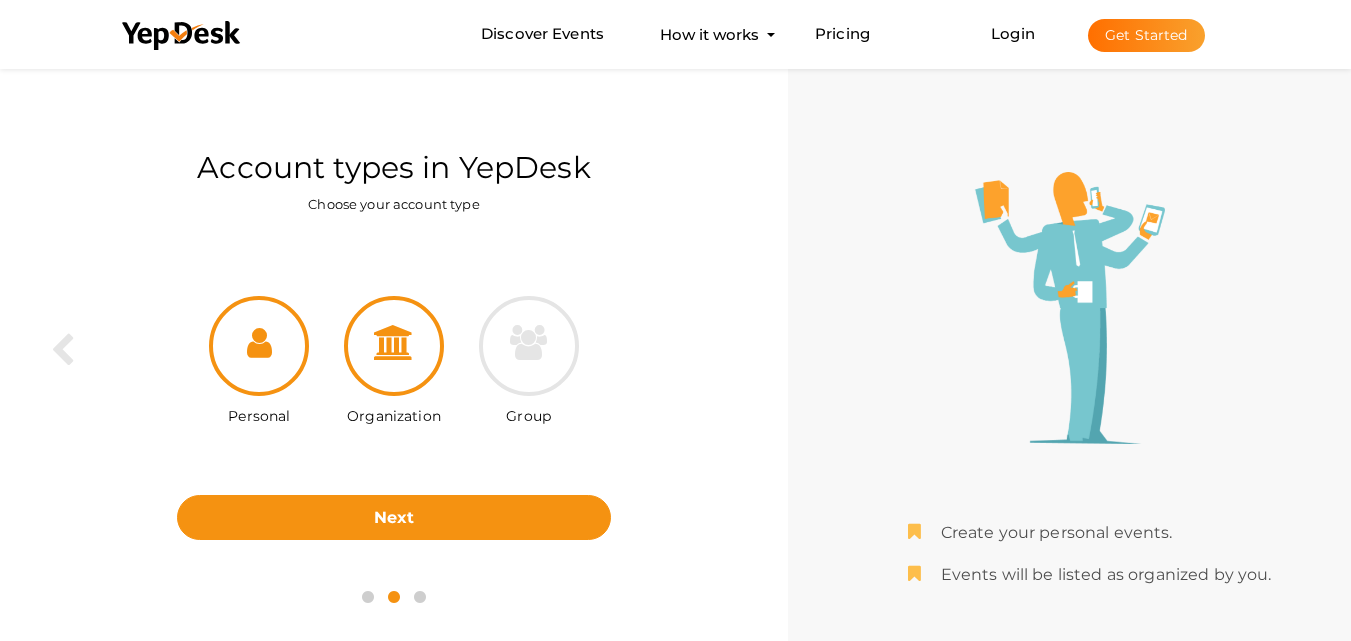 click at bounding box center (394, 342) 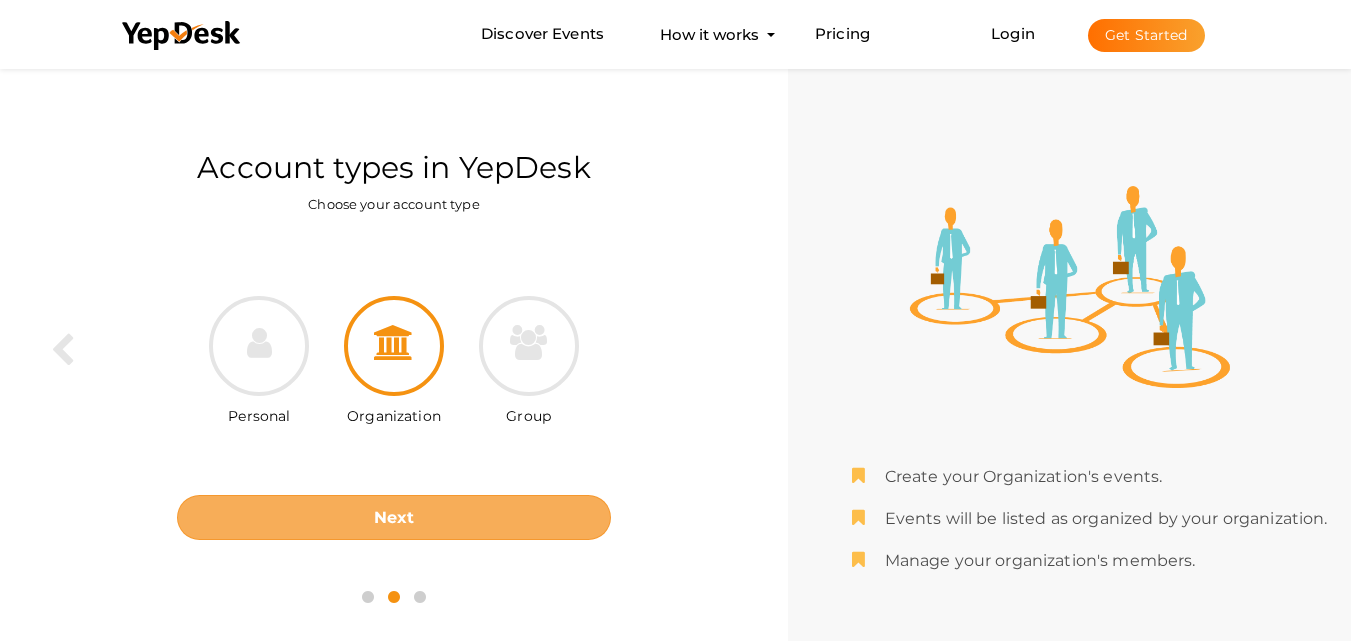 click on "Next" at bounding box center (394, 517) 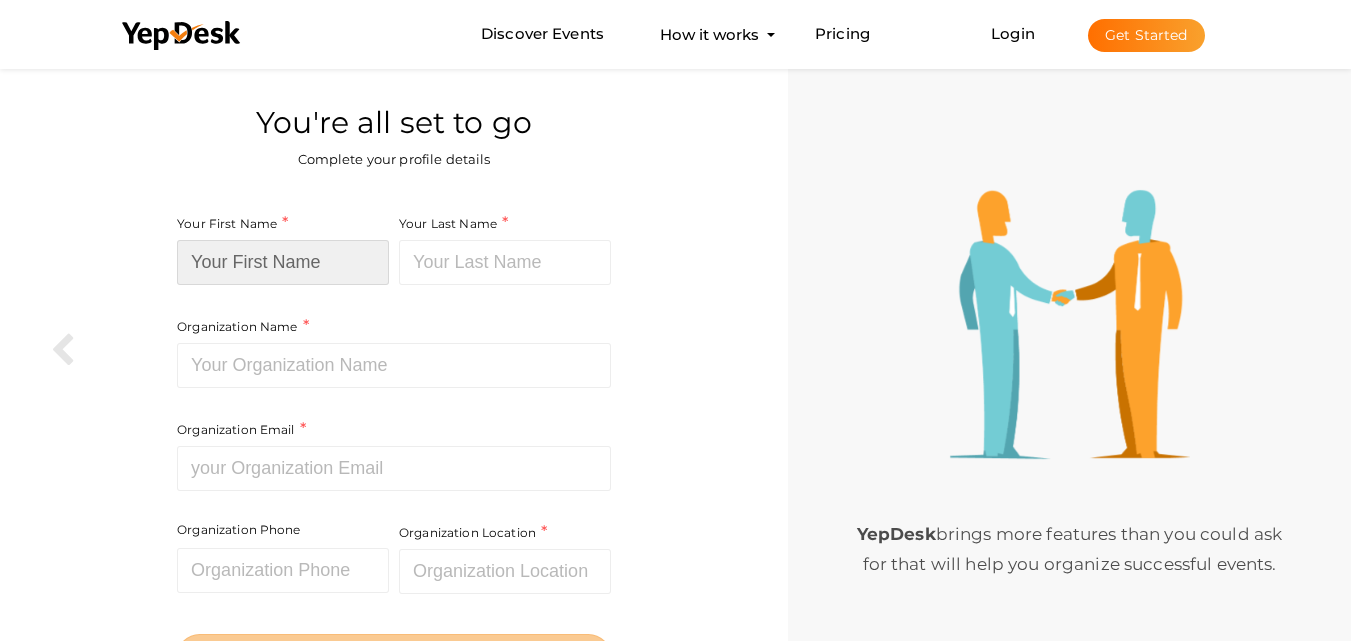 click at bounding box center (283, 262) 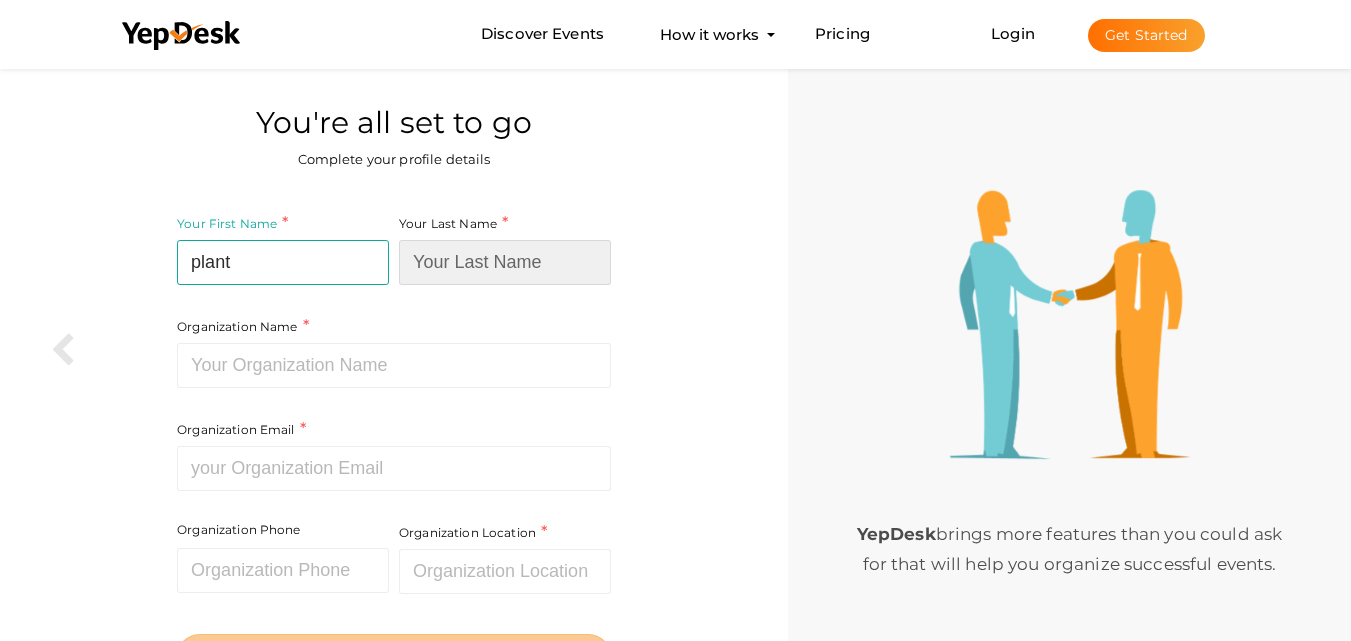 click at bounding box center (505, 262) 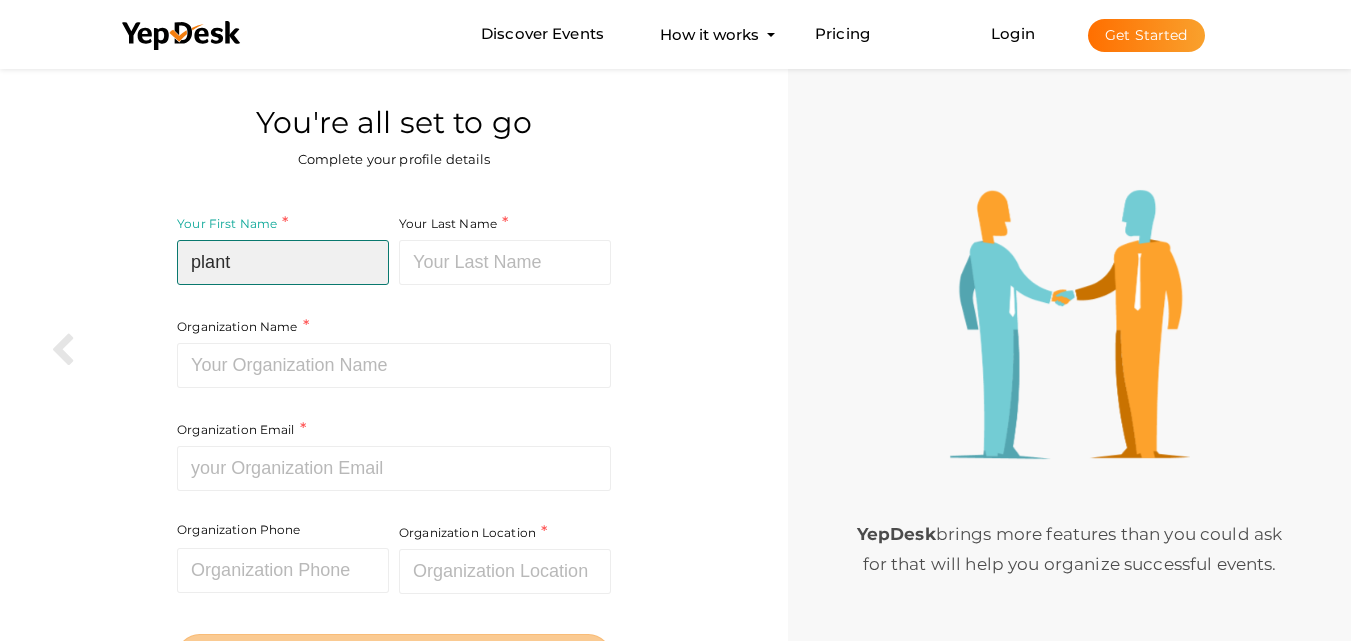 click on "plant" at bounding box center [283, 262] 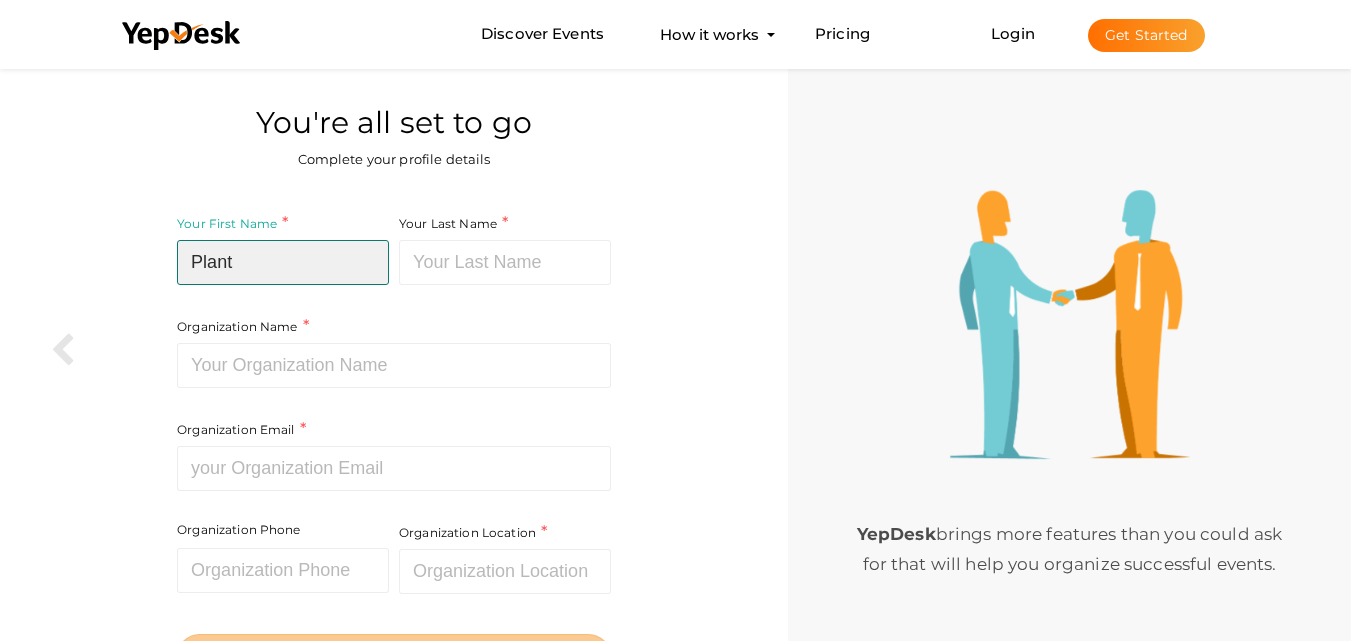type on "Plant" 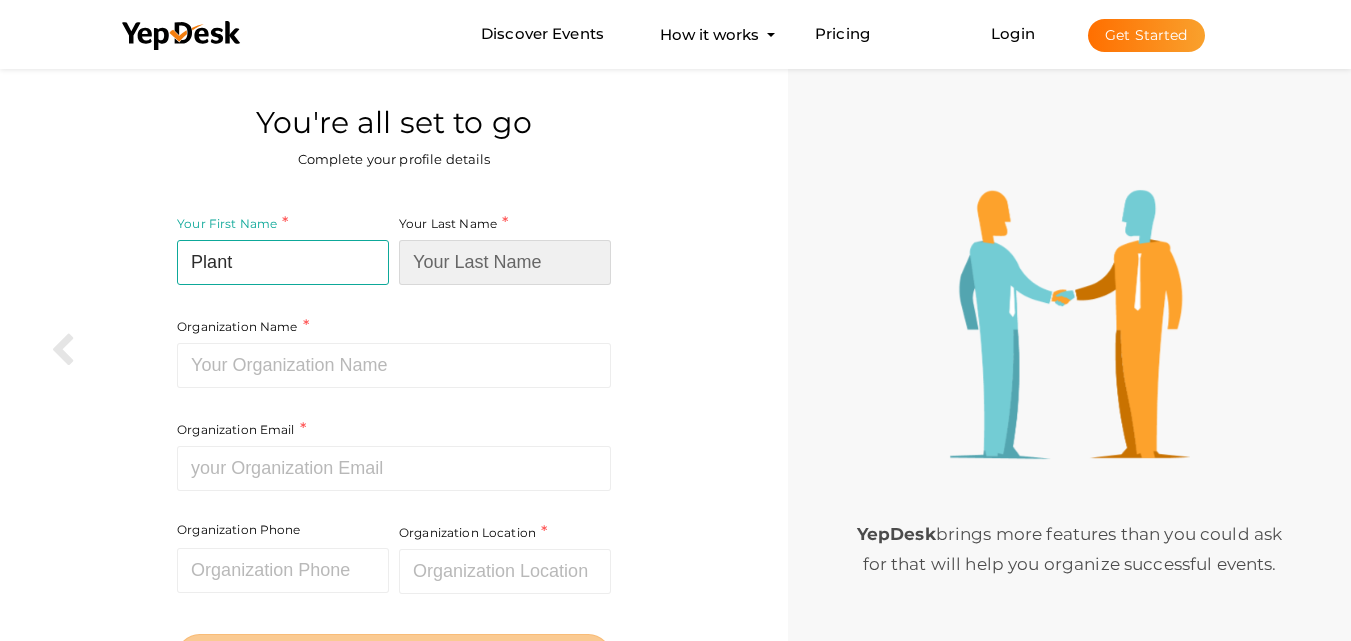 click at bounding box center [505, 262] 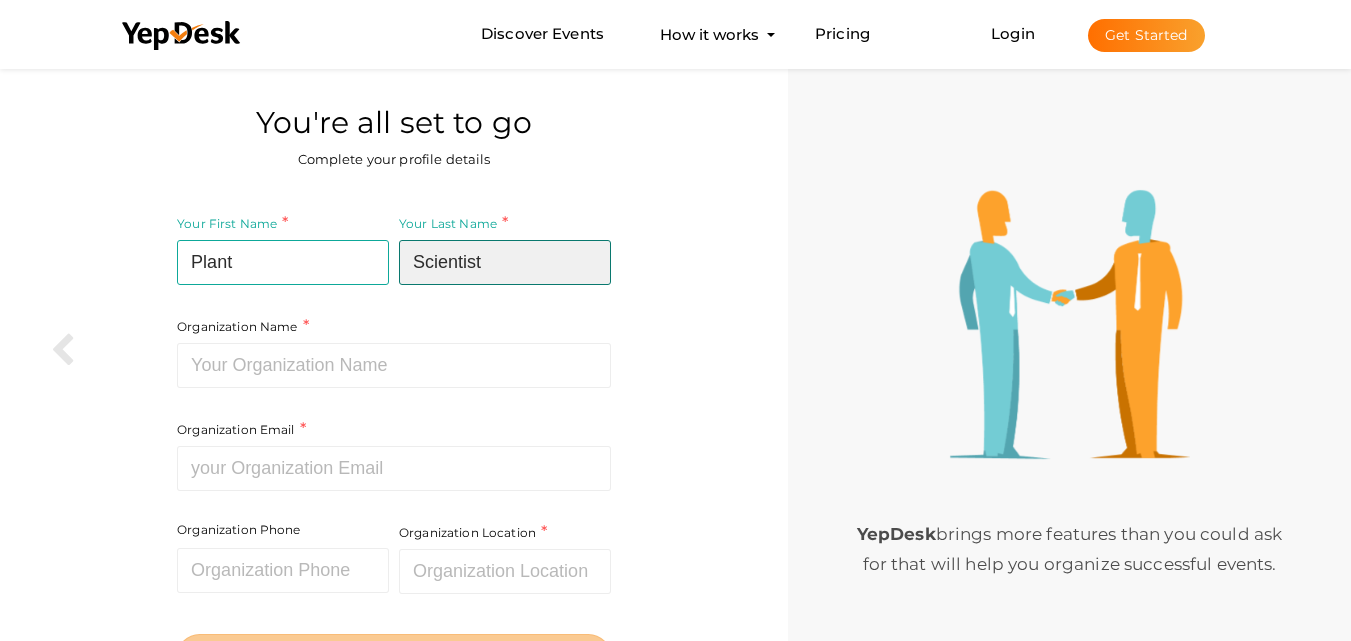 type on "Scientist" 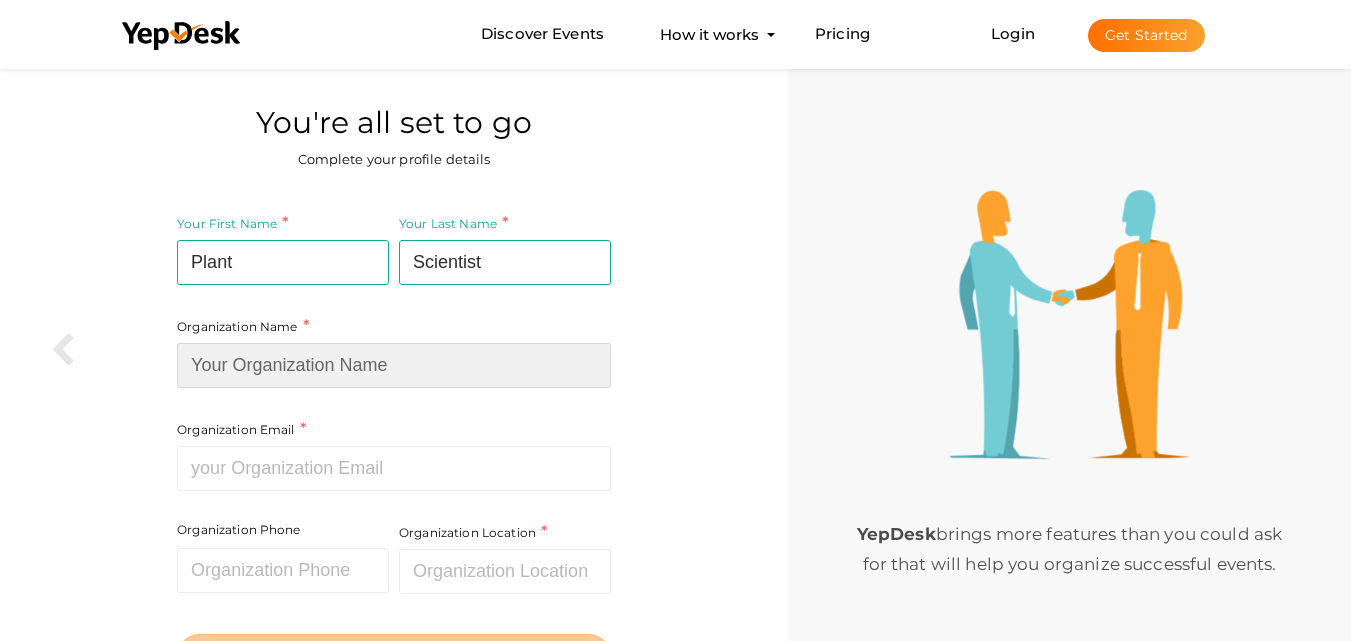 click at bounding box center (394, 365) 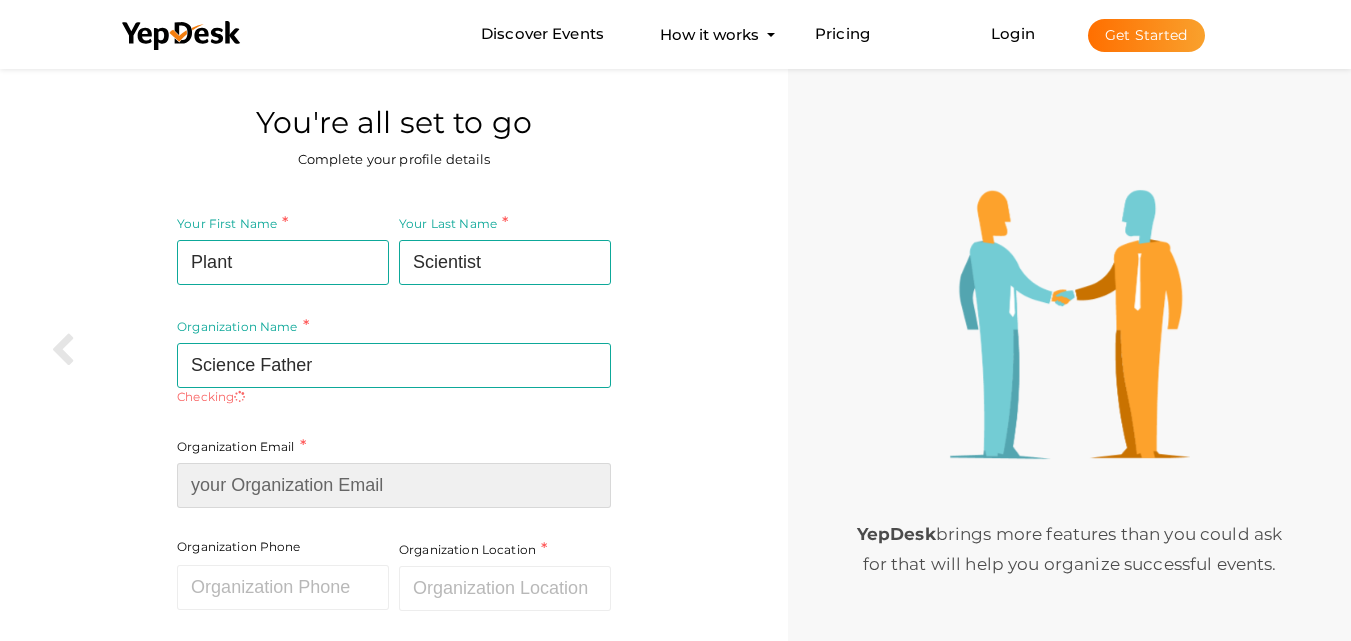 click at bounding box center [394, 485] 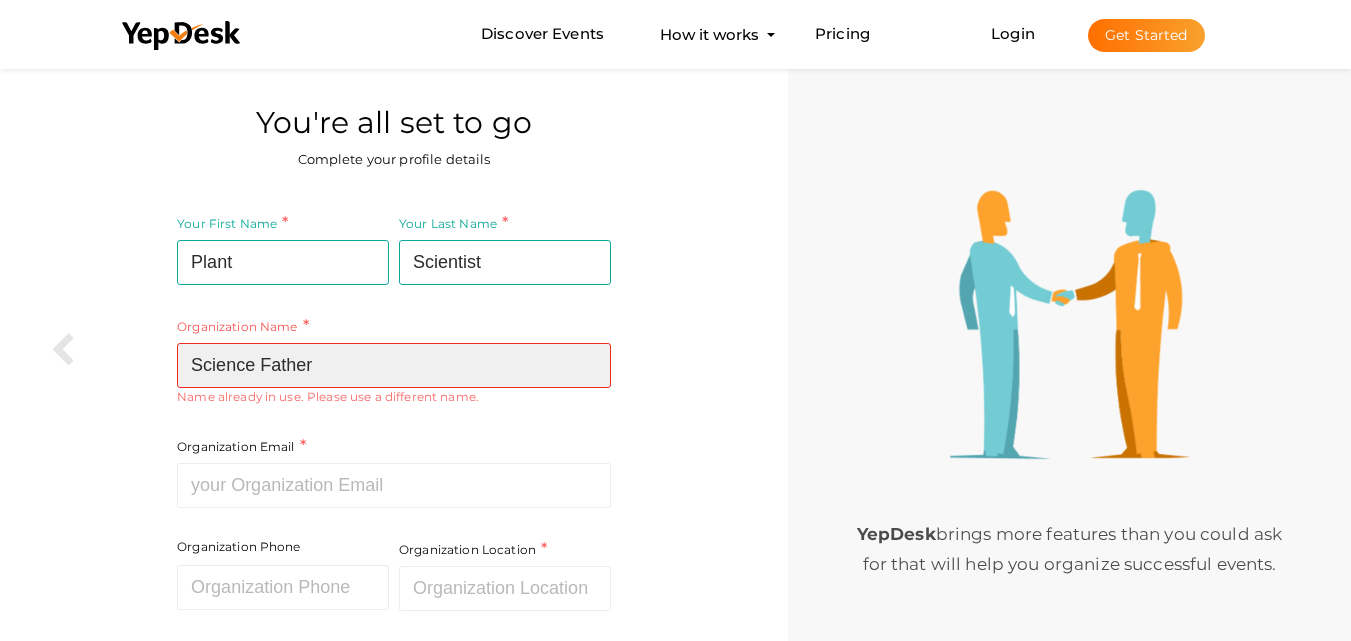 click on "Science Father" at bounding box center [394, 365] 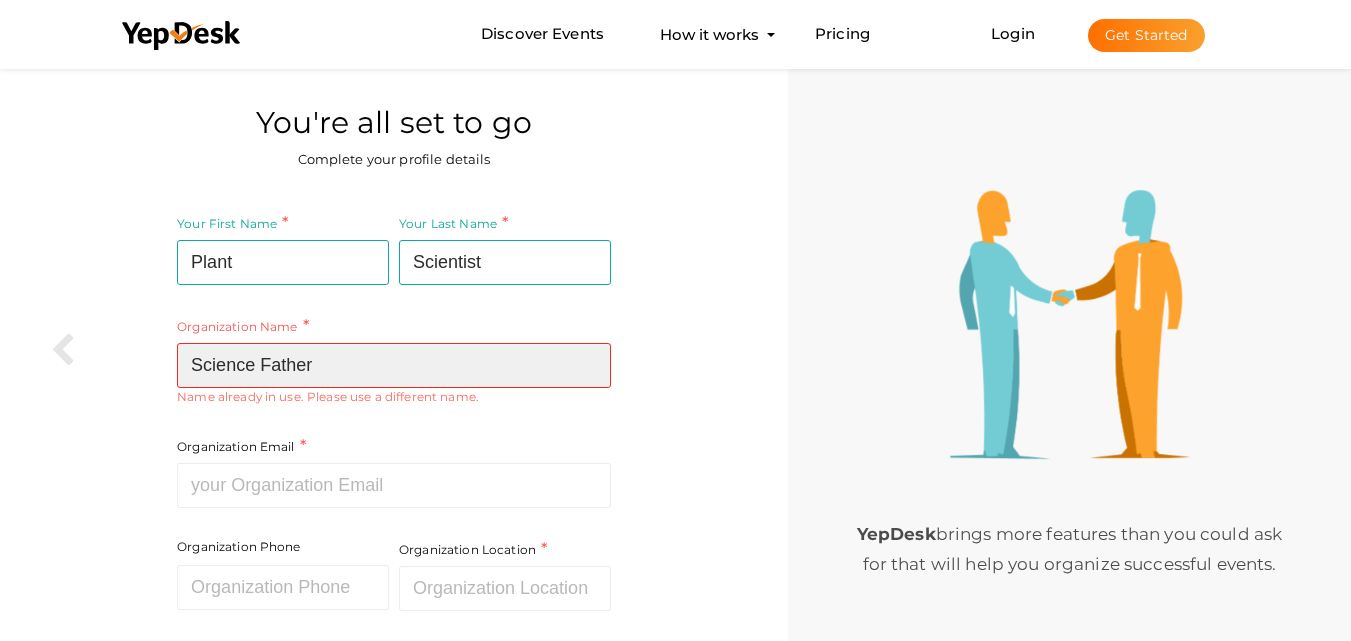 drag, startPoint x: 319, startPoint y: 363, endPoint x: 256, endPoint y: 355, distance: 63.505905 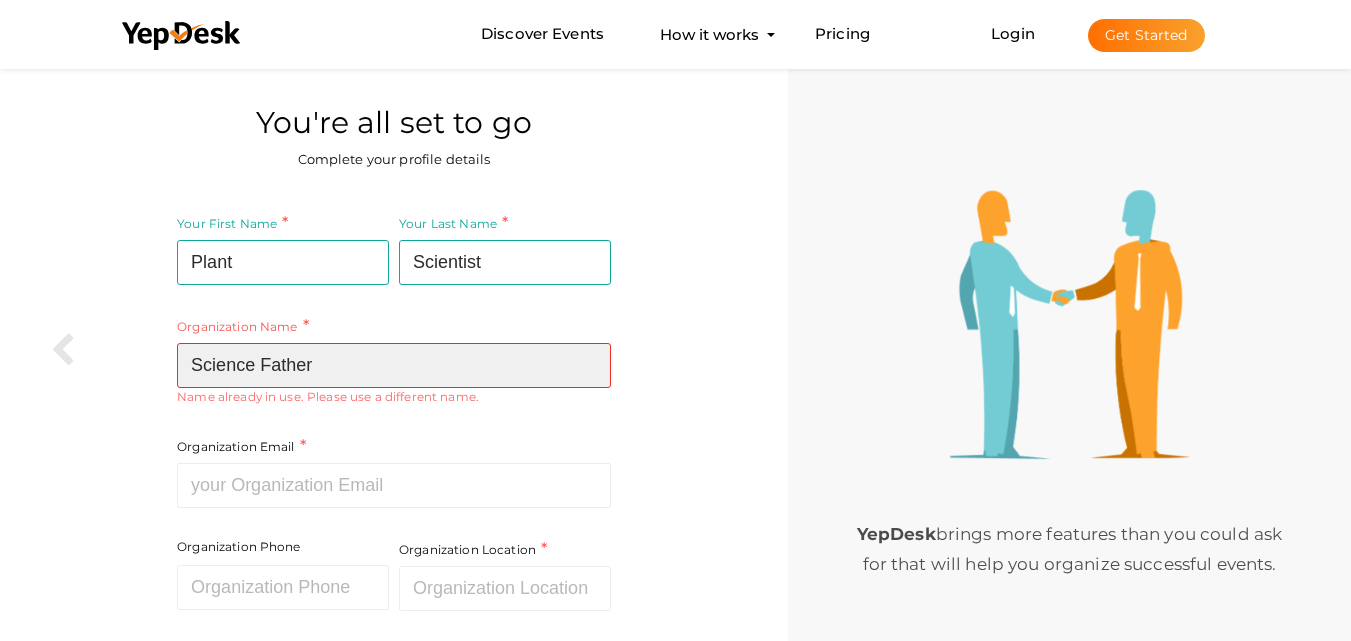 click on "Science Father" at bounding box center [394, 365] 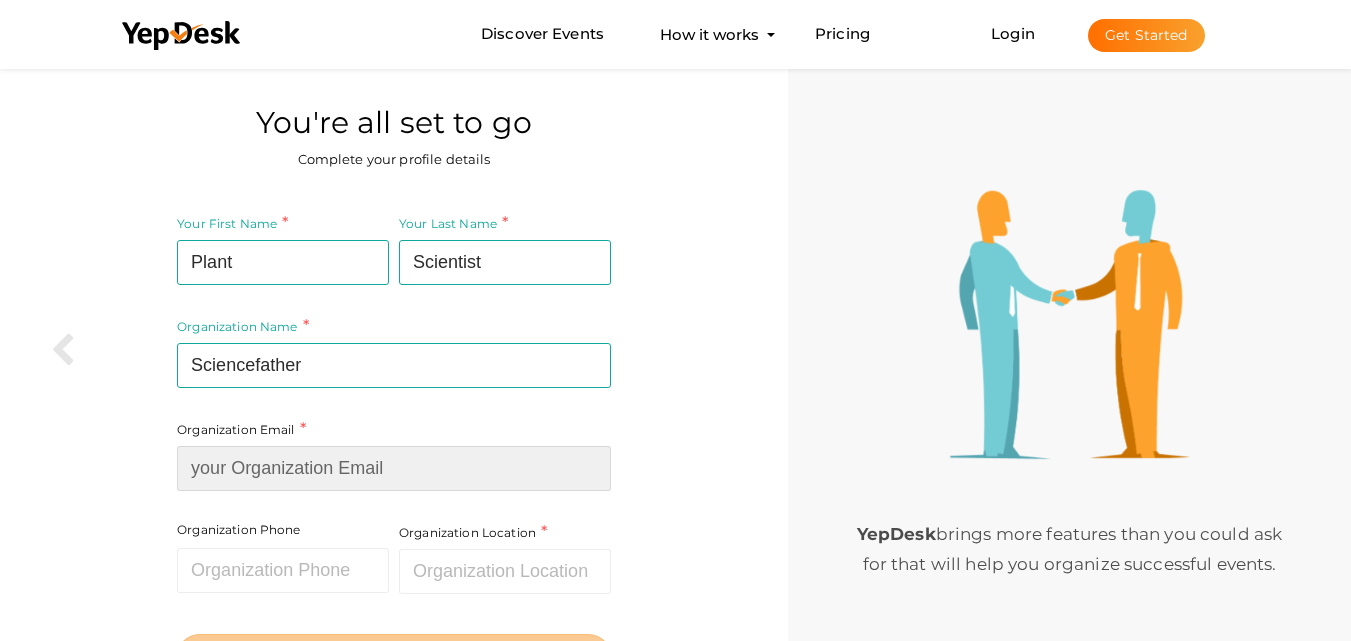click at bounding box center (394, 468) 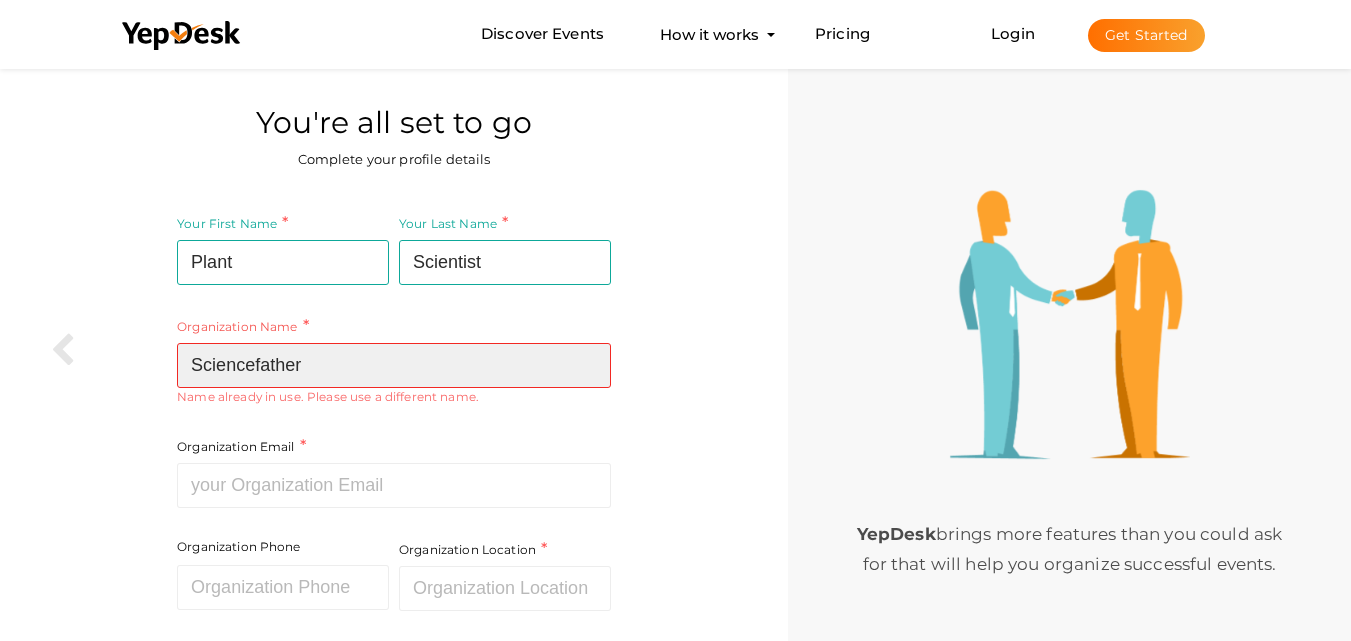 click on "Sciencefather" at bounding box center (394, 365) 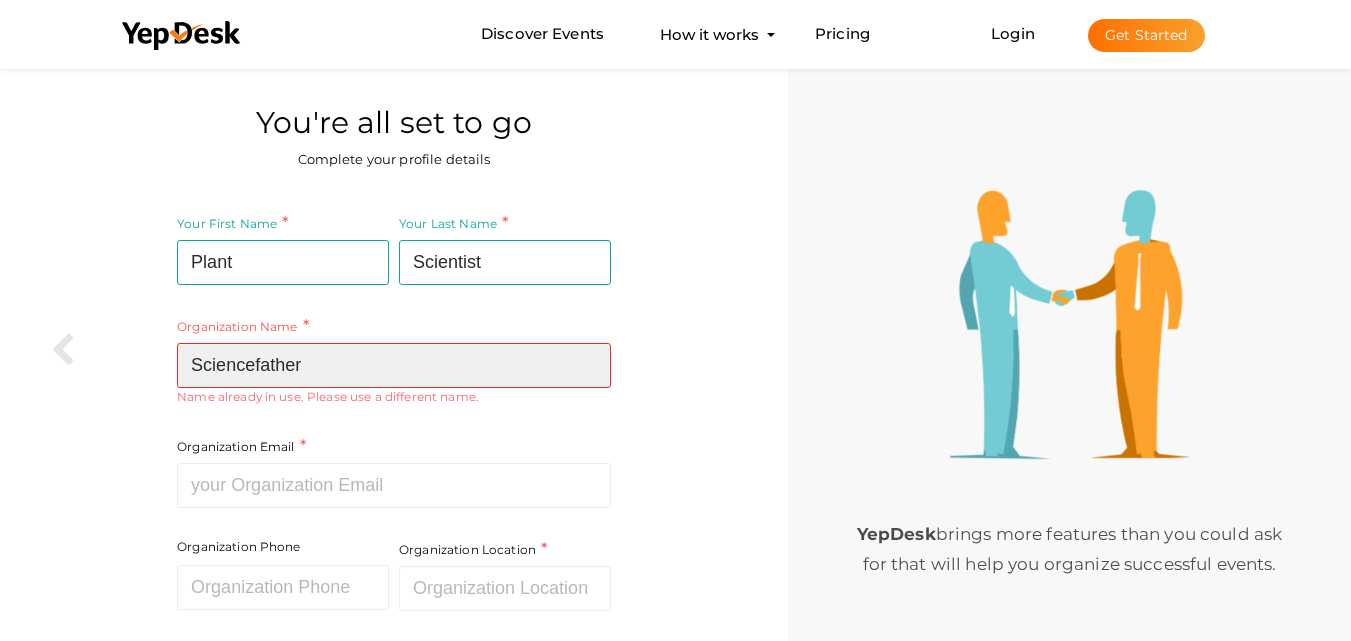 click on "Sciencefather" at bounding box center (394, 365) 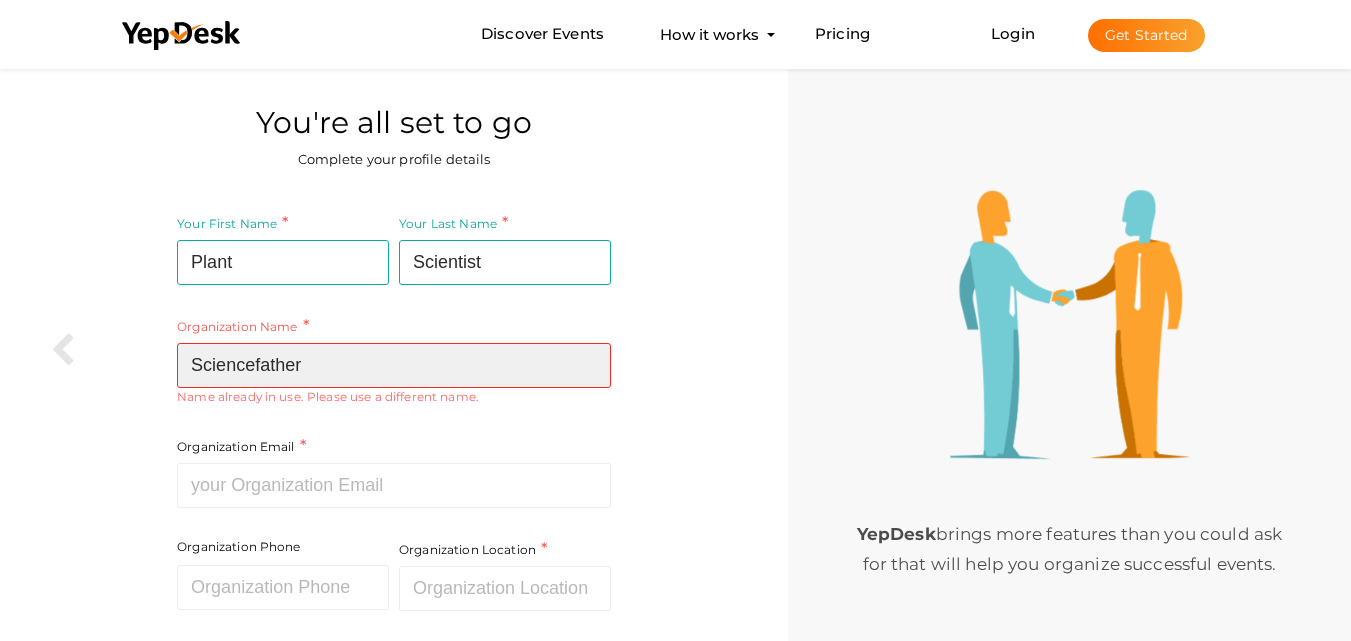 click on "Sciencefather" at bounding box center (394, 365) 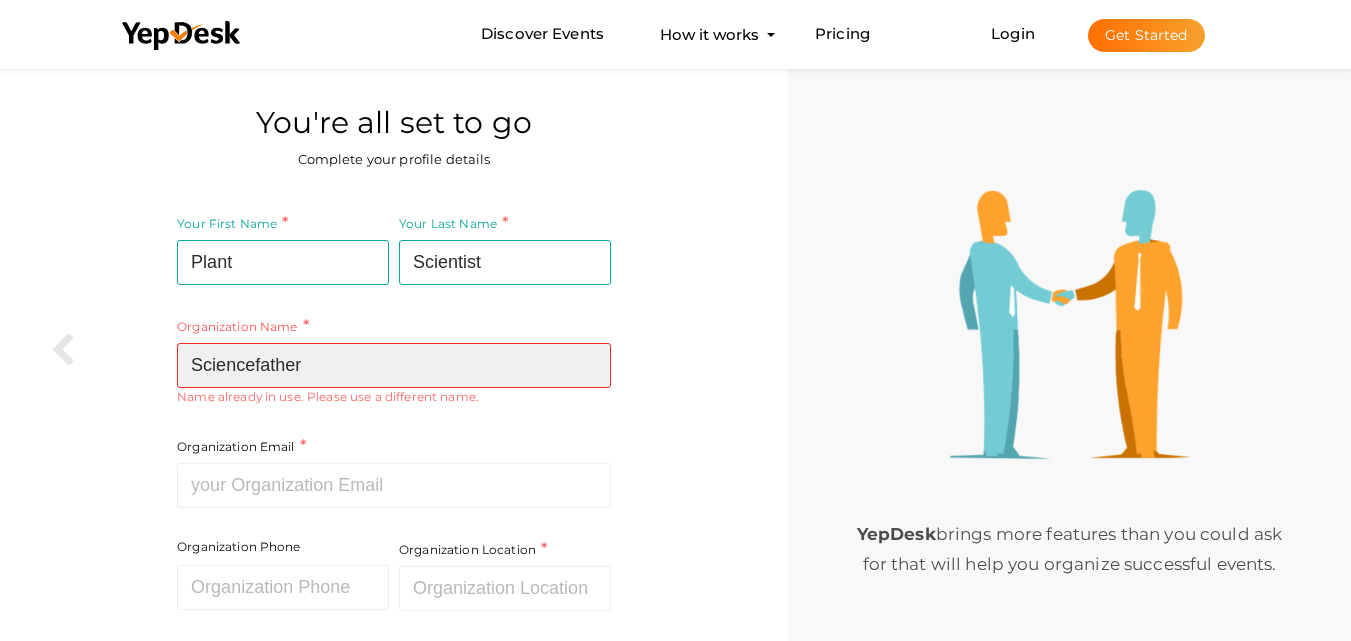 click on "Sciencefather" at bounding box center [394, 365] 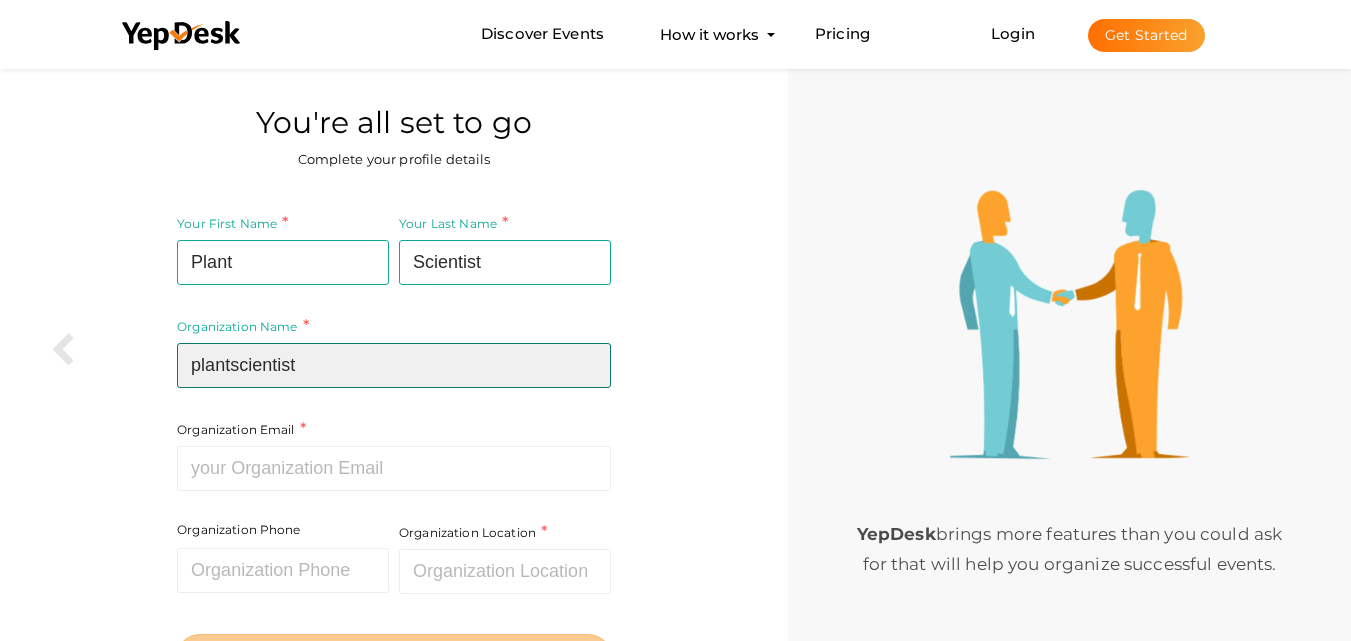 type on "plantscientist" 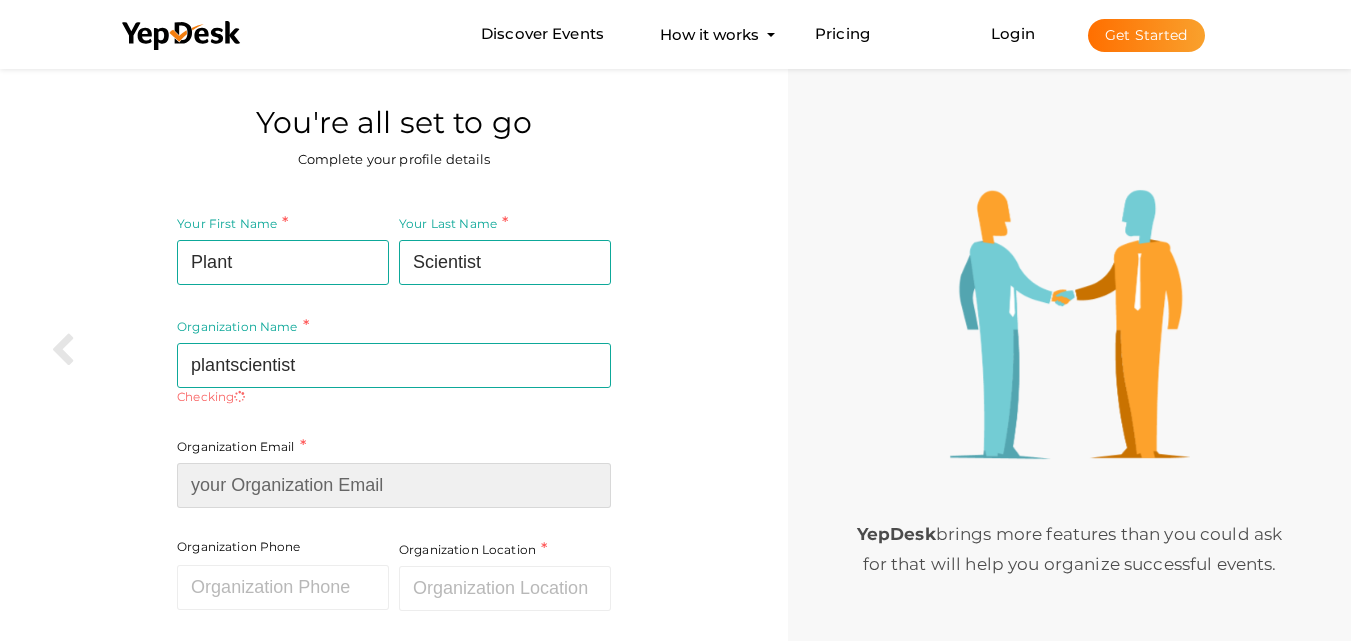 click at bounding box center (394, 485) 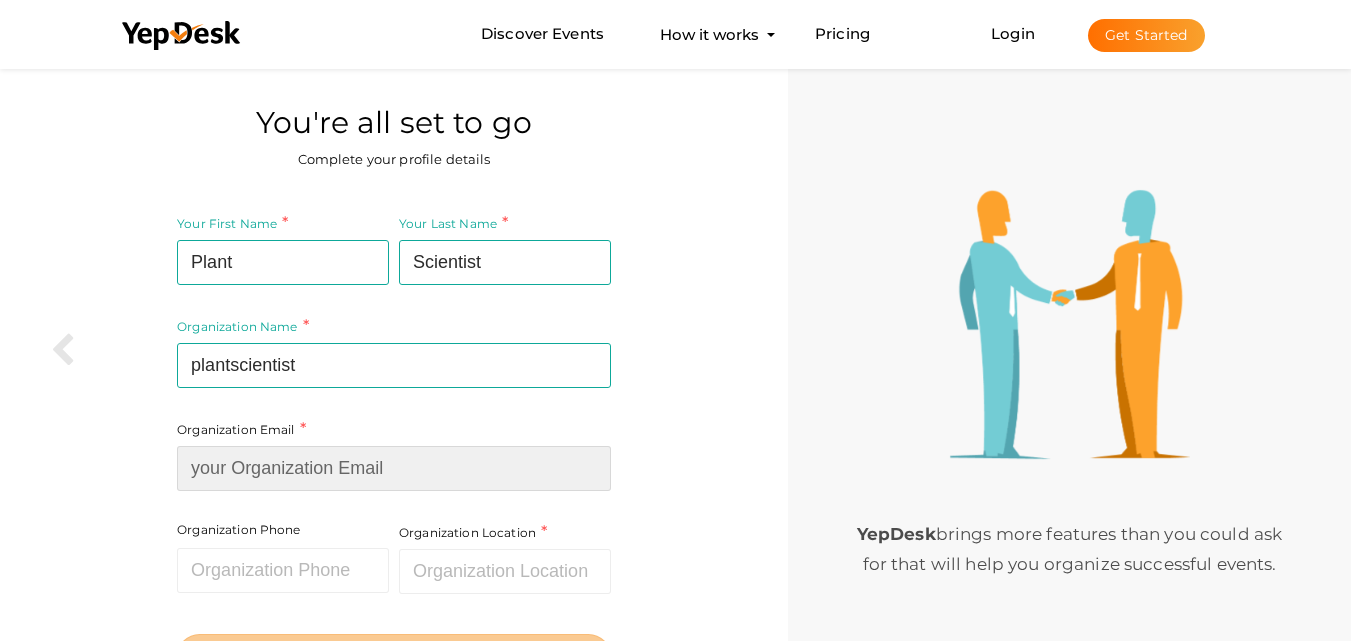 paste on "plantscientistquery@gmail.com" 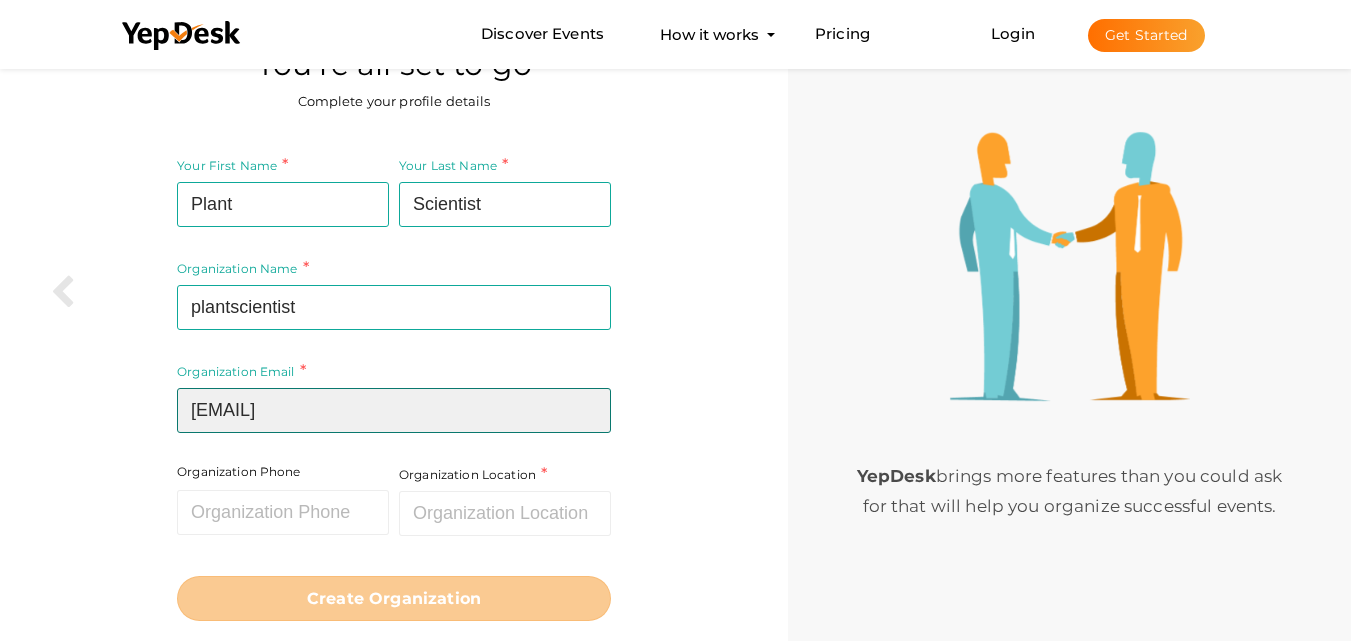 scroll, scrollTop: 113, scrollLeft: 0, axis: vertical 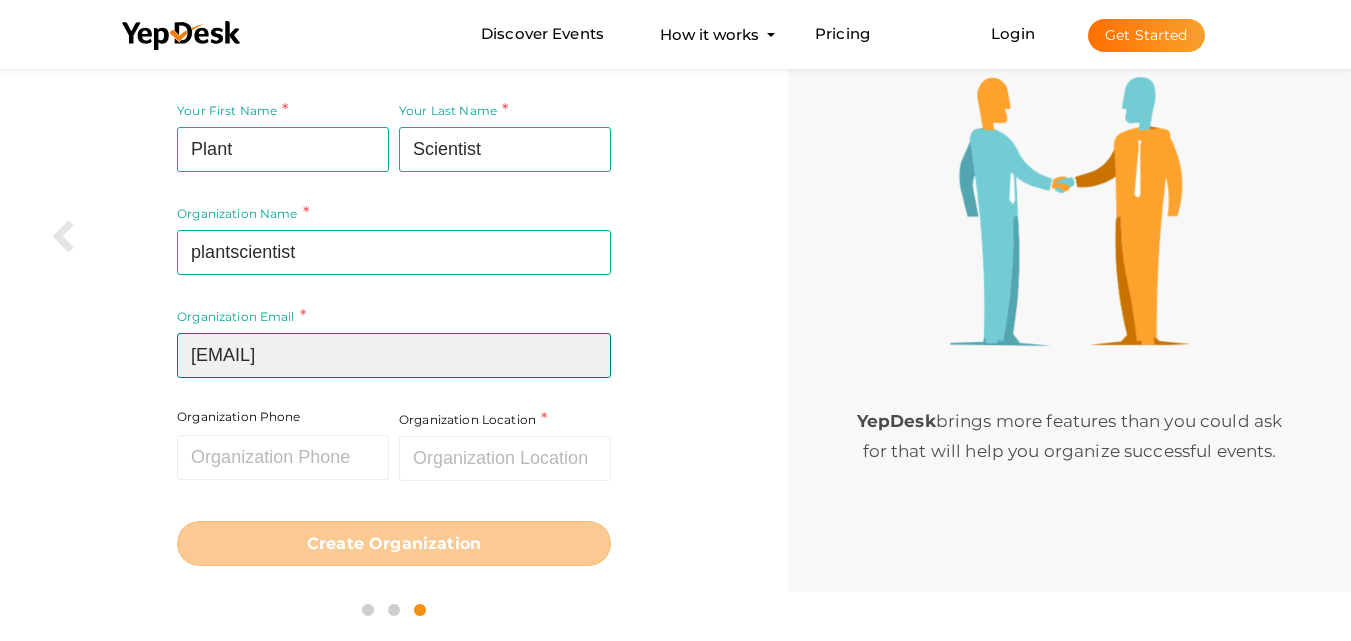 type on "plantscientistquery@gmail.com" 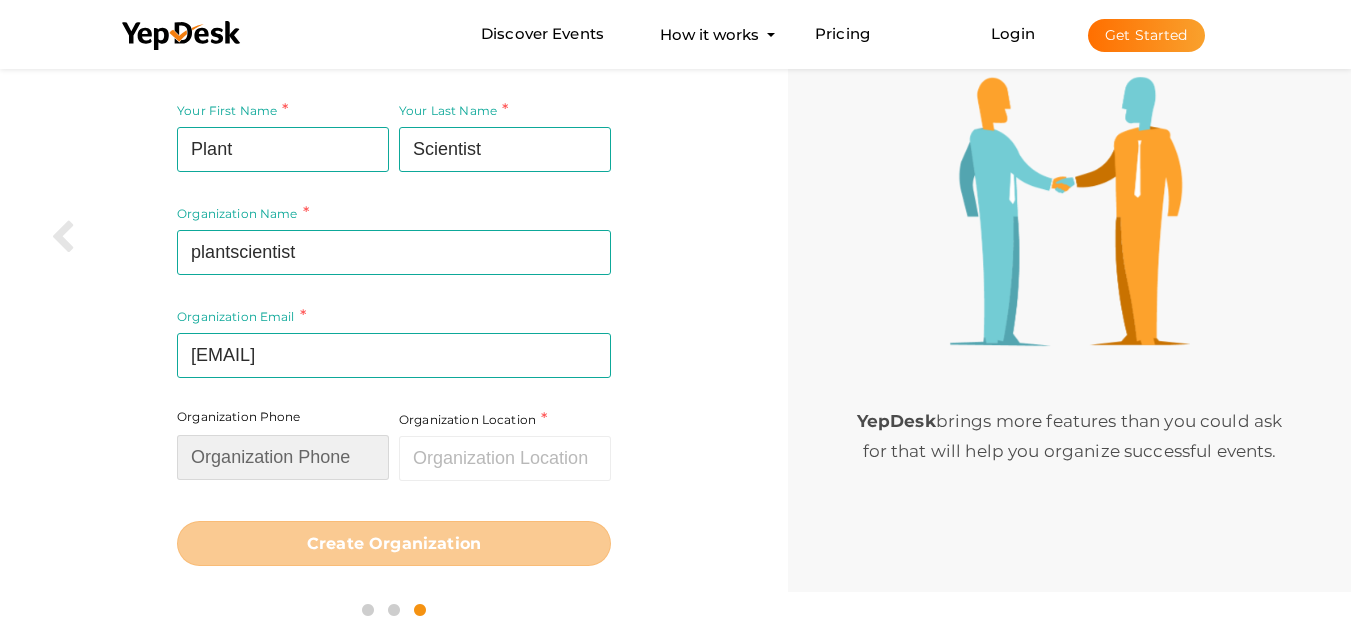 click at bounding box center (283, 457) 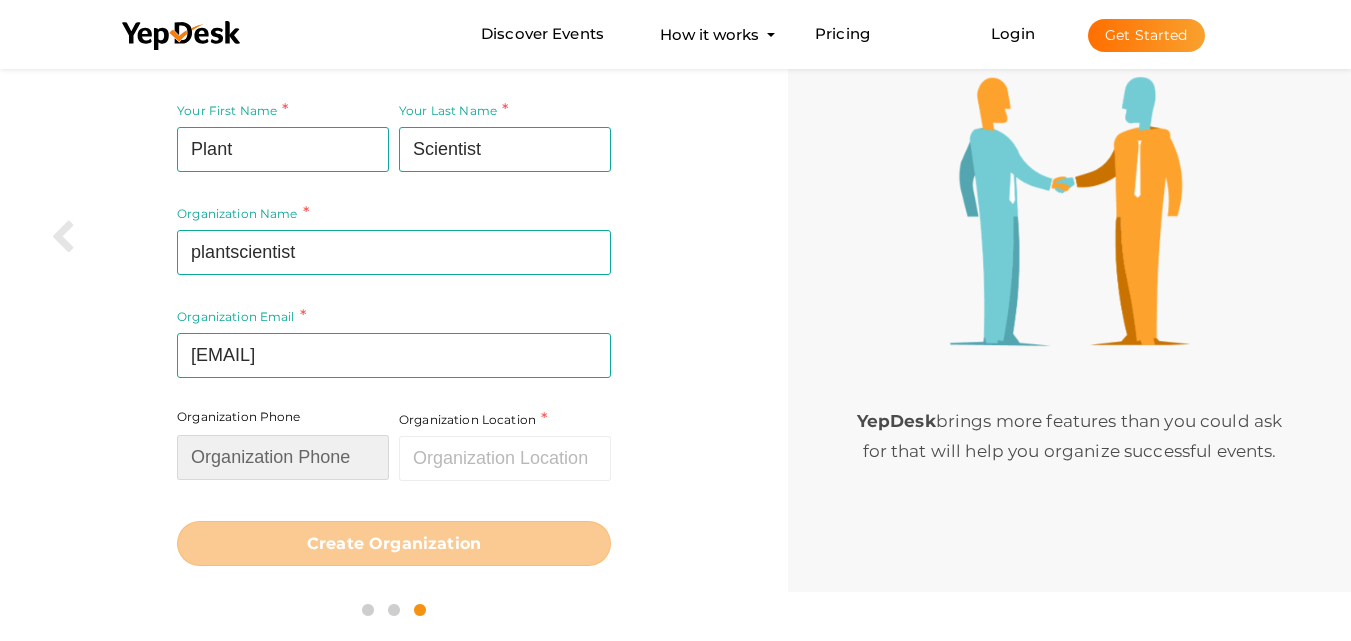 click at bounding box center [283, 457] 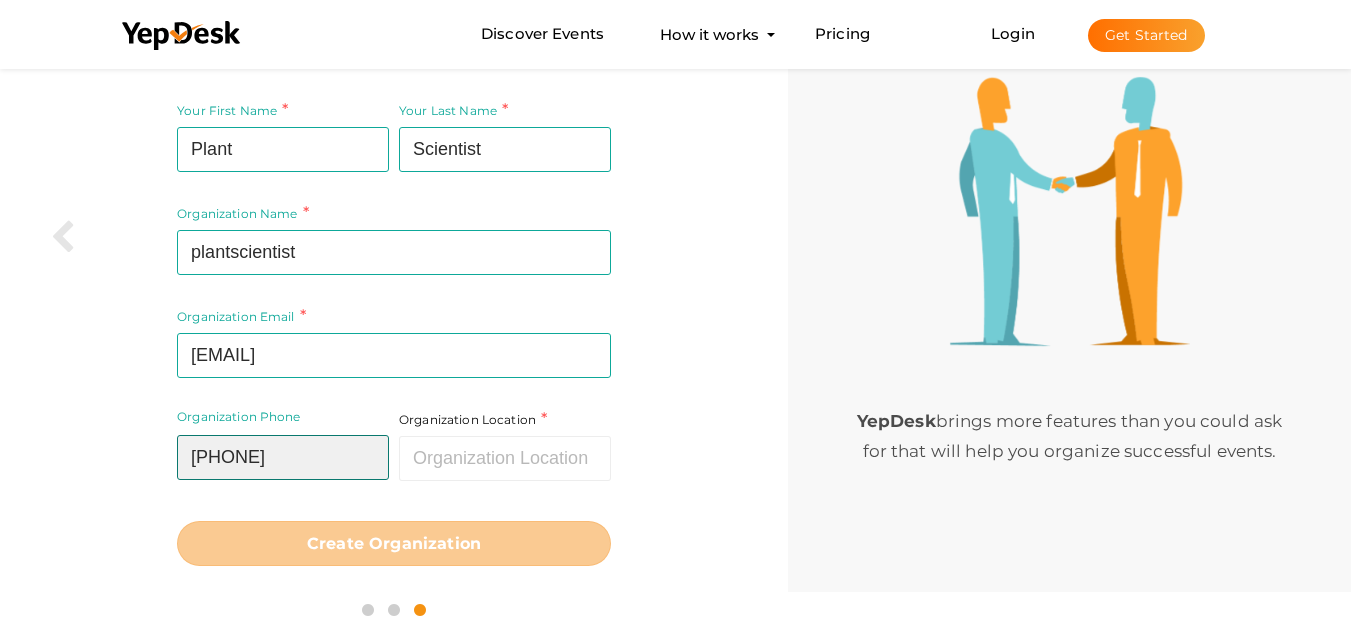 type on "8110004106" 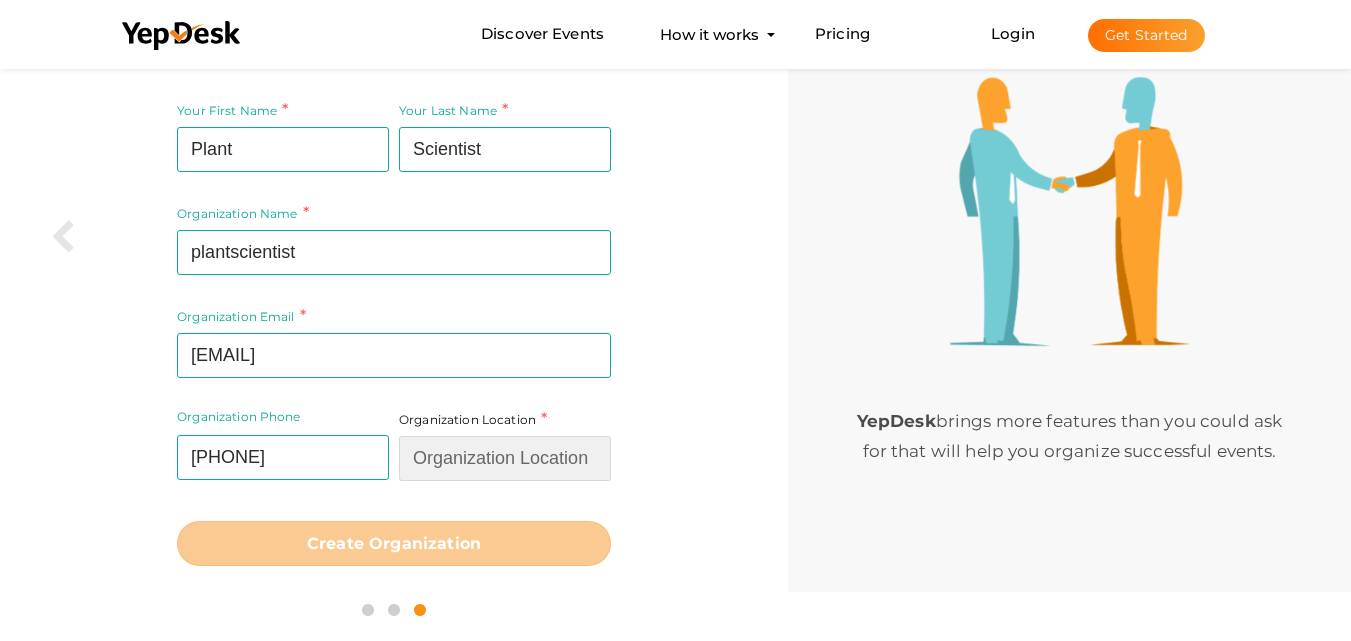 click at bounding box center [505, 458] 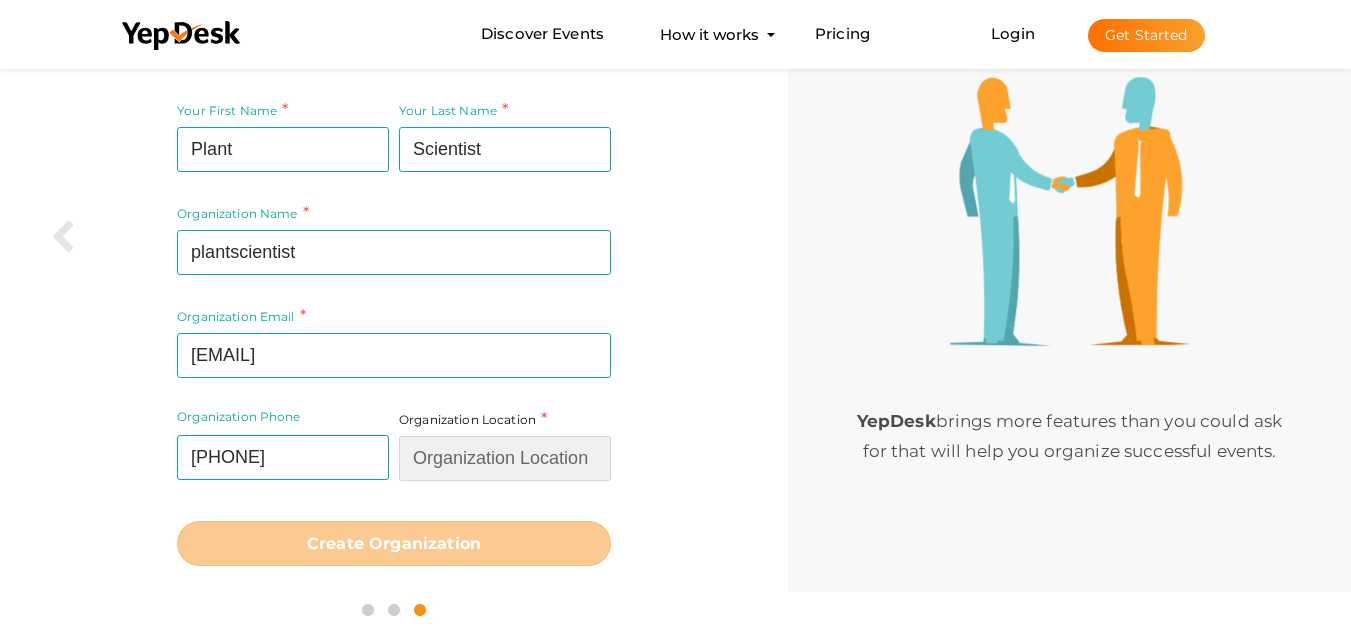 click at bounding box center (505, 458) 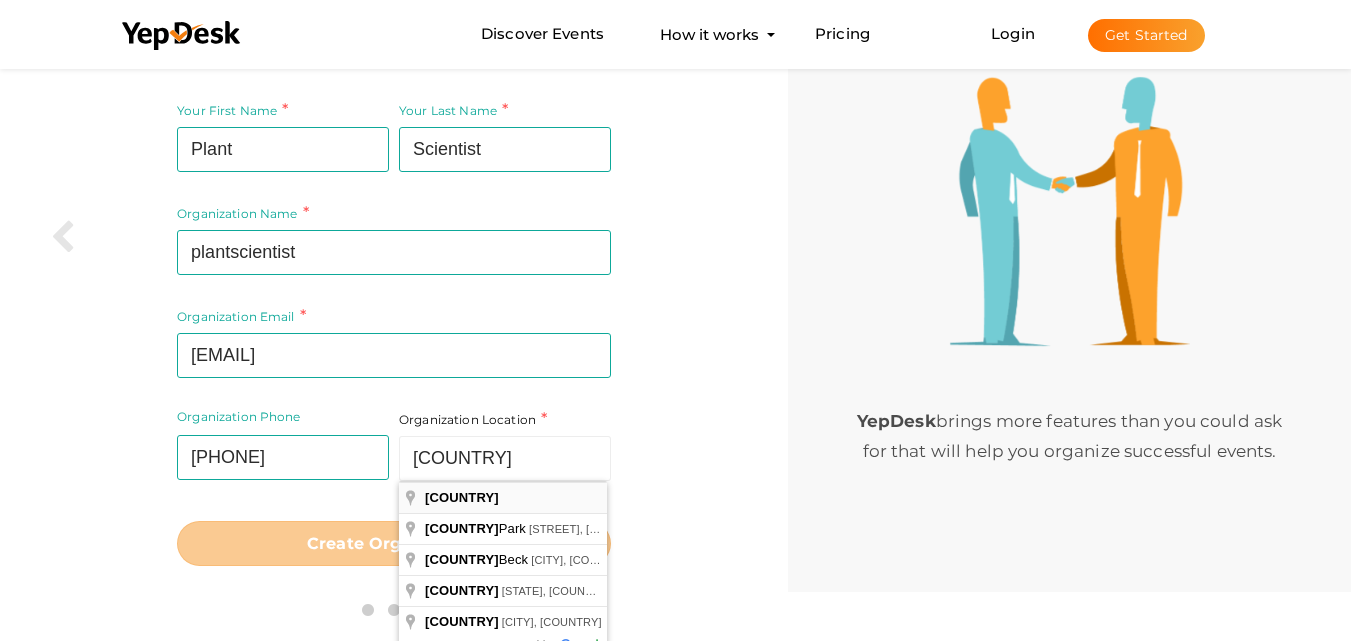 type on "Germany" 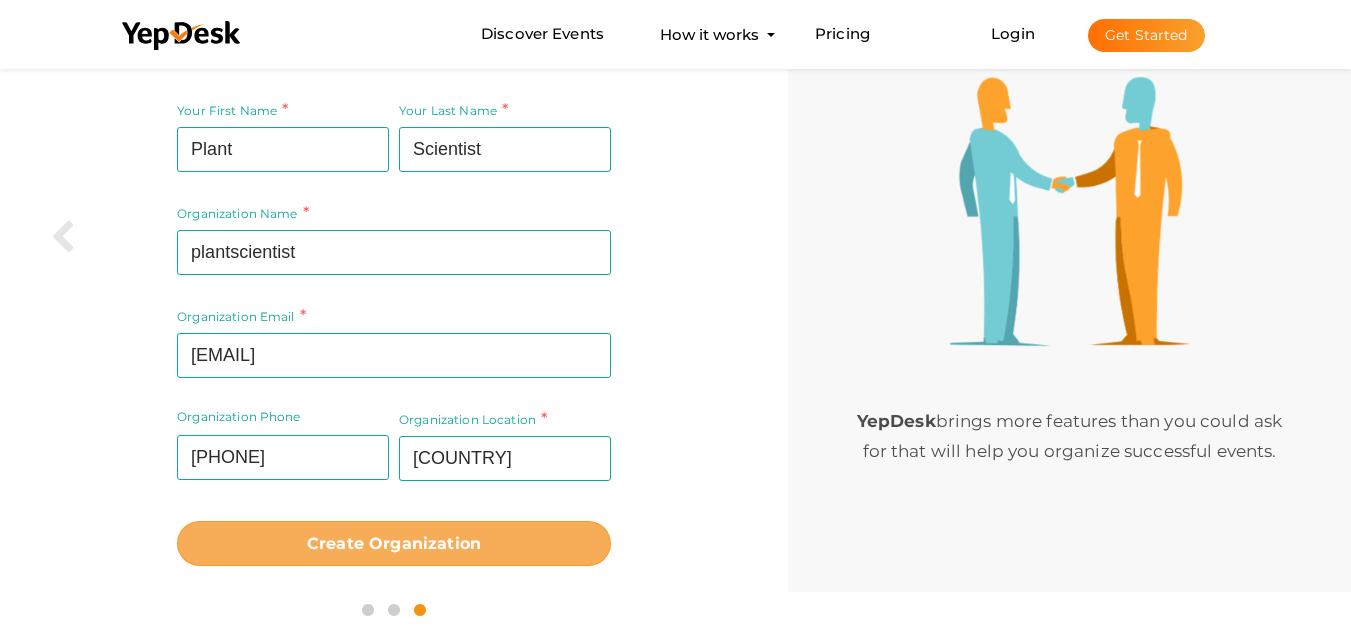 click on "Create
Organization" at bounding box center (394, 543) 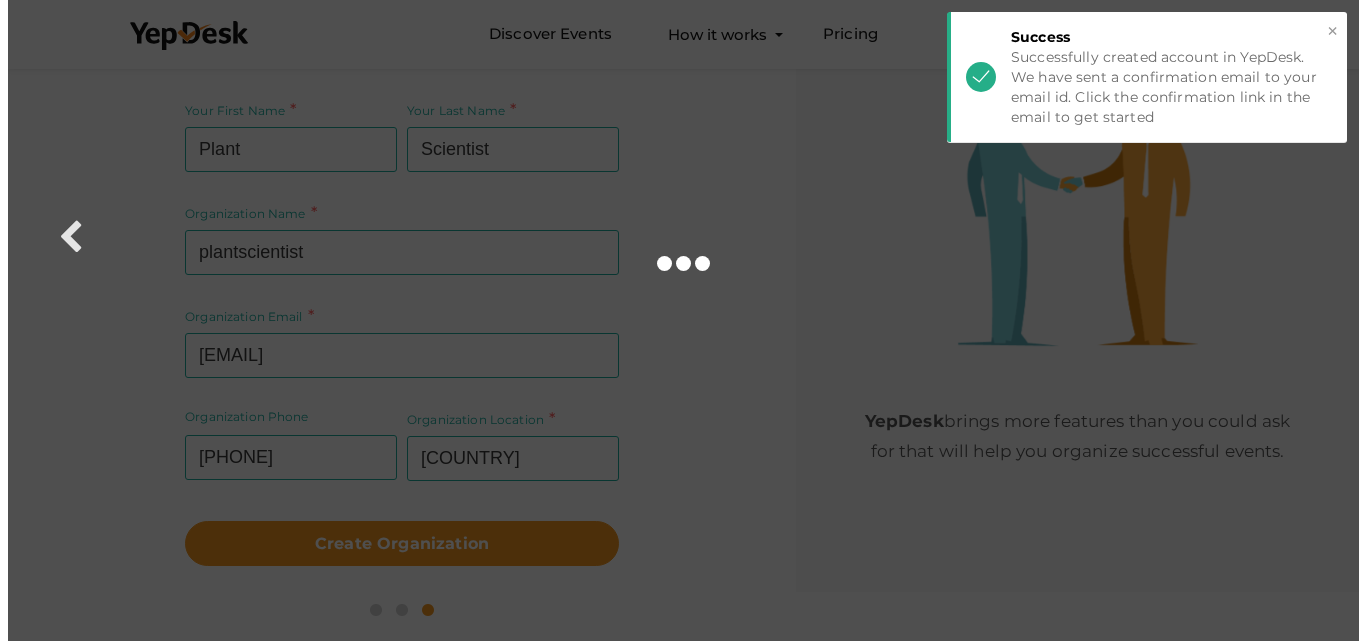 scroll, scrollTop: 0, scrollLeft: 0, axis: both 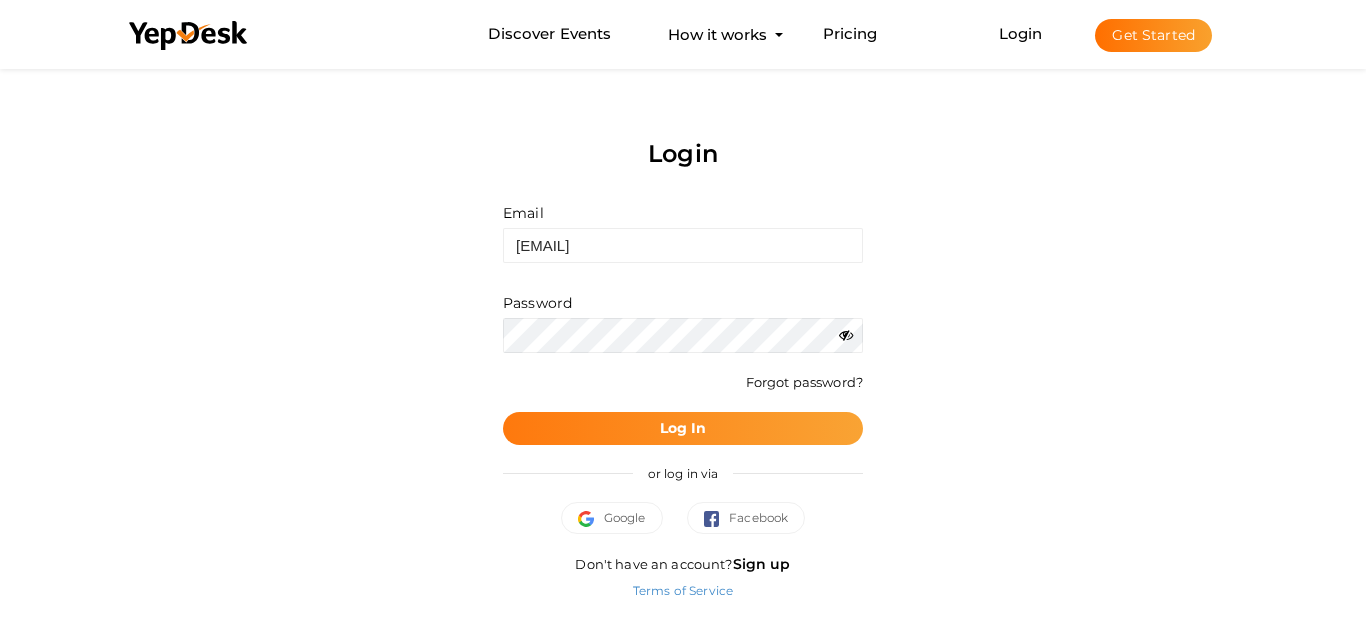 click on "Log In" at bounding box center [683, 428] 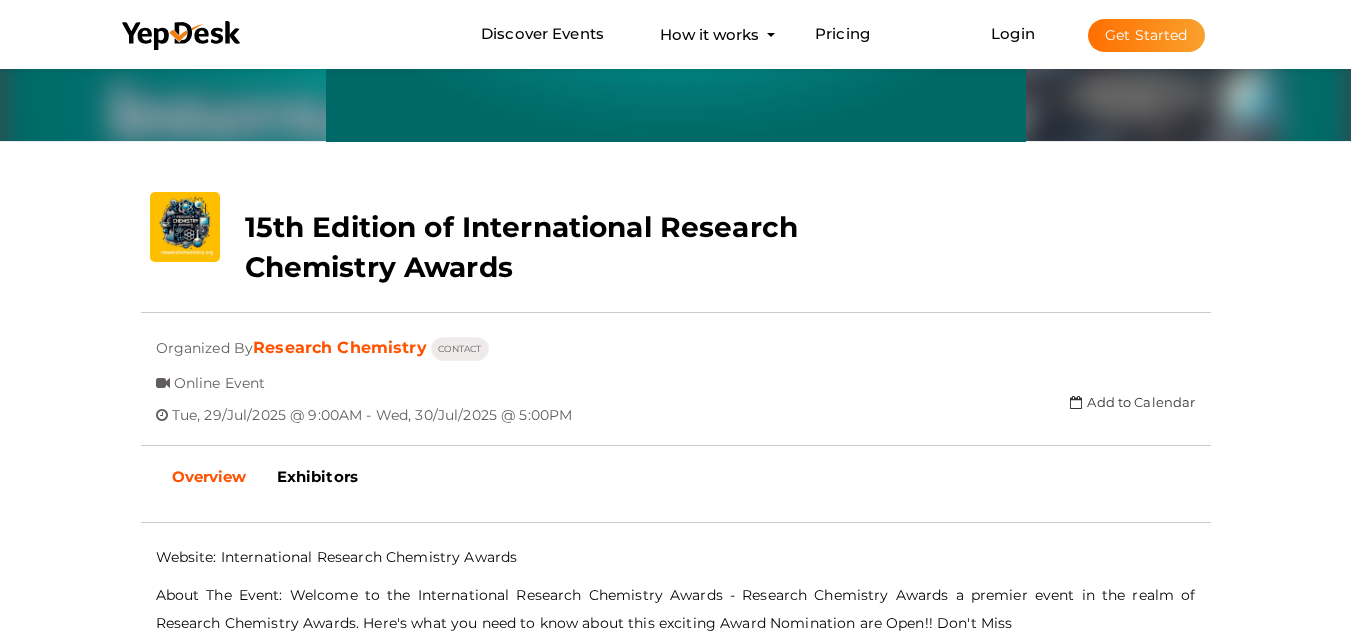 scroll, scrollTop: 400, scrollLeft: 0, axis: vertical 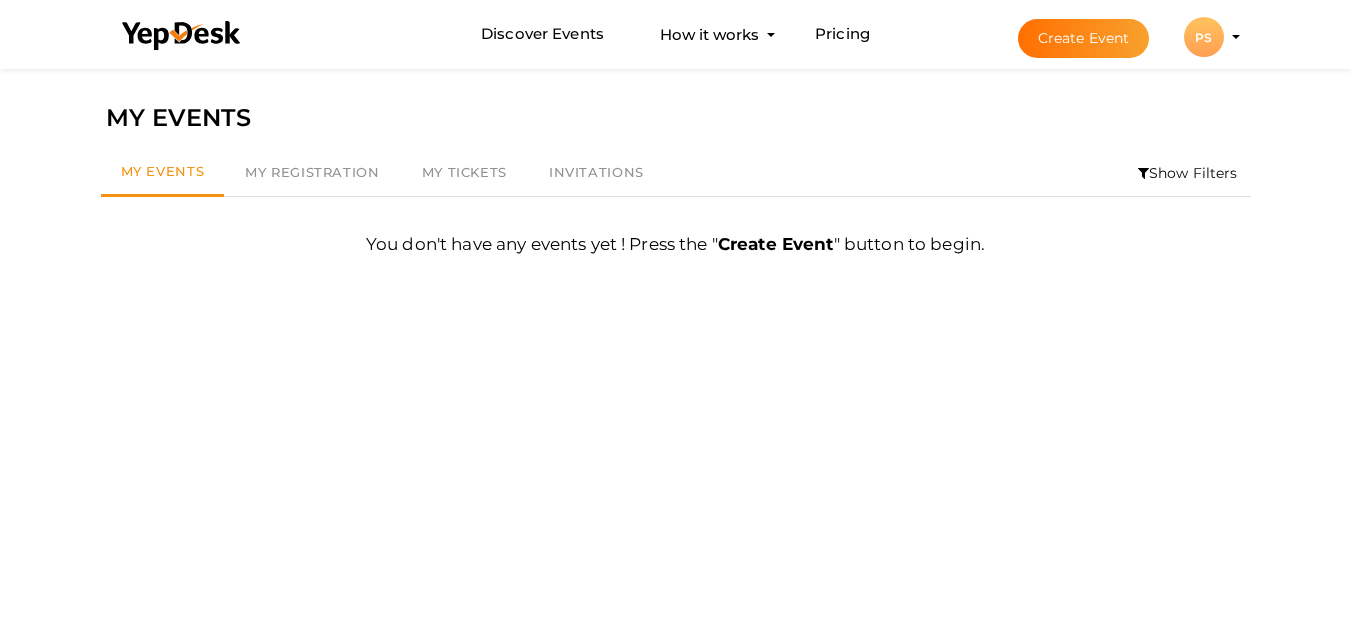 click on "Create Event" at bounding box center [1084, 38] 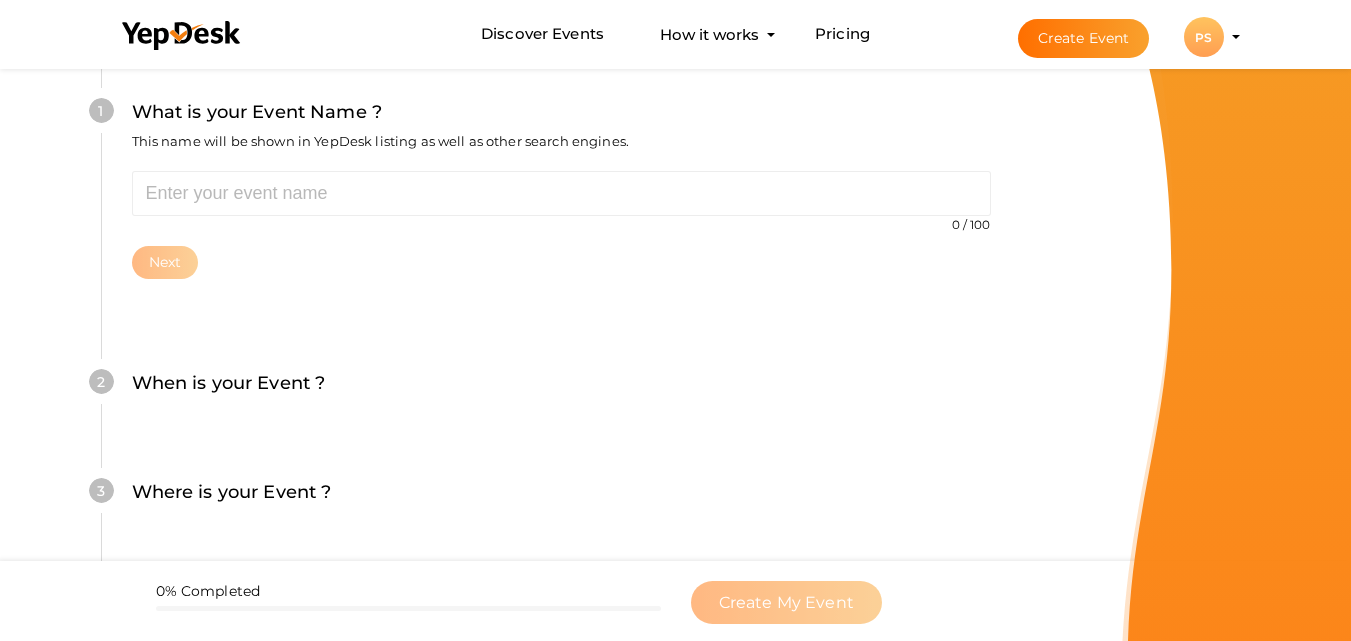 scroll, scrollTop: 0, scrollLeft: 0, axis: both 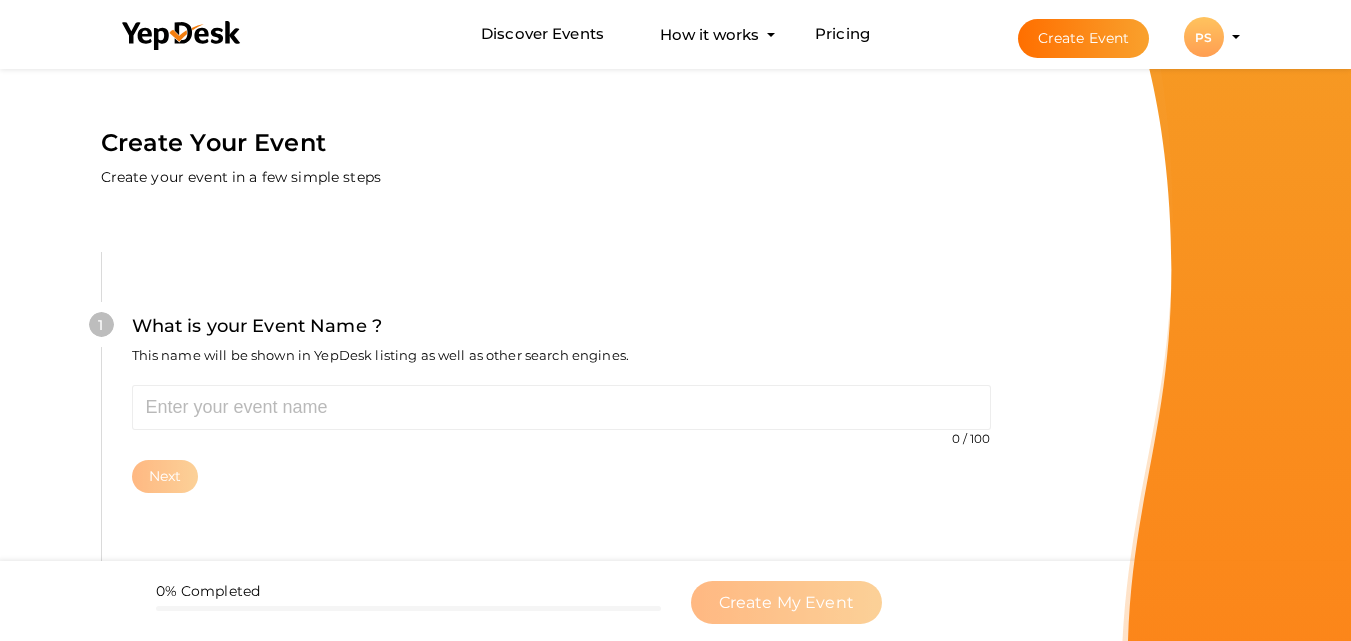 click on "Create Event
PS
PS
Plant Scientist
planscientistaward@gmail.com
Personal Profile
My Events
Admin
Switch Profile
Create New Profile Manage Profile Logout" at bounding box center (1111, 37) 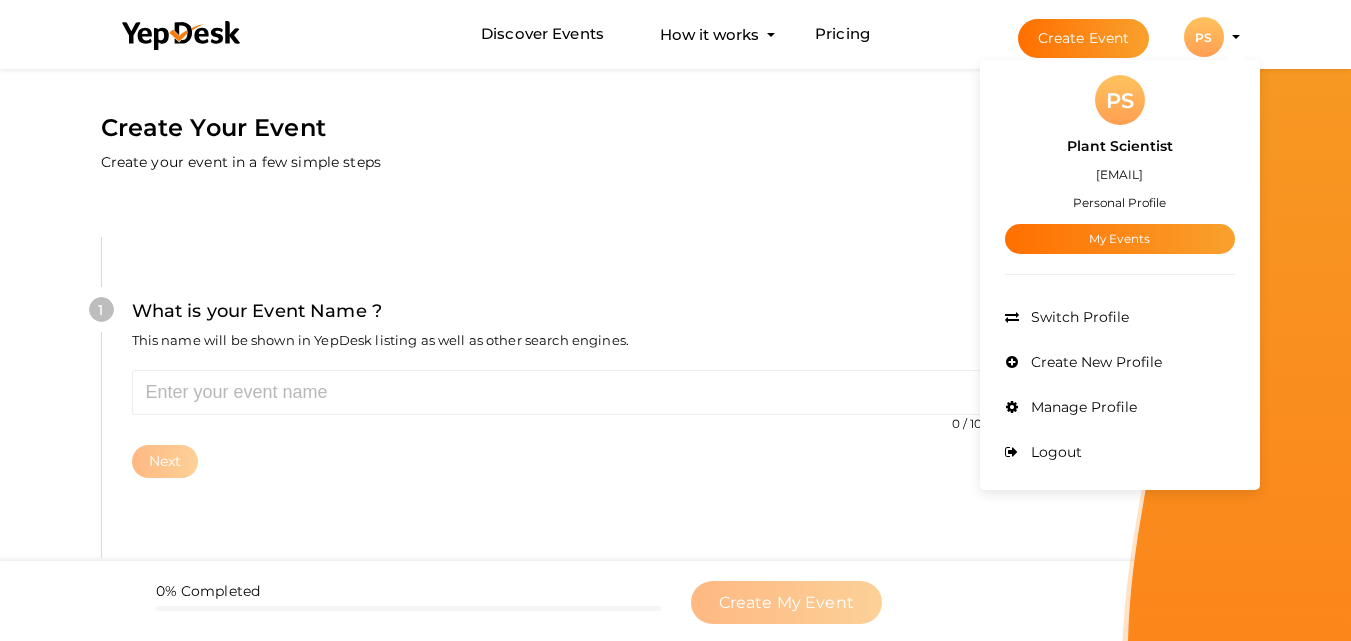 scroll, scrollTop: 0, scrollLeft: 0, axis: both 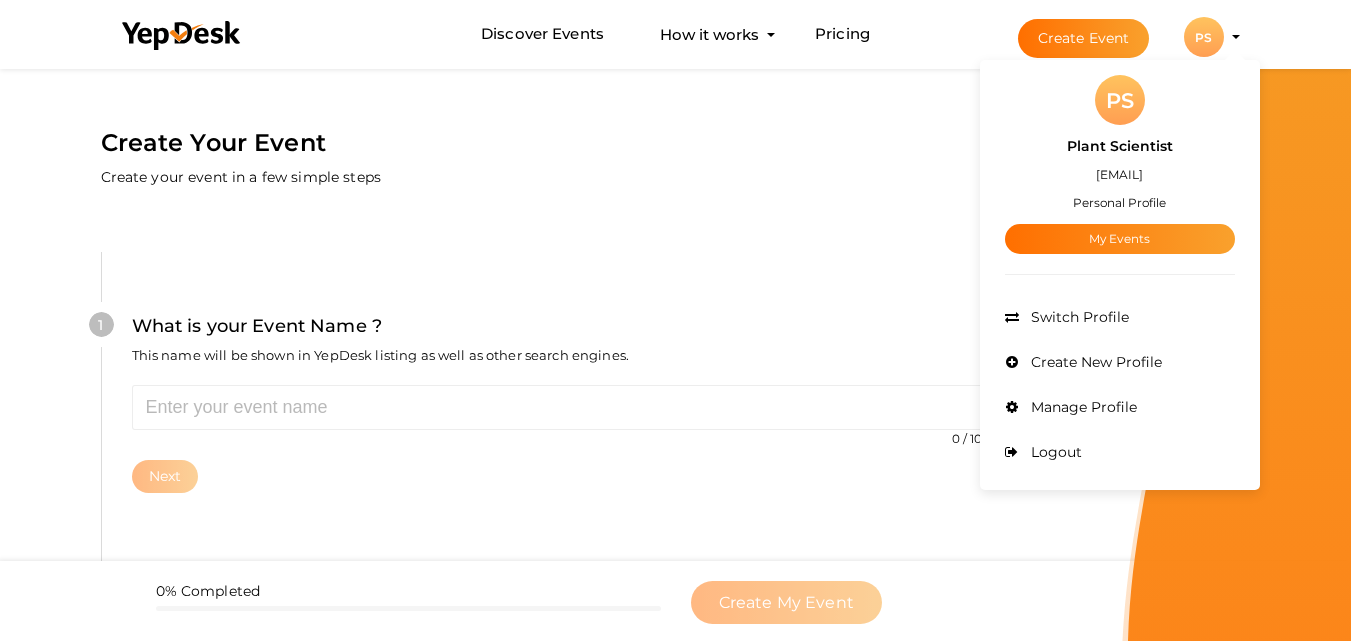 click on "PS" at bounding box center [1204, 37] 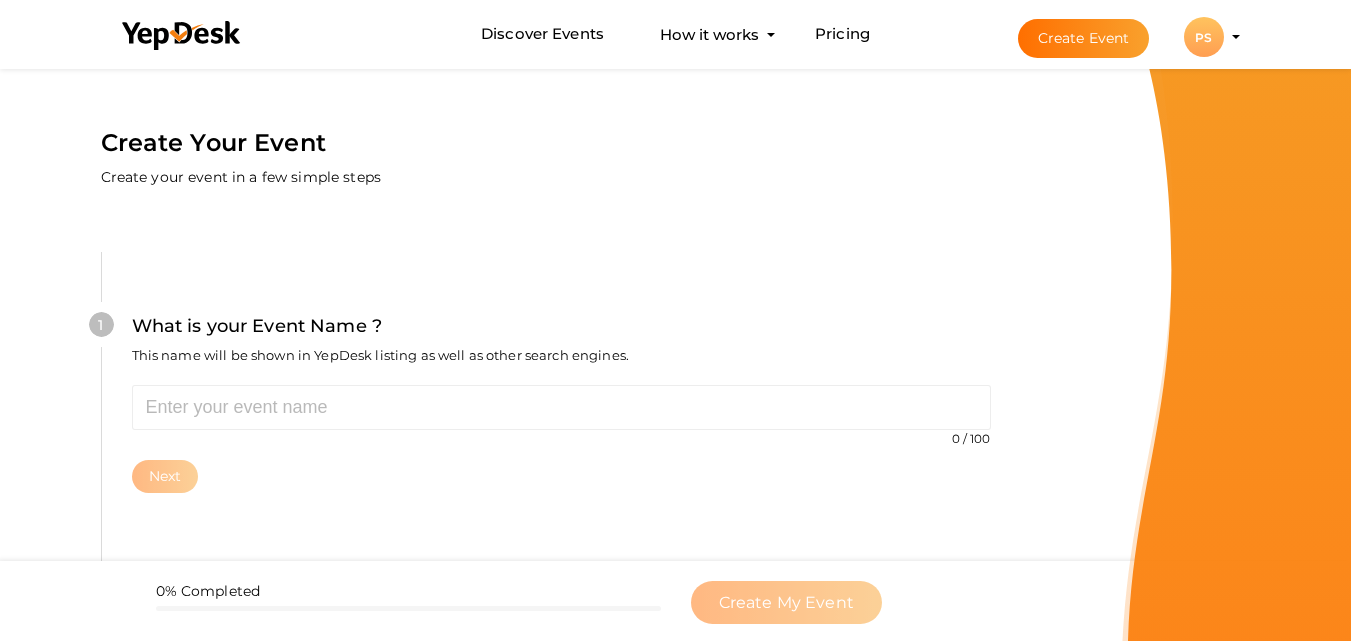click on "Create Event" at bounding box center (1084, 38) 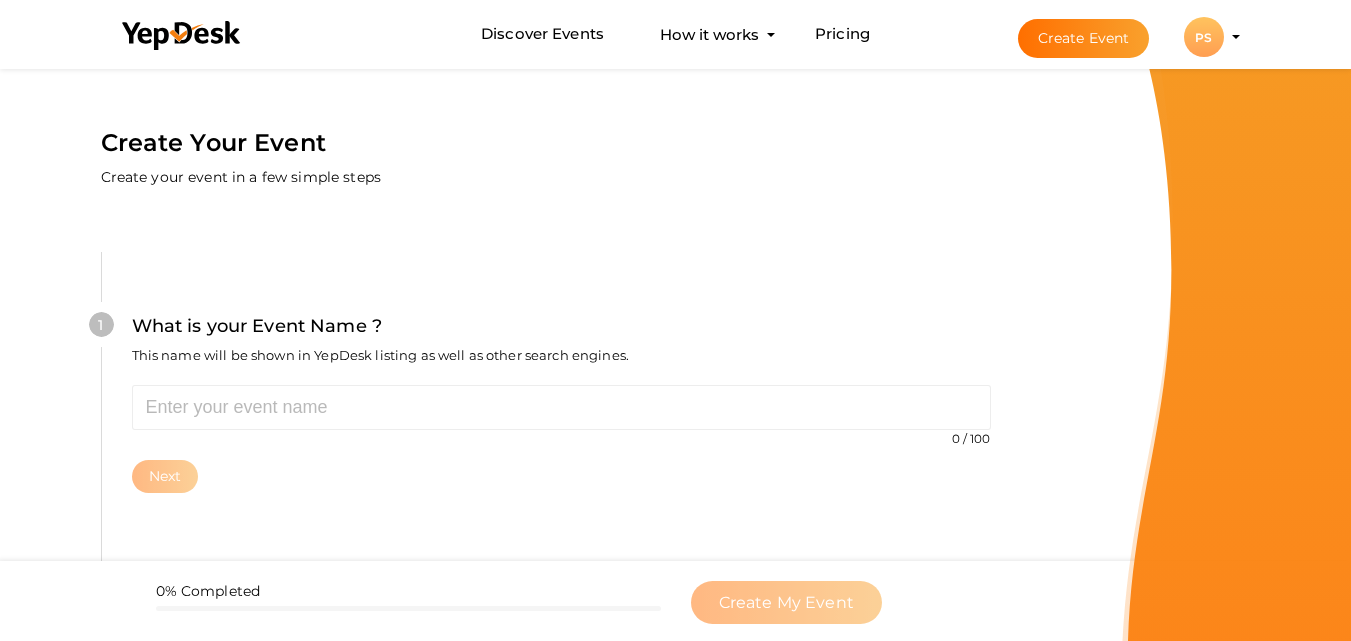 click on "1
What
is your Event Name ?
This name will be shown in YepDesk listing as well
as other search engines.
0 / 100
Invalid
event name
event name length exceeded
Required.
Next
2
When is your
Event ?
Tell
event-goers when your event starts and ends so they can make plans to
attend.
Start Date
August 1, 2025 12:47 PM
End Date
Next
3 4" at bounding box center (561, 674) 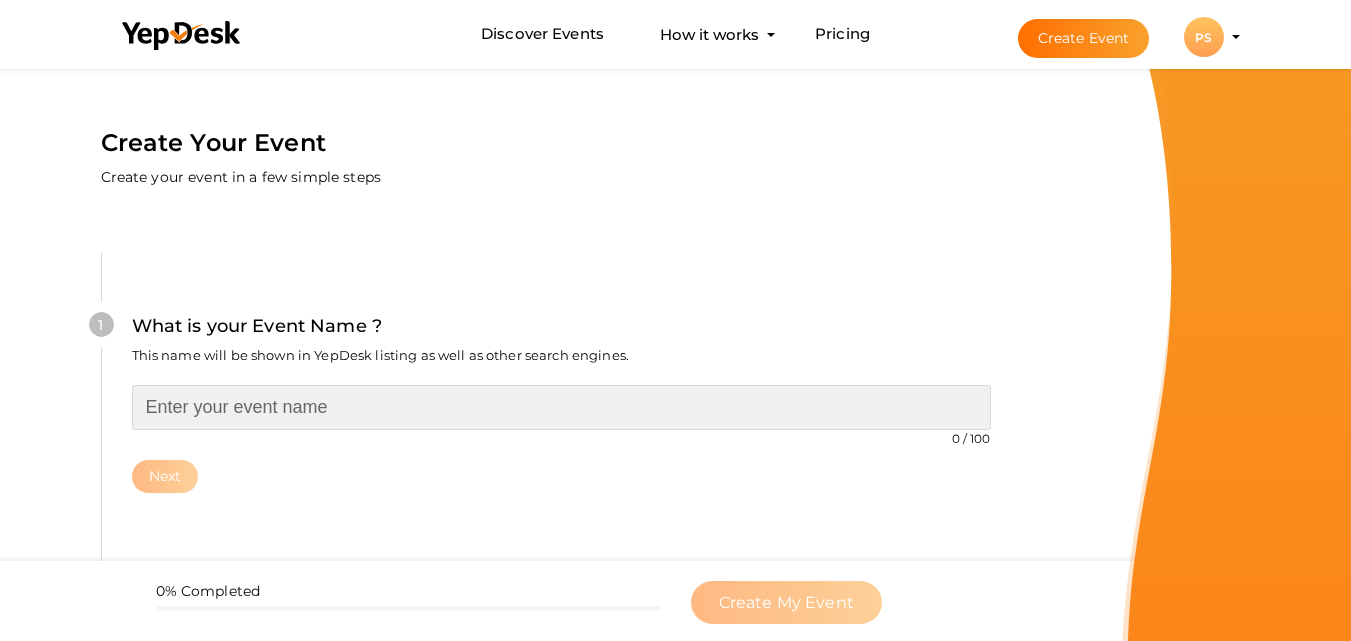 click at bounding box center [561, 407] 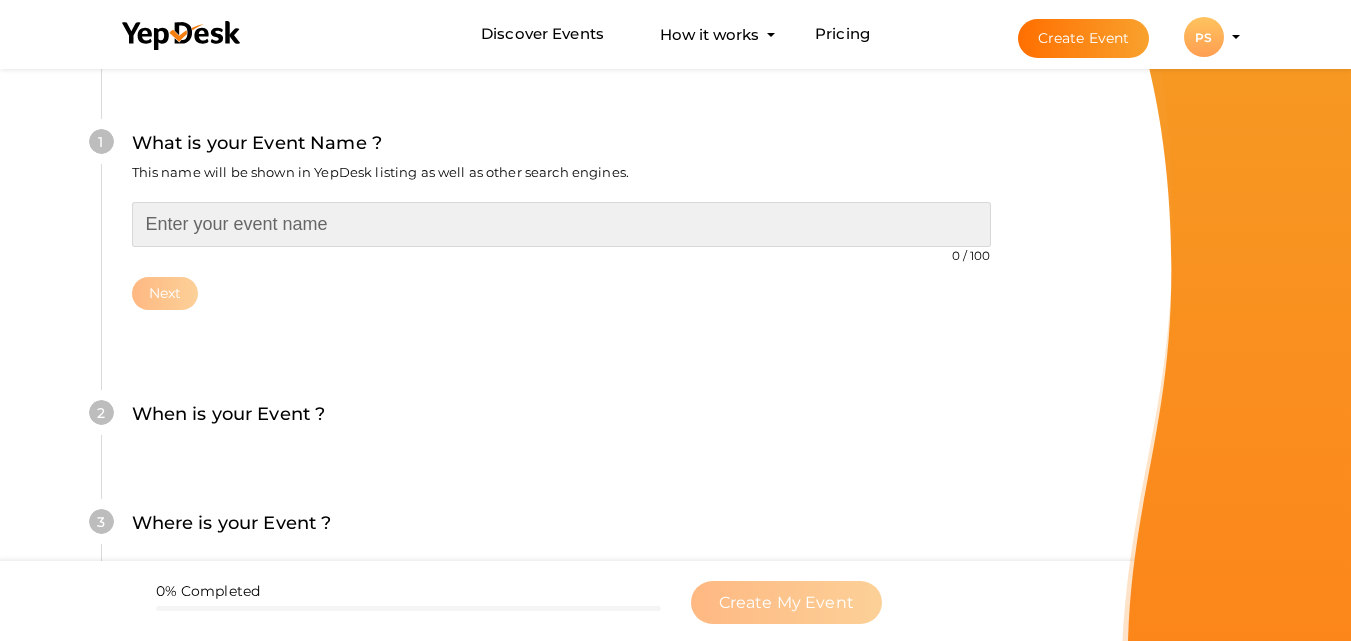 scroll, scrollTop: 200, scrollLeft: 0, axis: vertical 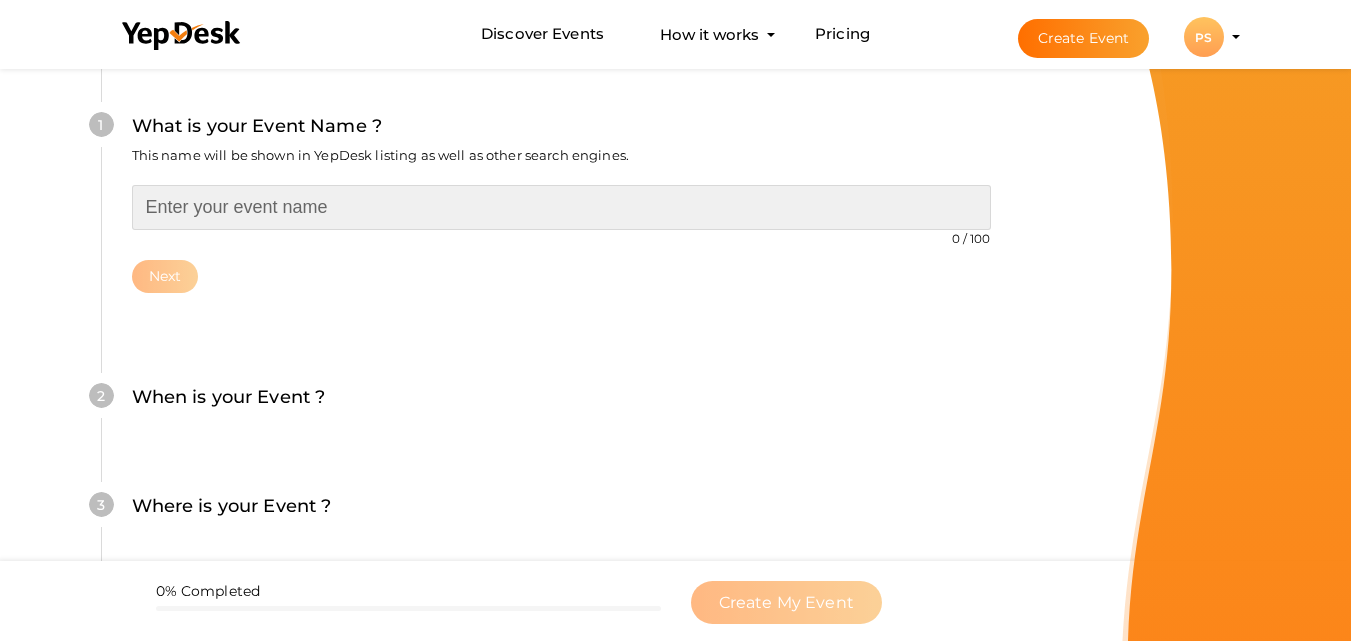 click at bounding box center [561, 207] 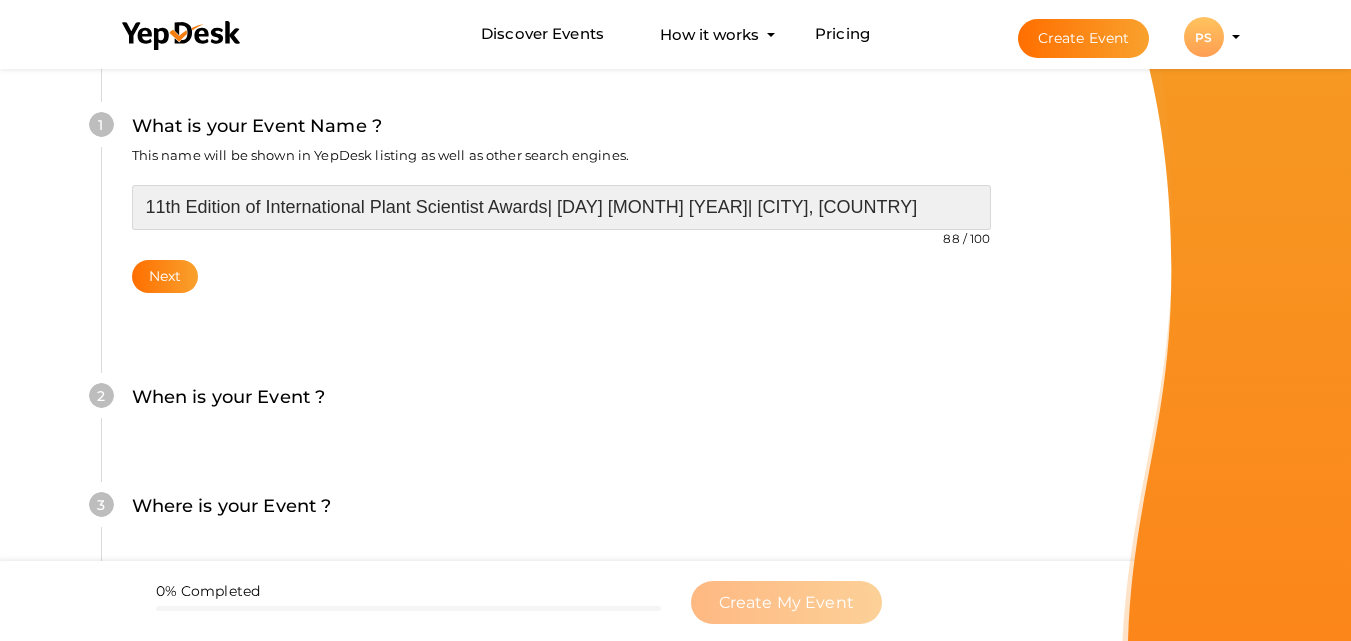 drag, startPoint x: 548, startPoint y: 206, endPoint x: 942, endPoint y: 195, distance: 394.15353 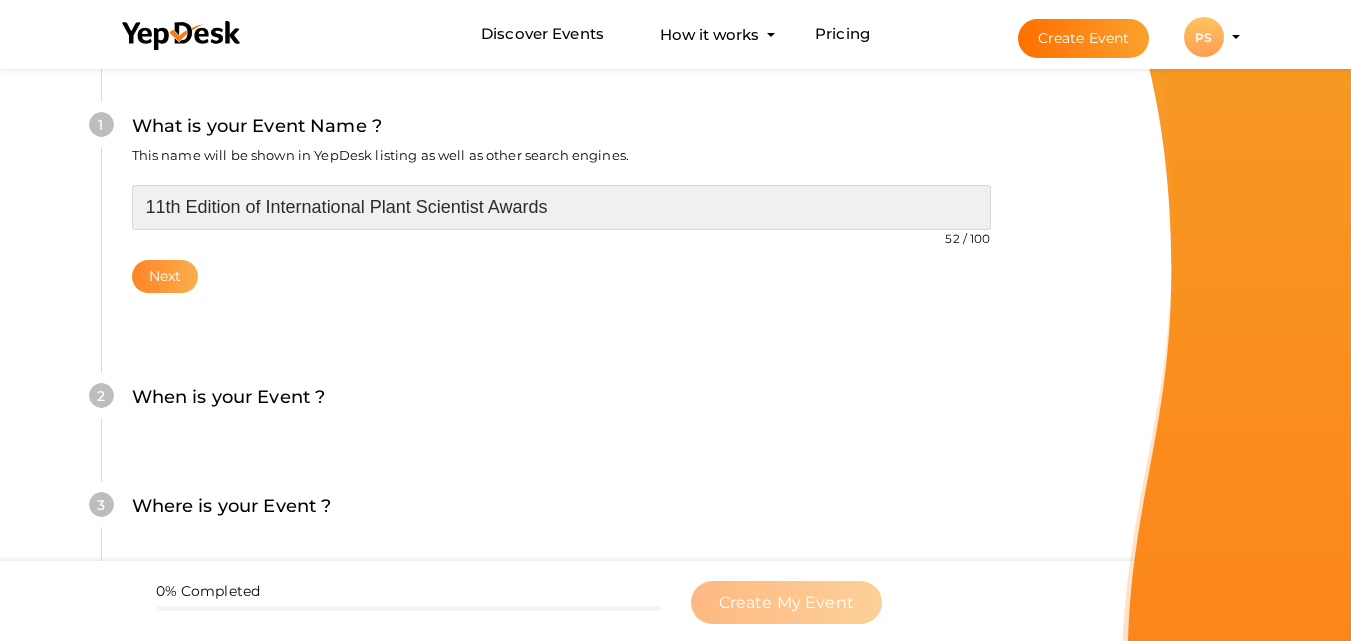 type on "11th Edition of International Plant Scientist Awards" 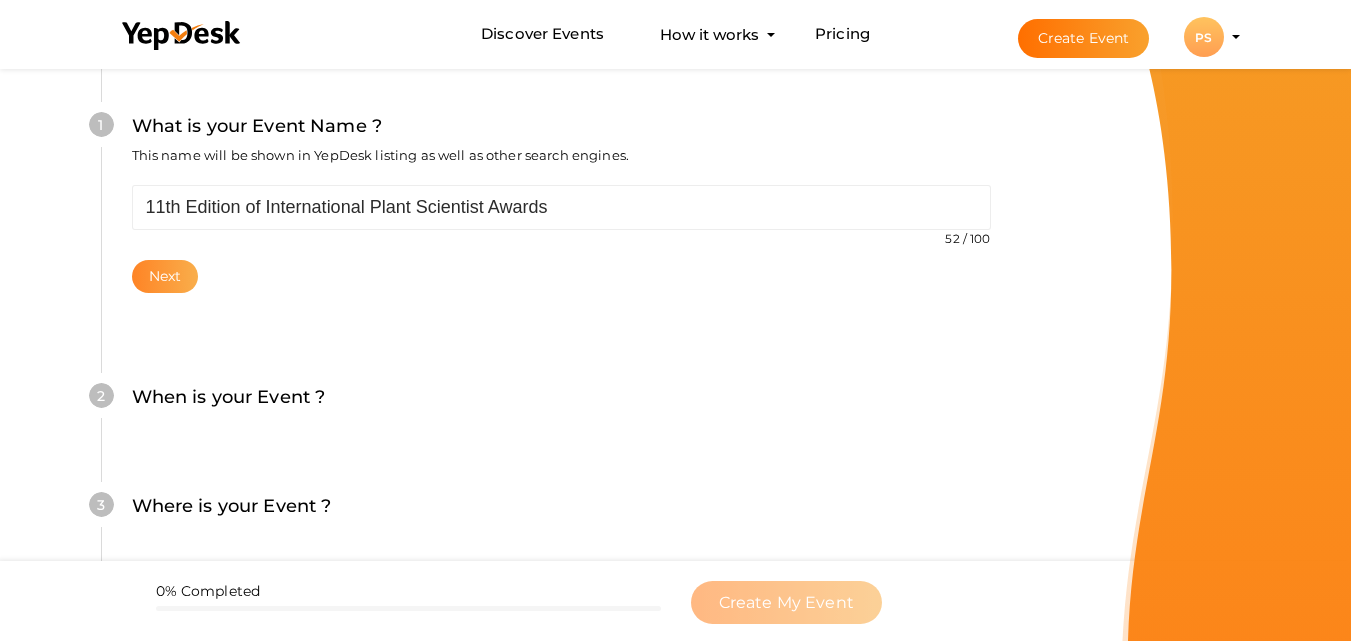 click on "Next" at bounding box center (165, 276) 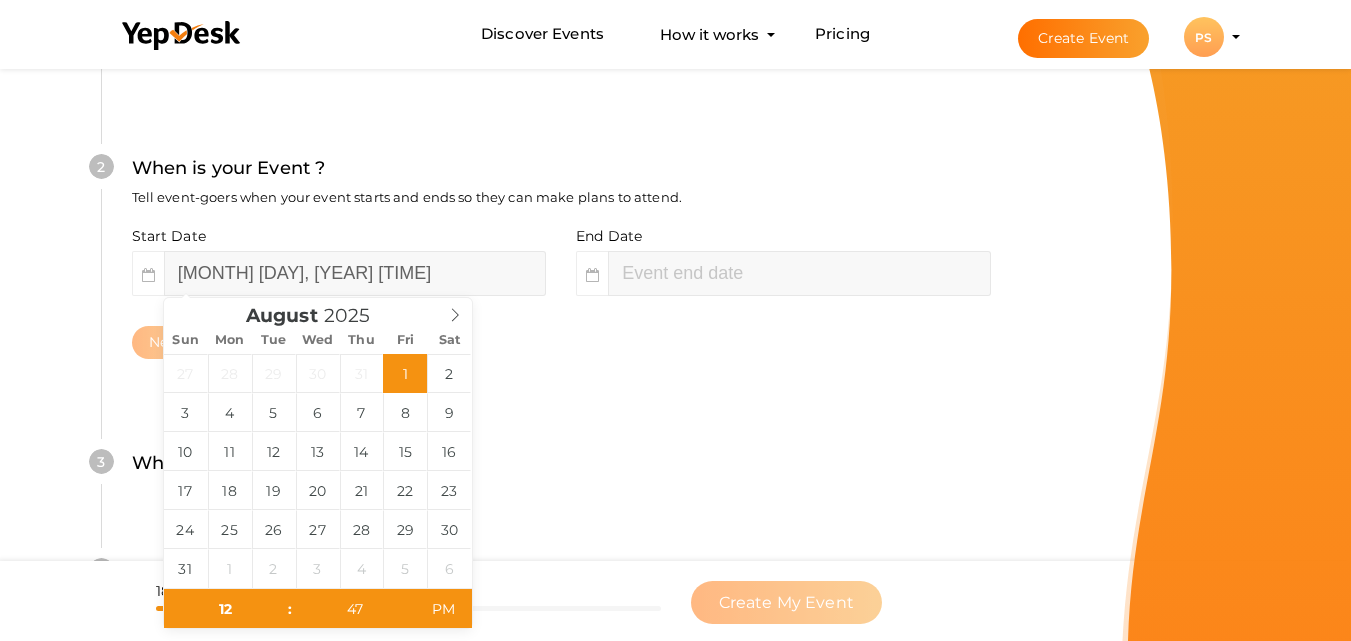 scroll, scrollTop: 460, scrollLeft: 0, axis: vertical 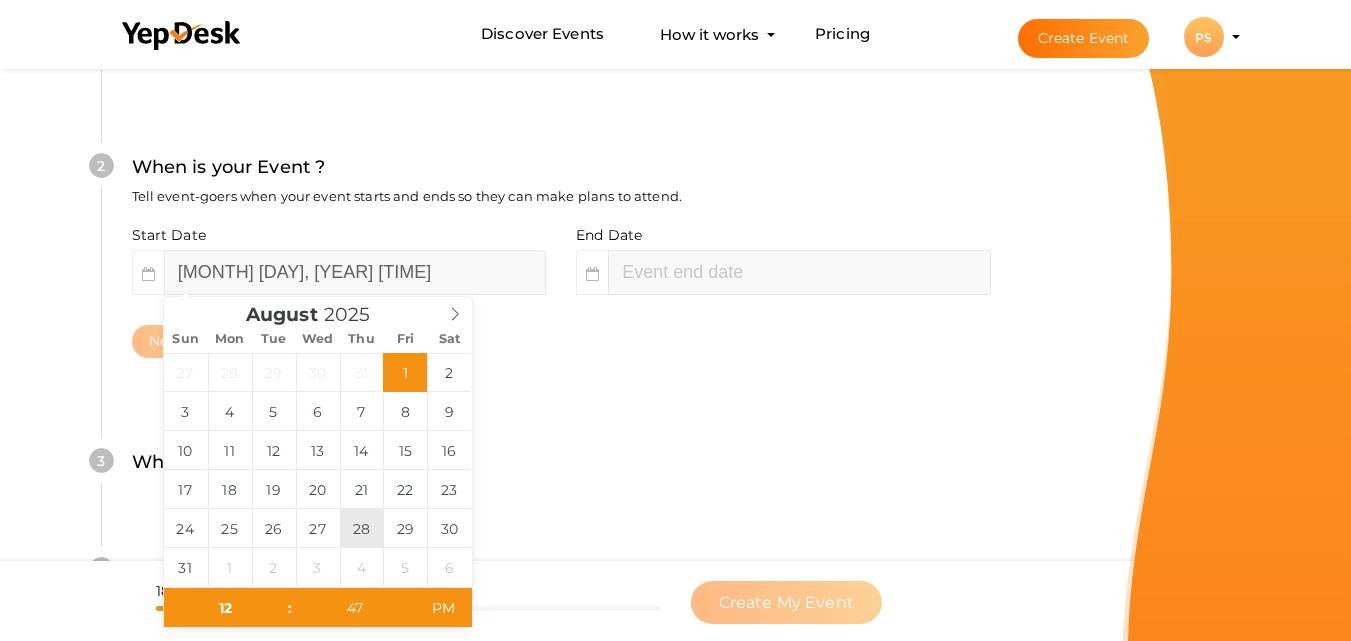 type on "August 28, 2025 12:47 PM" 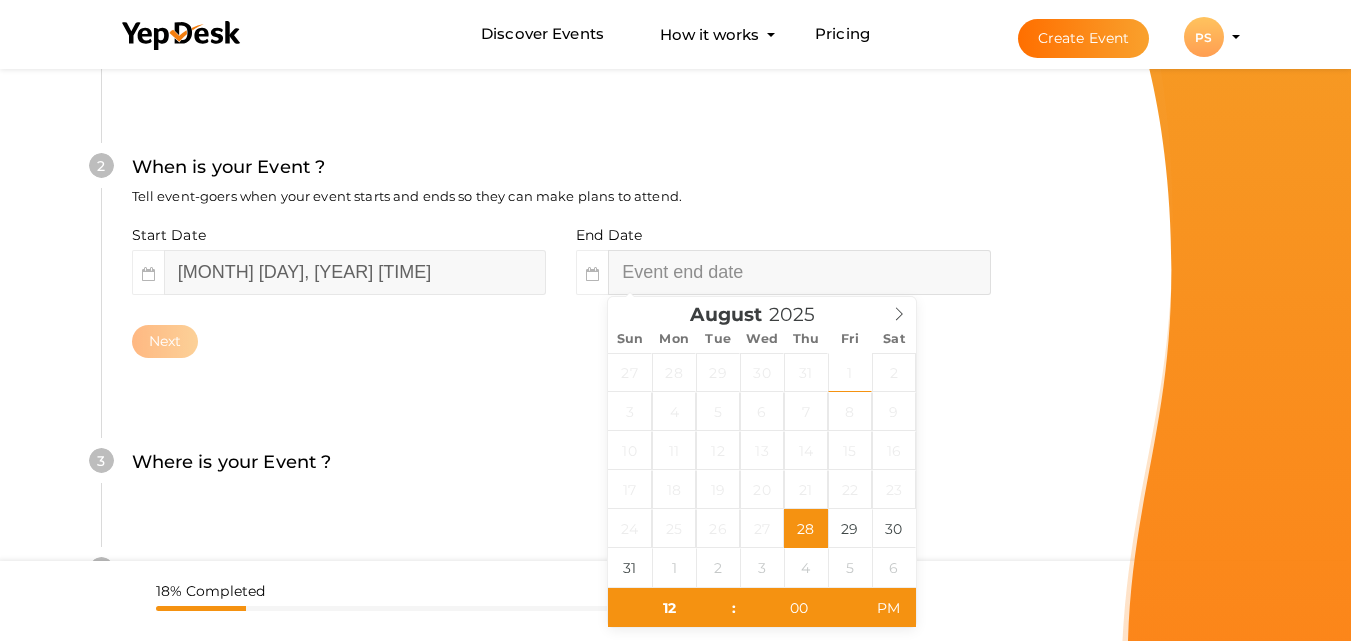type on "02" 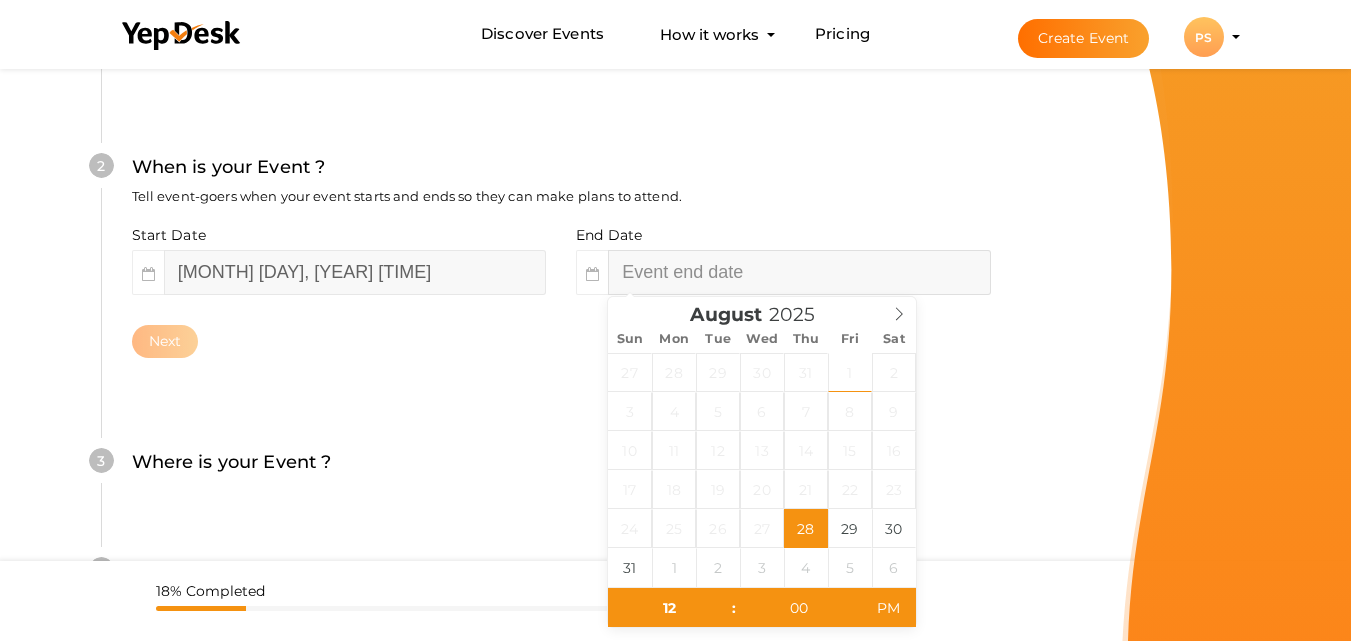 type on "47" 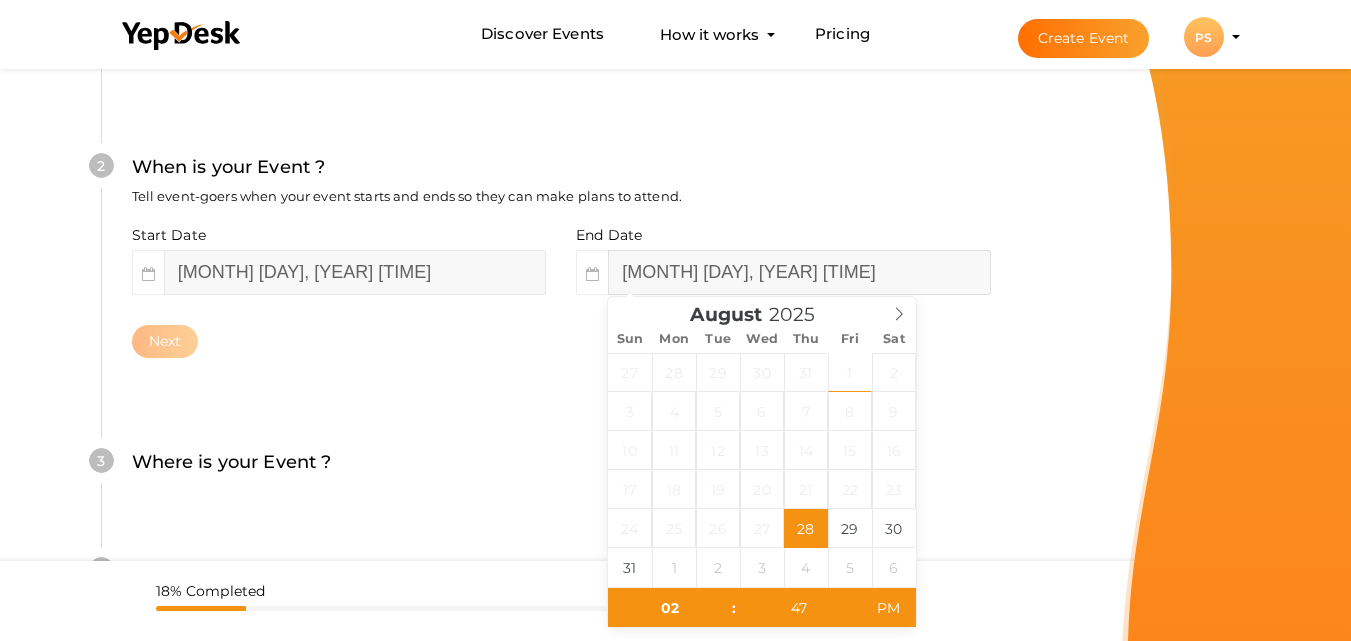click on "August 28, 2025 2:47 PM" at bounding box center [799, 272] 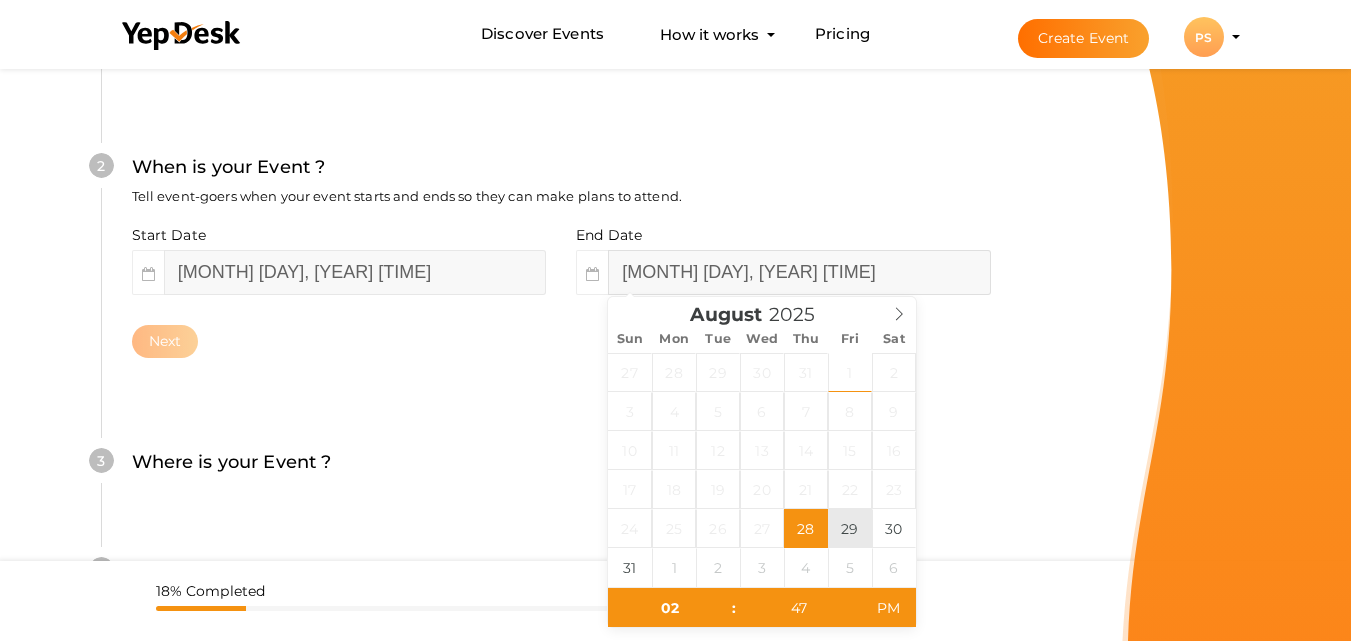 type on "August 29, 2025 2:47 PM" 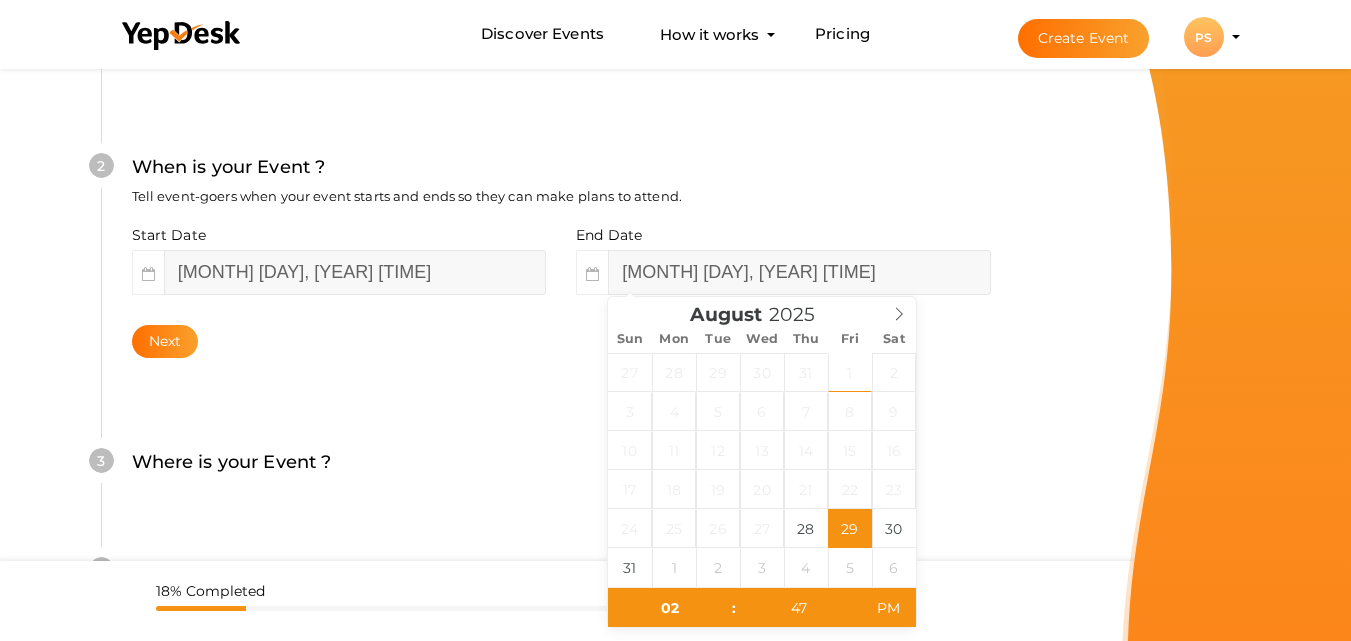 click on "Where is
your Event ?
Tell
event-goers where your event location is." at bounding box center [561, 472] 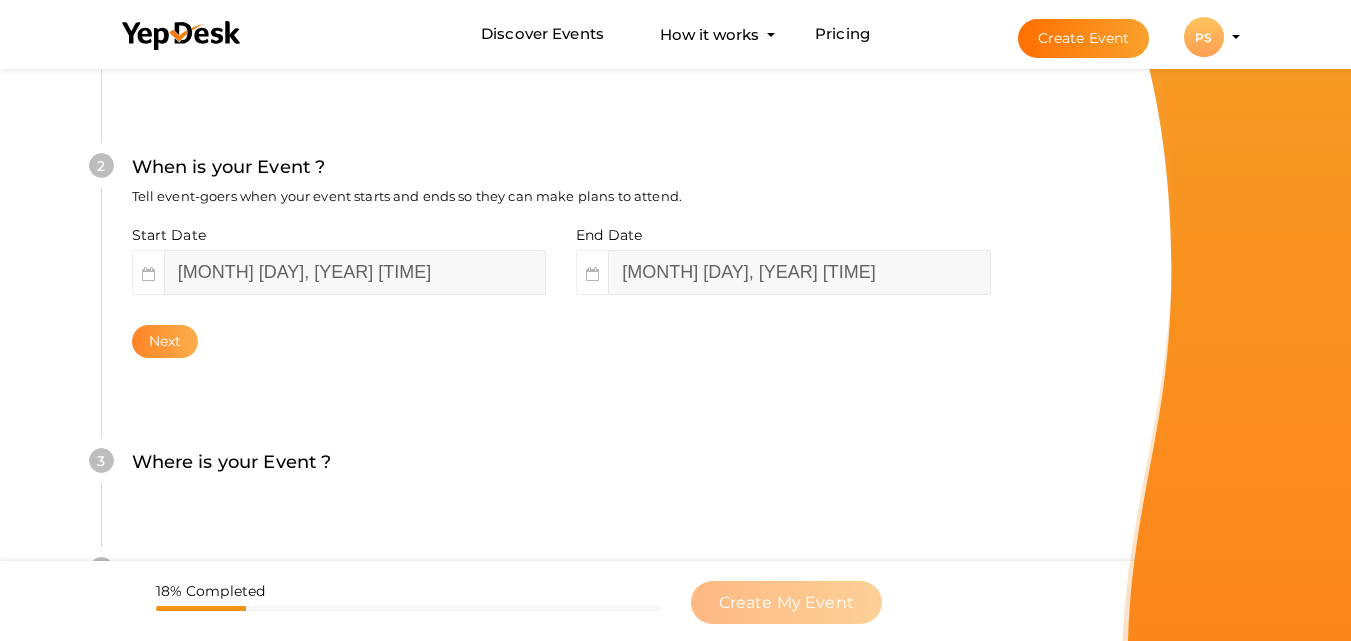 click on "Next" at bounding box center (165, 341) 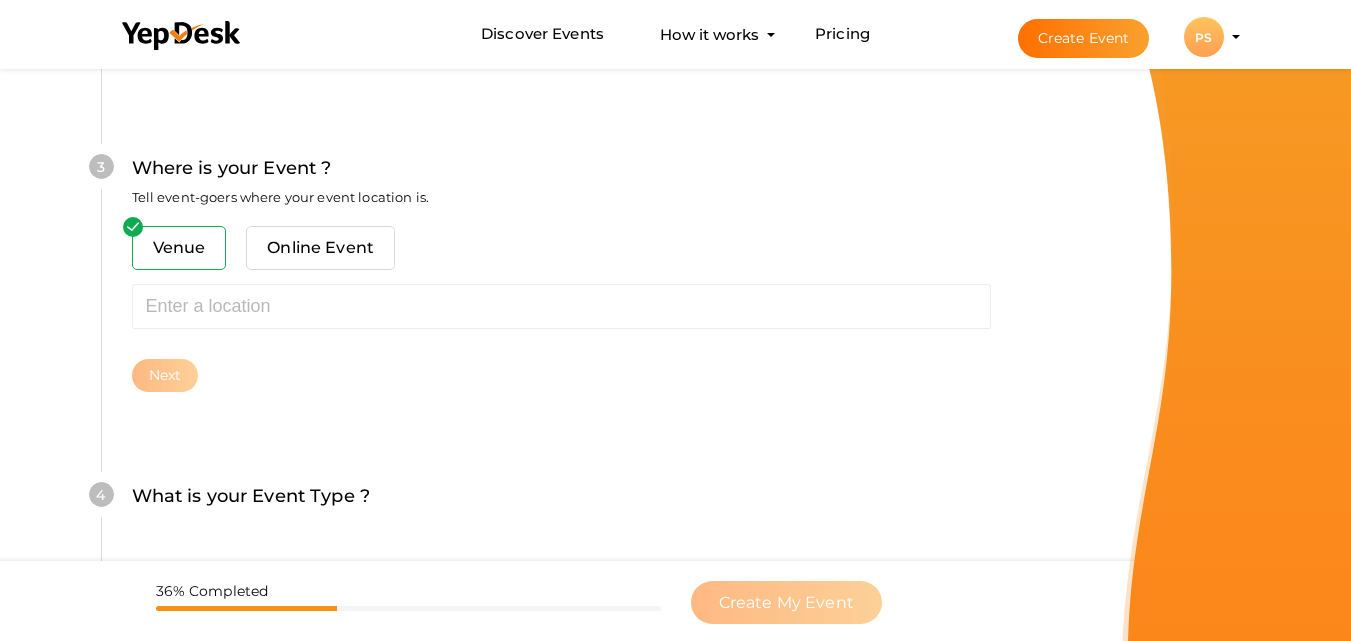 scroll, scrollTop: 785, scrollLeft: 0, axis: vertical 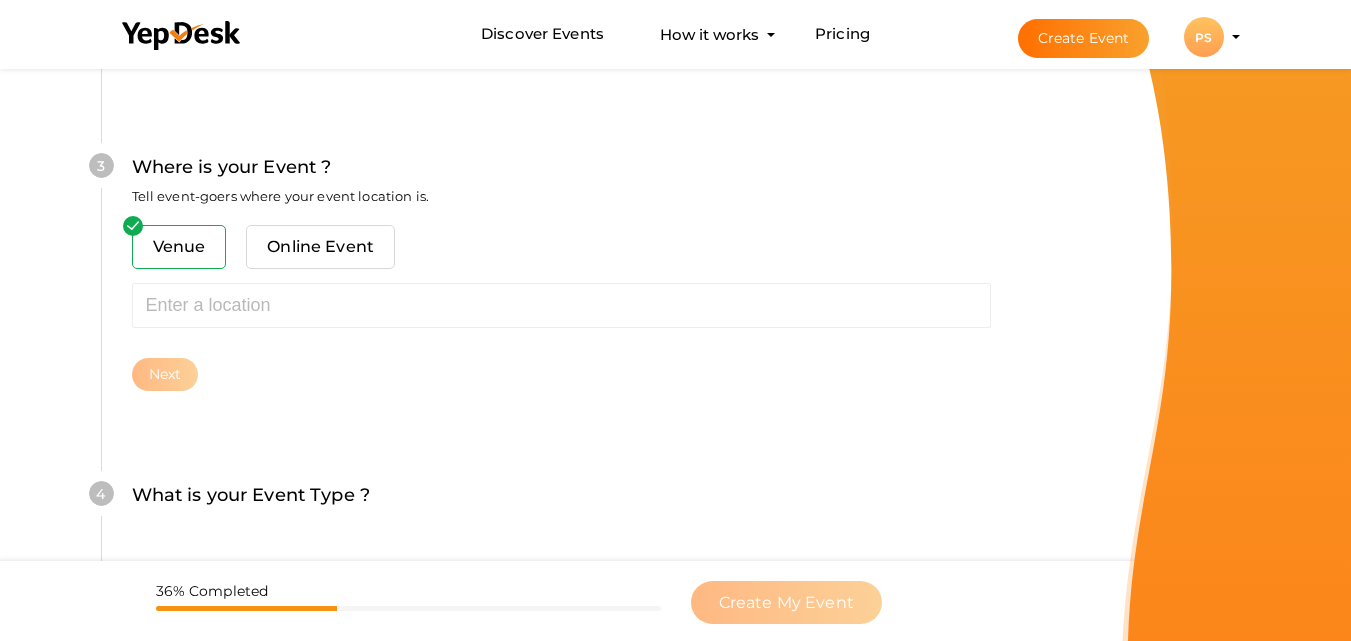 click on "Venue" at bounding box center [179, 247] 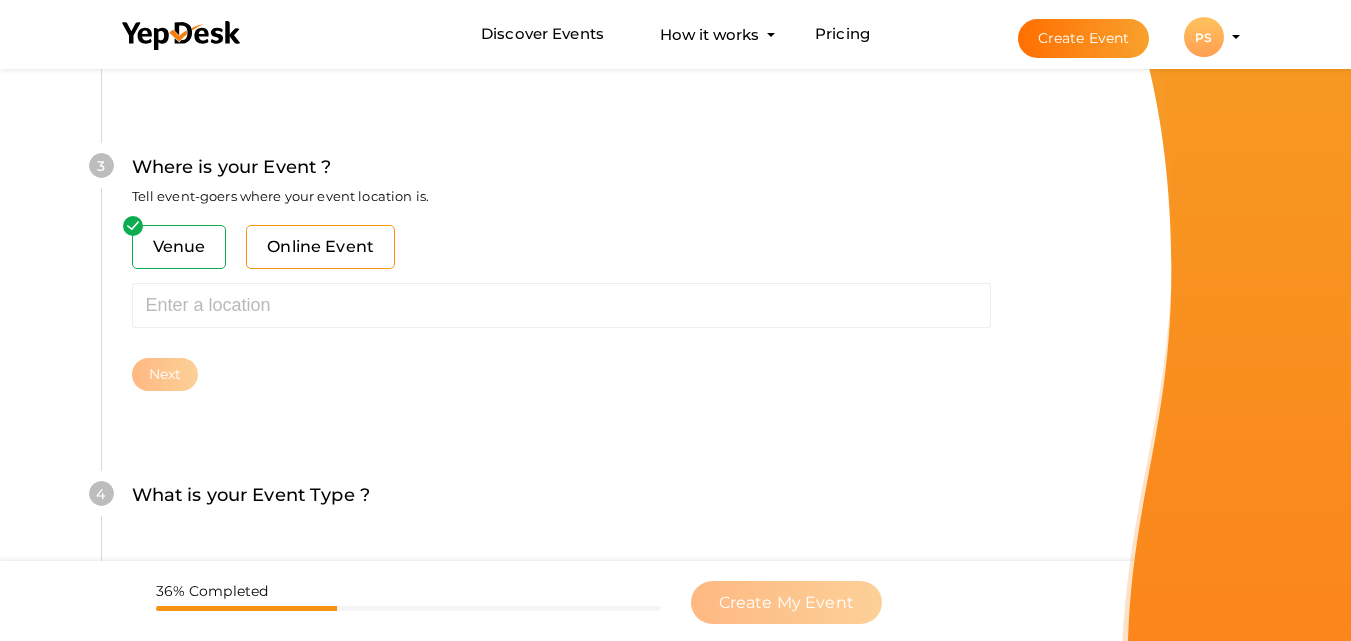 click on "Online
Event" at bounding box center [320, 247] 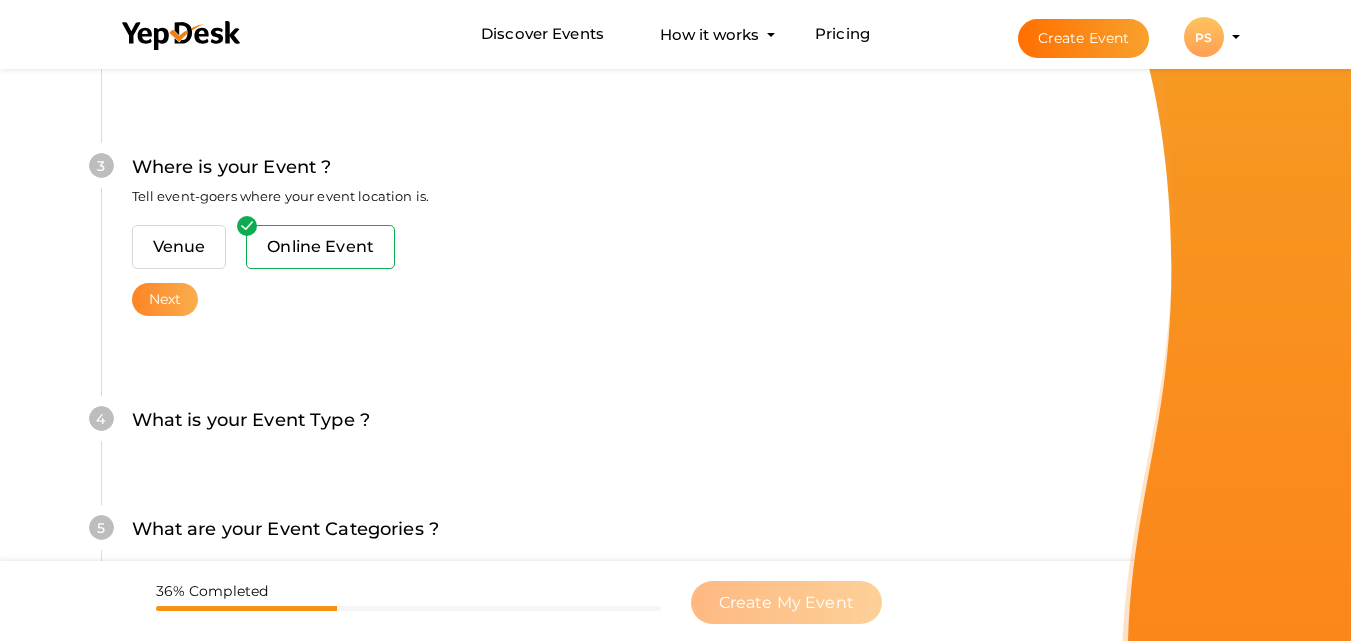click on "Next" at bounding box center (165, 299) 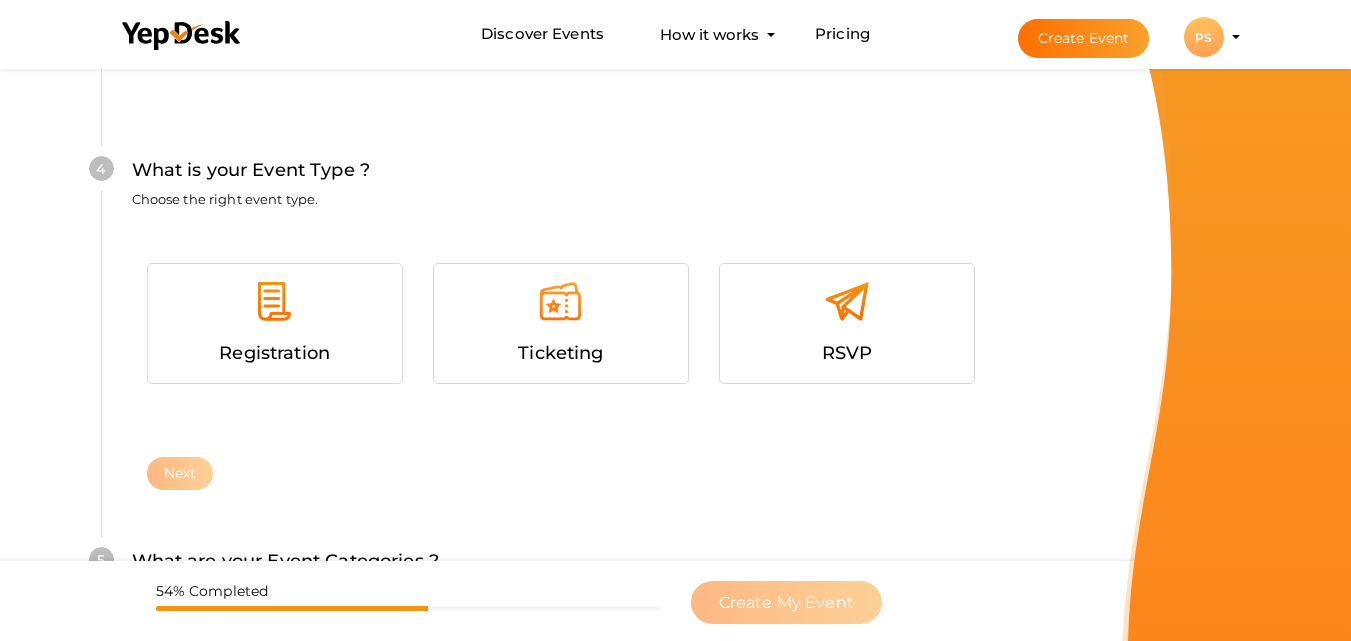 scroll, scrollTop: 1068, scrollLeft: 0, axis: vertical 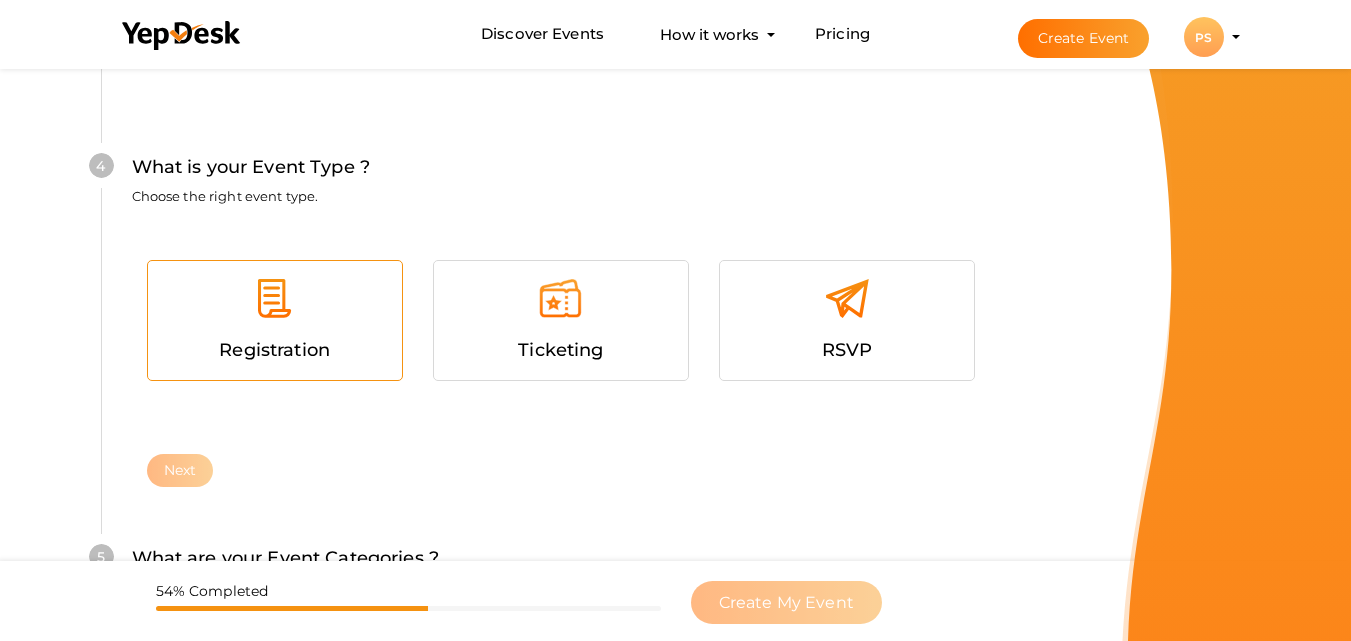 click at bounding box center (274, 298) 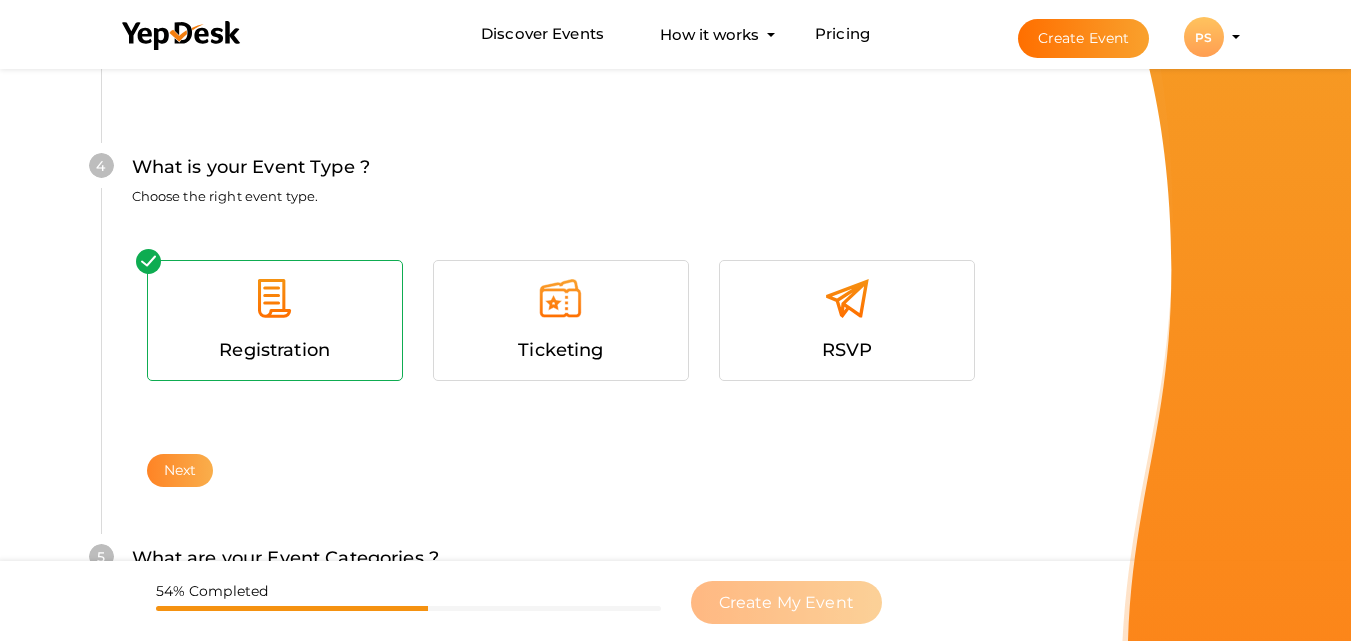 click on "Next" at bounding box center (180, 470) 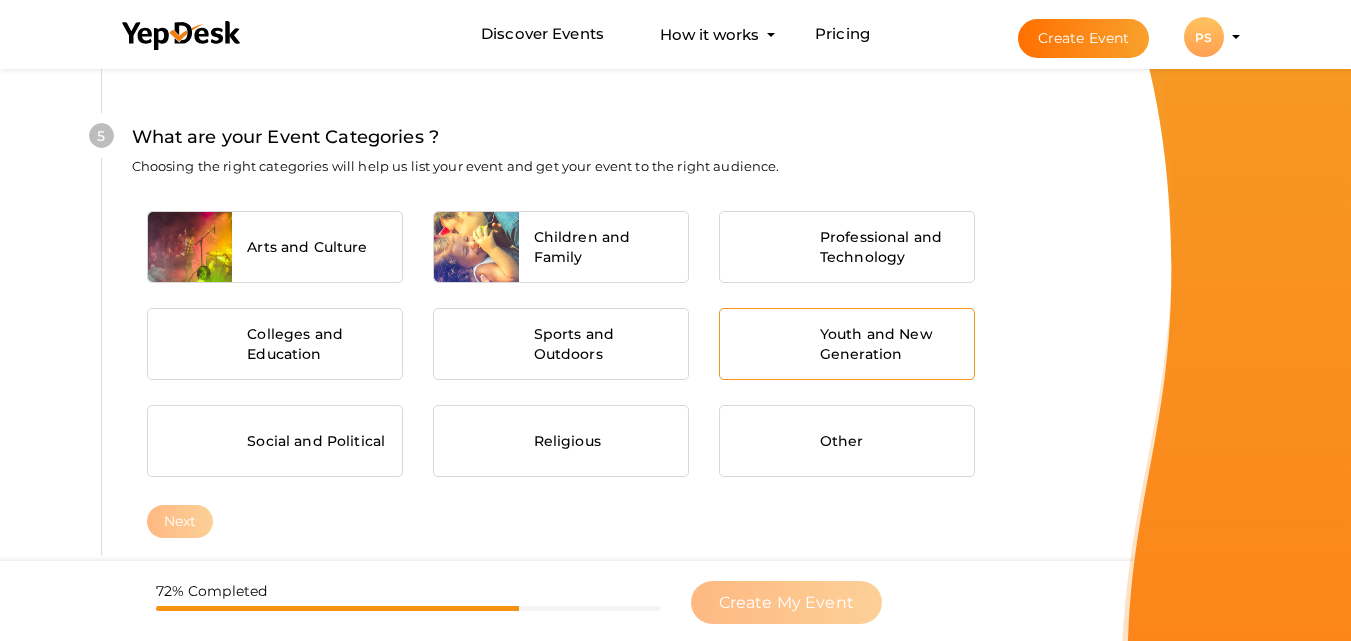scroll, scrollTop: 1589, scrollLeft: 0, axis: vertical 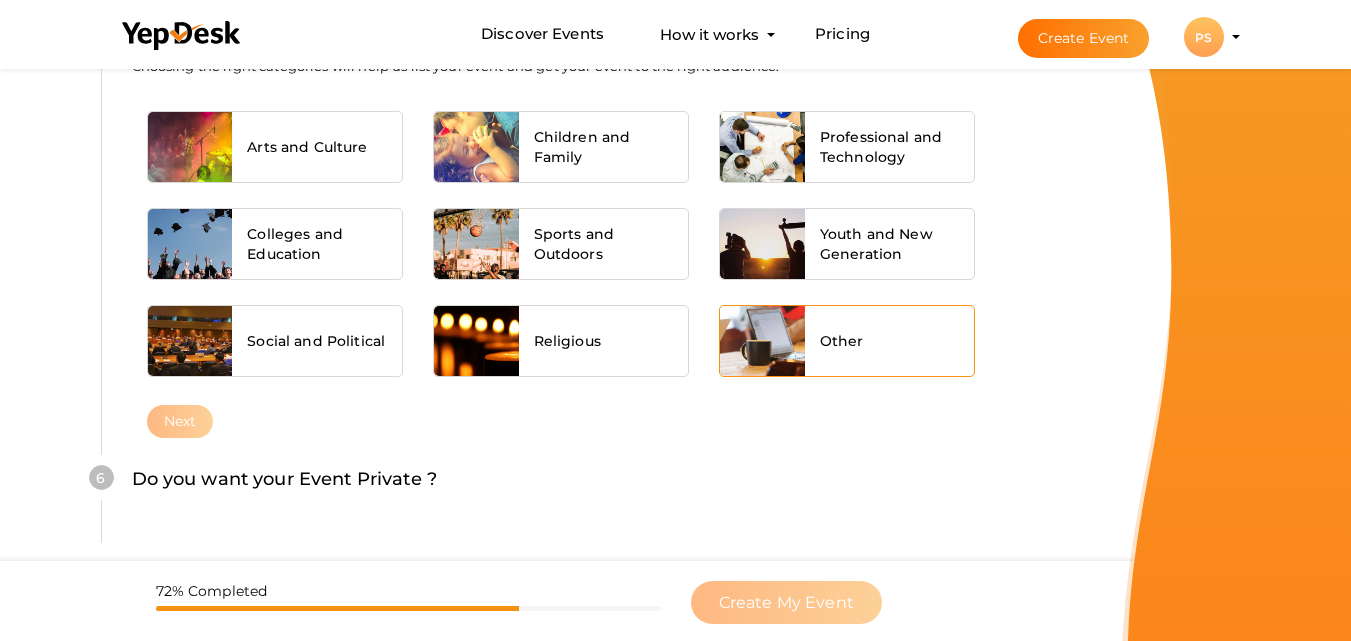 click on "Other" at bounding box center [842, 341] 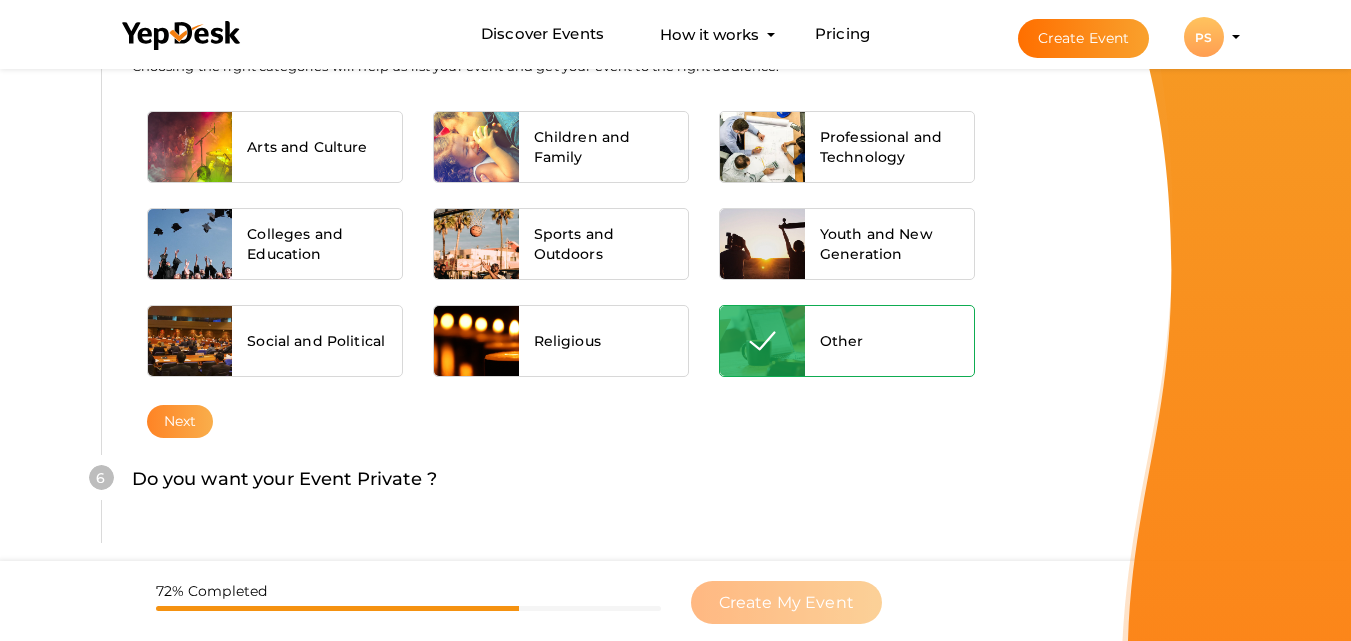 click on "Next" at bounding box center [180, 421] 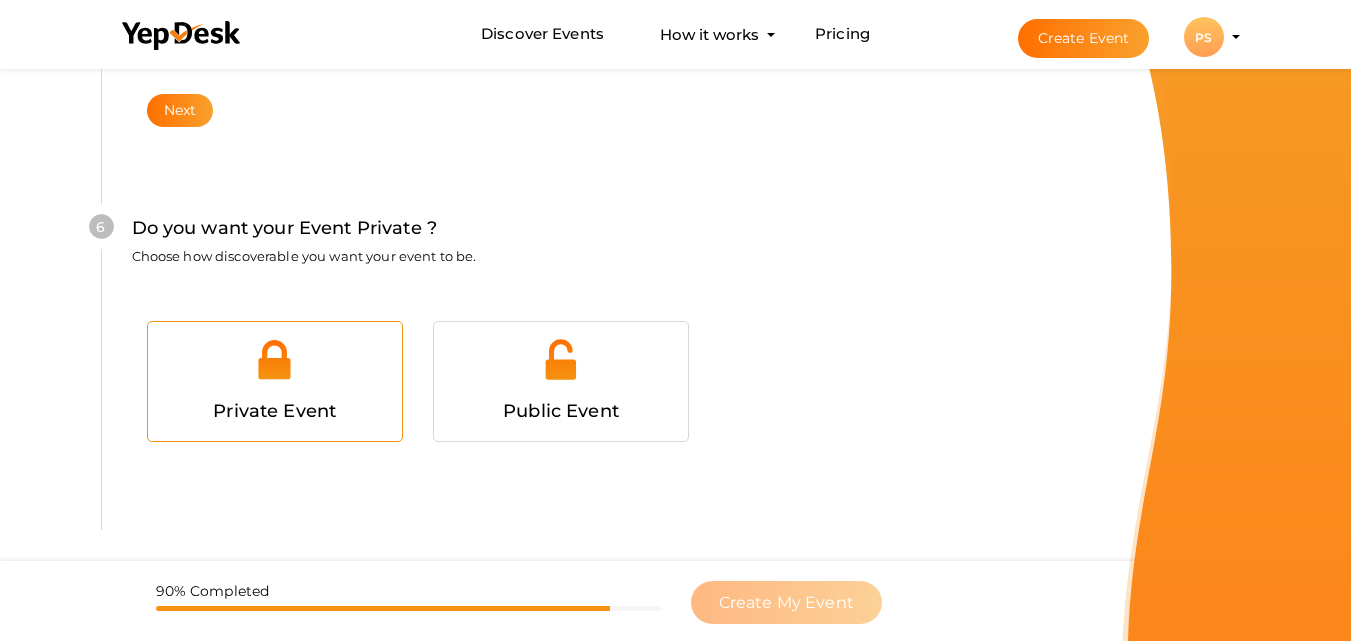 scroll, scrollTop: 1931, scrollLeft: 0, axis: vertical 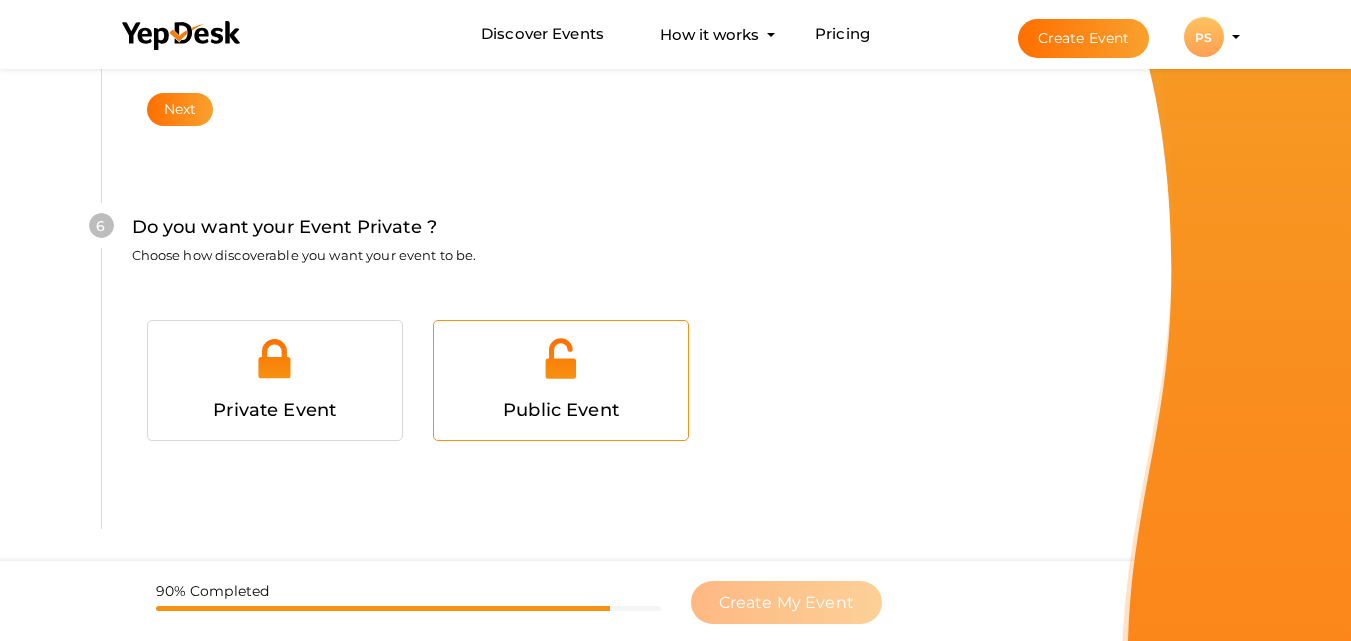 click at bounding box center [561, 366] 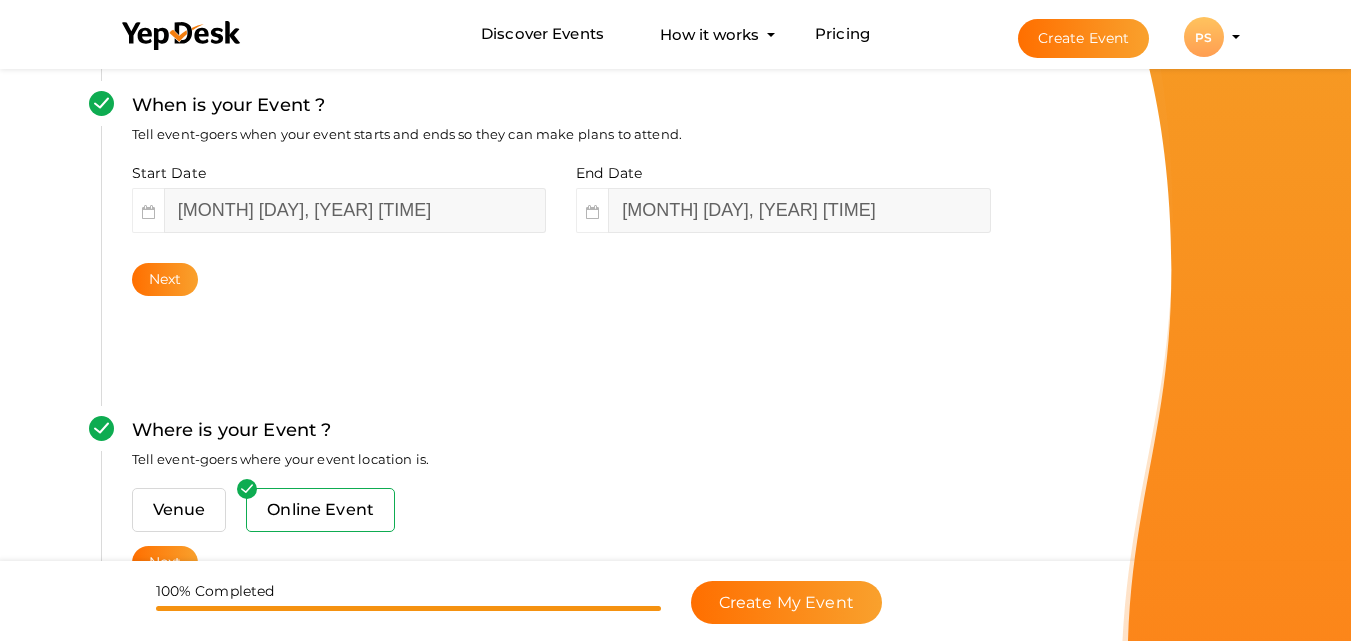 scroll, scrollTop: 507, scrollLeft: 0, axis: vertical 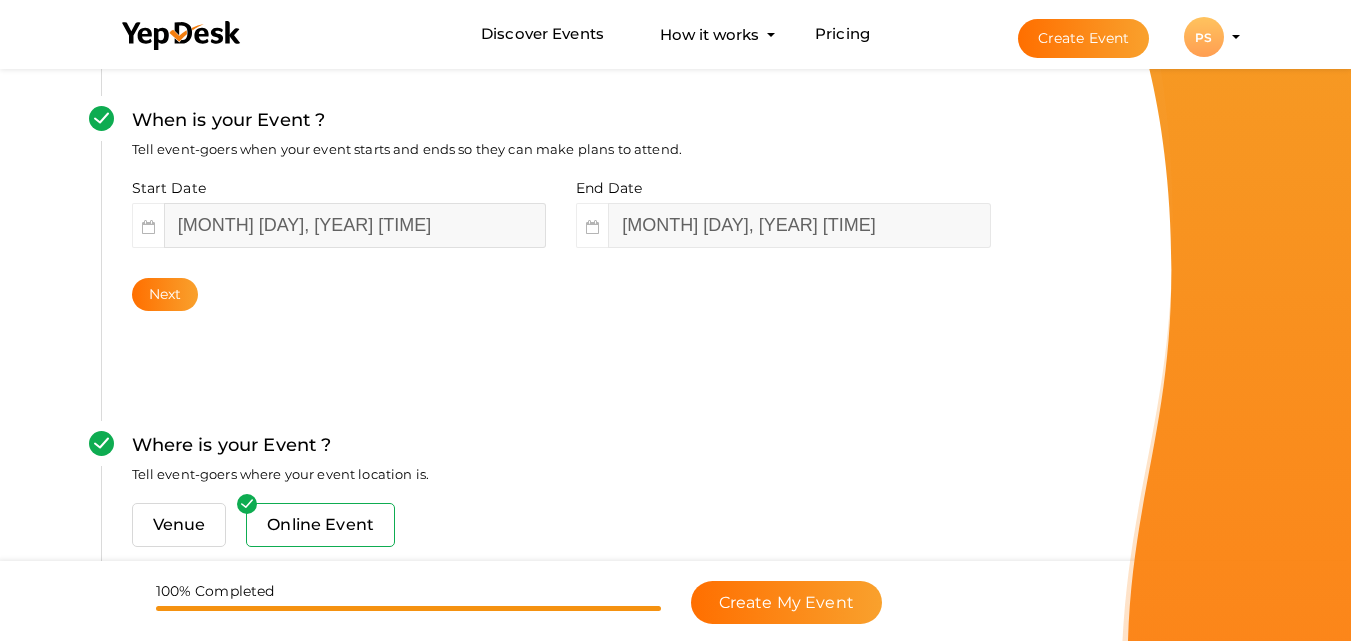 click on "August 28, 2025 12:47 PM" at bounding box center (355, 225) 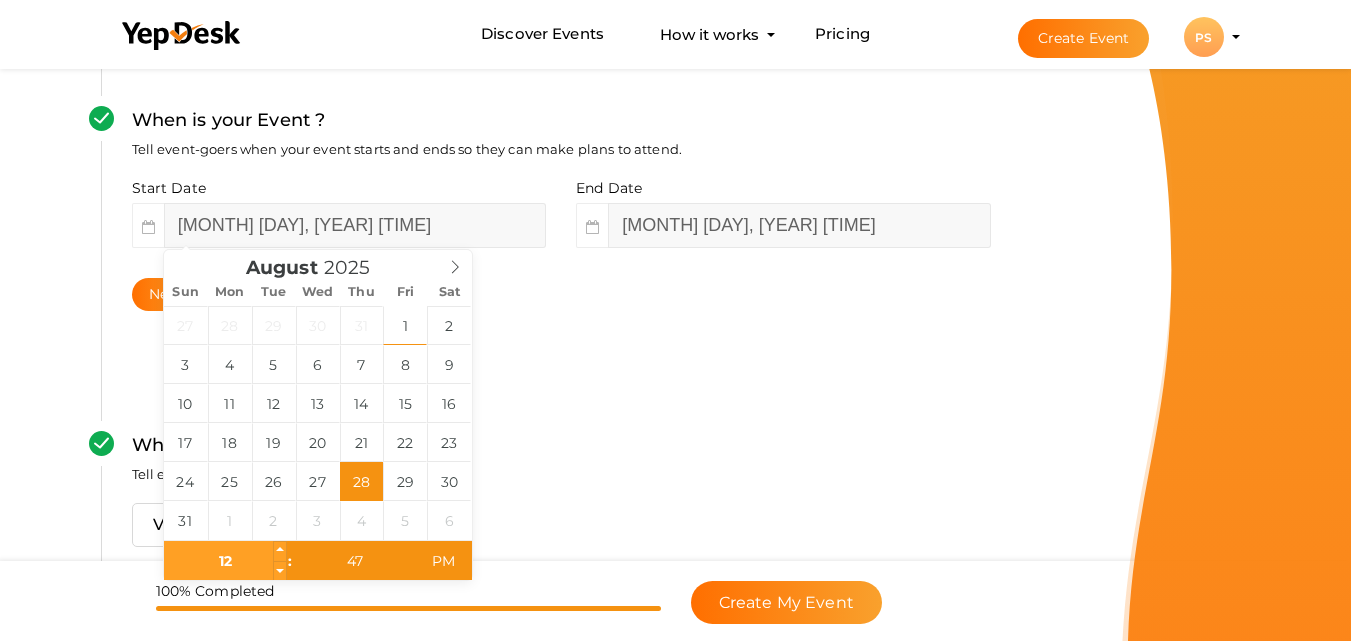 click on "12" at bounding box center (225, 561) 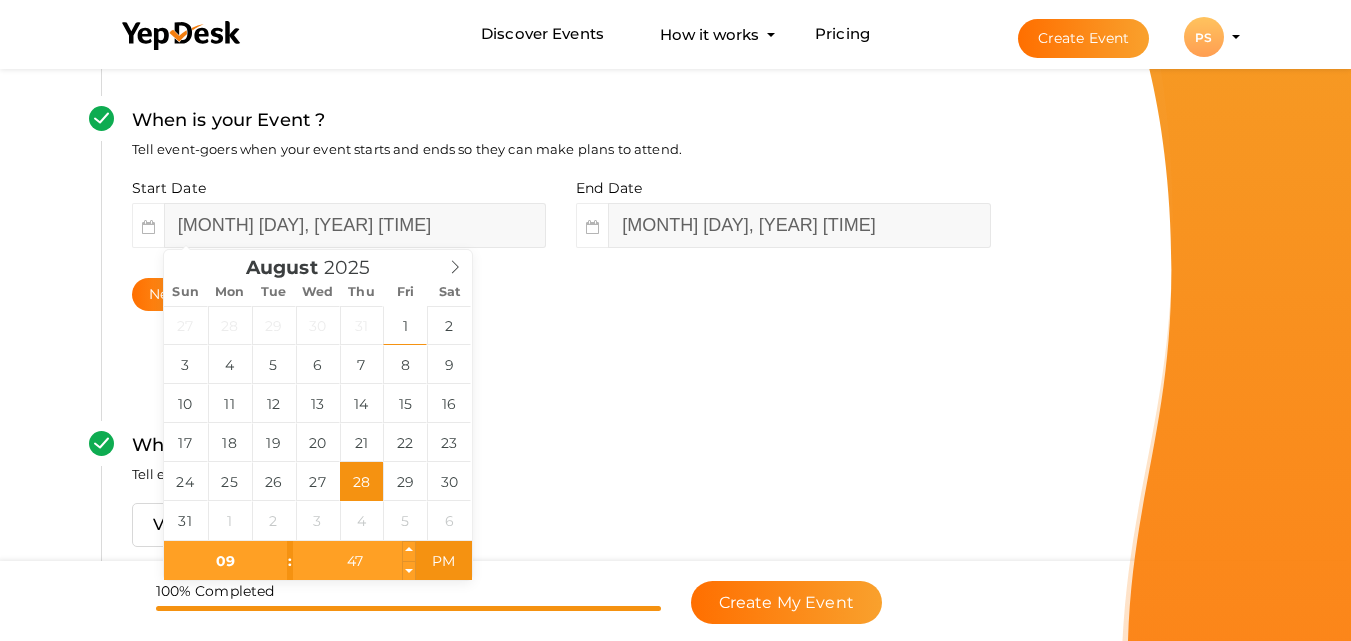 type on "09" 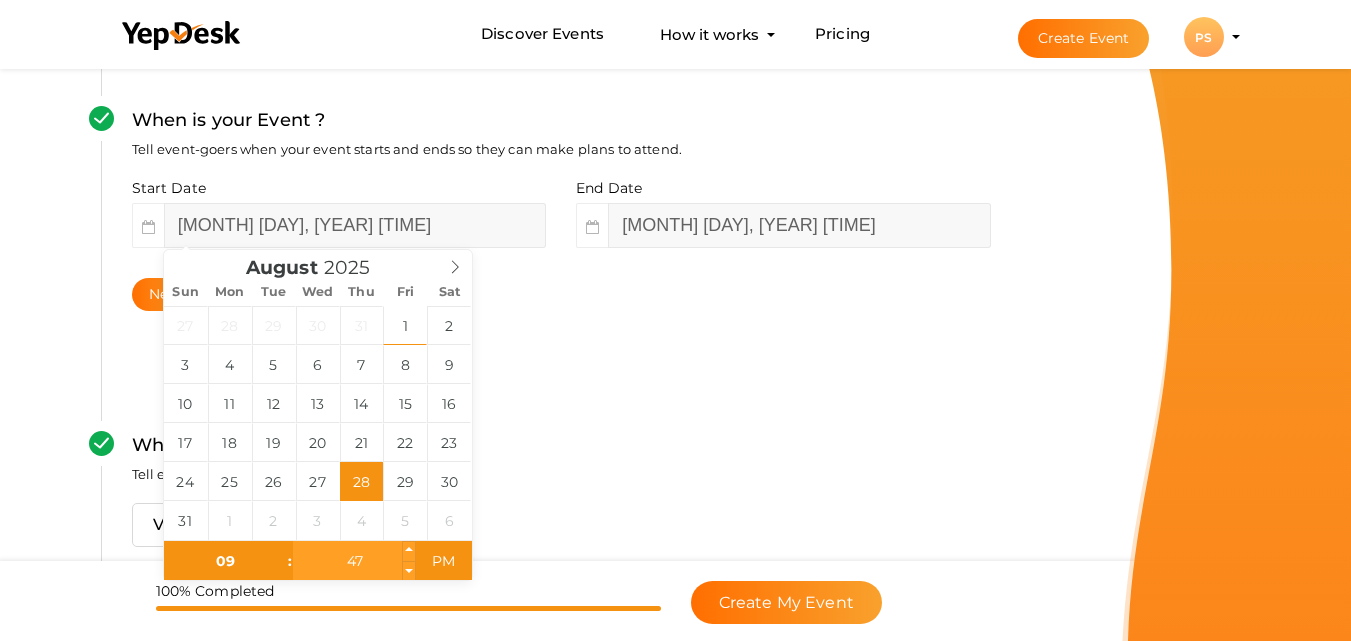 type on "August 28, 2025 9:47 PM" 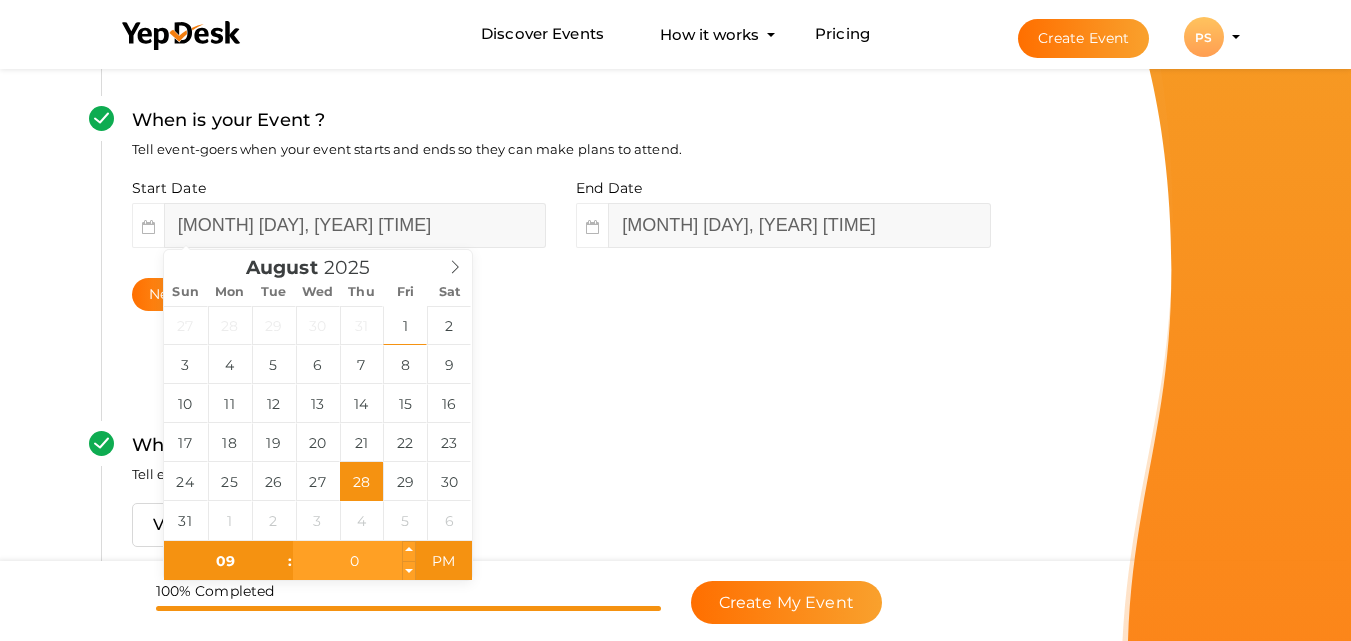 type on "00" 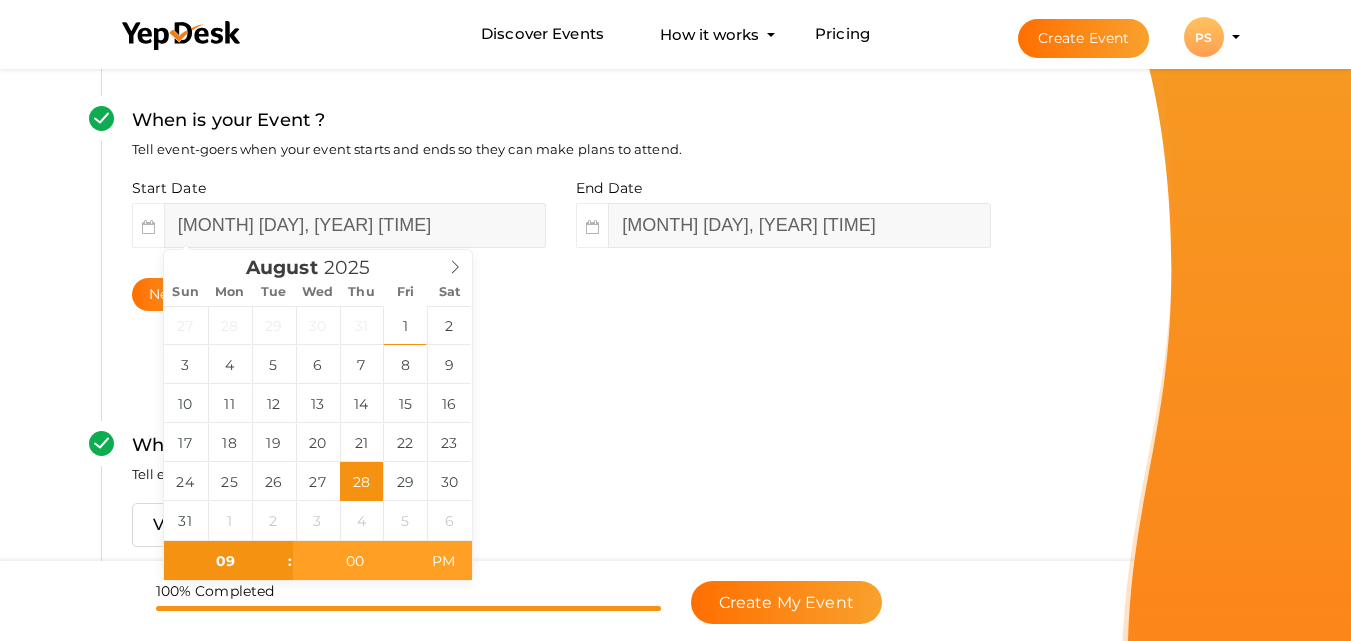 type on "[MONTH] [DAY], [YEAR] [HOUR]:[MINUTE] [AMPM]" 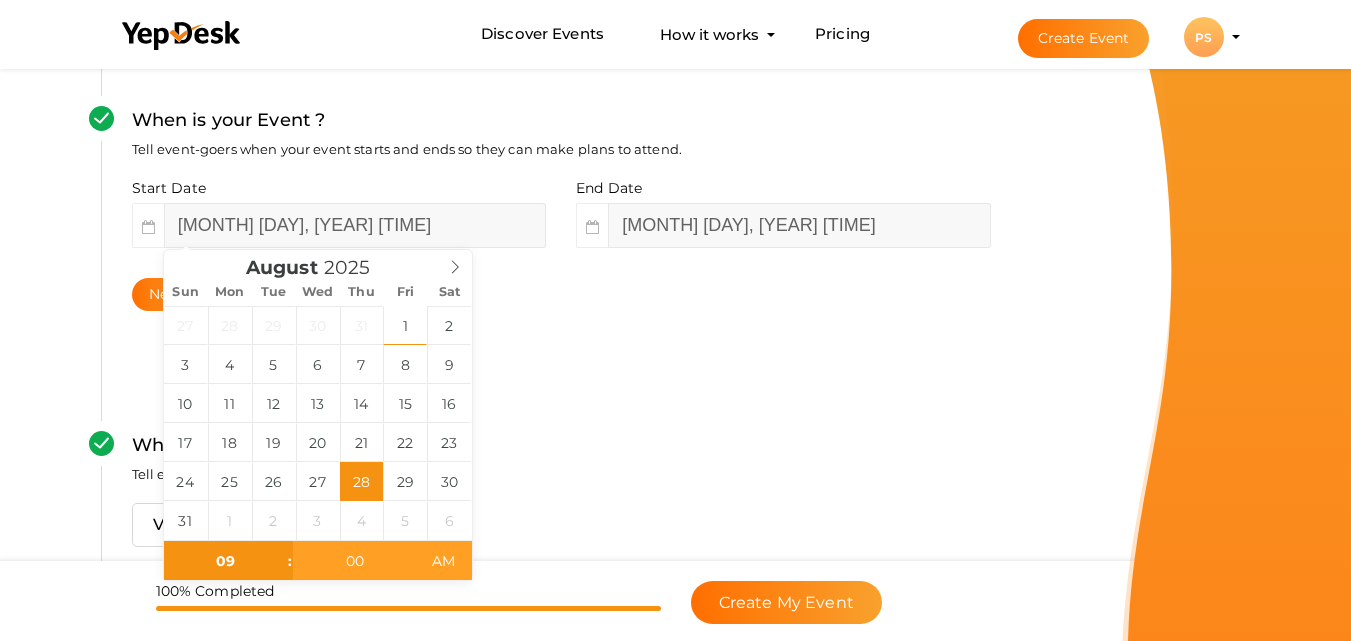 click on "AM" at bounding box center [443, 561] 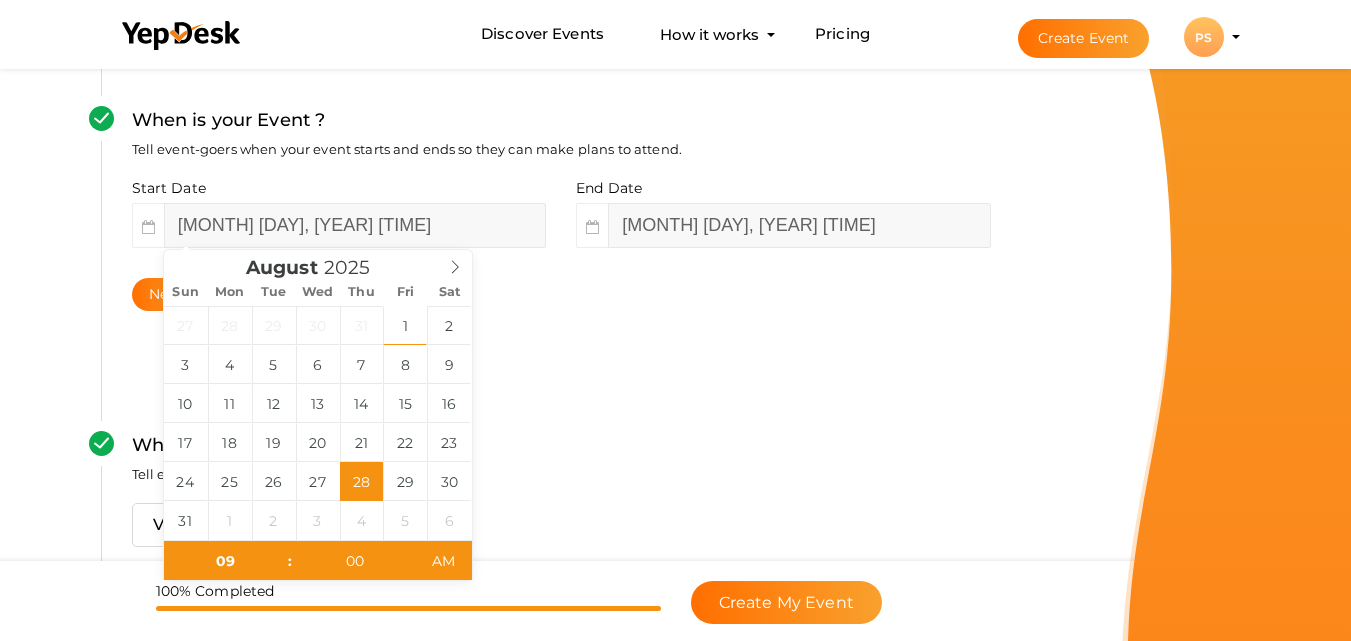 click on "Where is
your Event ?
Tell
event-goers where your event location is.
Venue
Online
Event
Next" at bounding box center (561, 512) 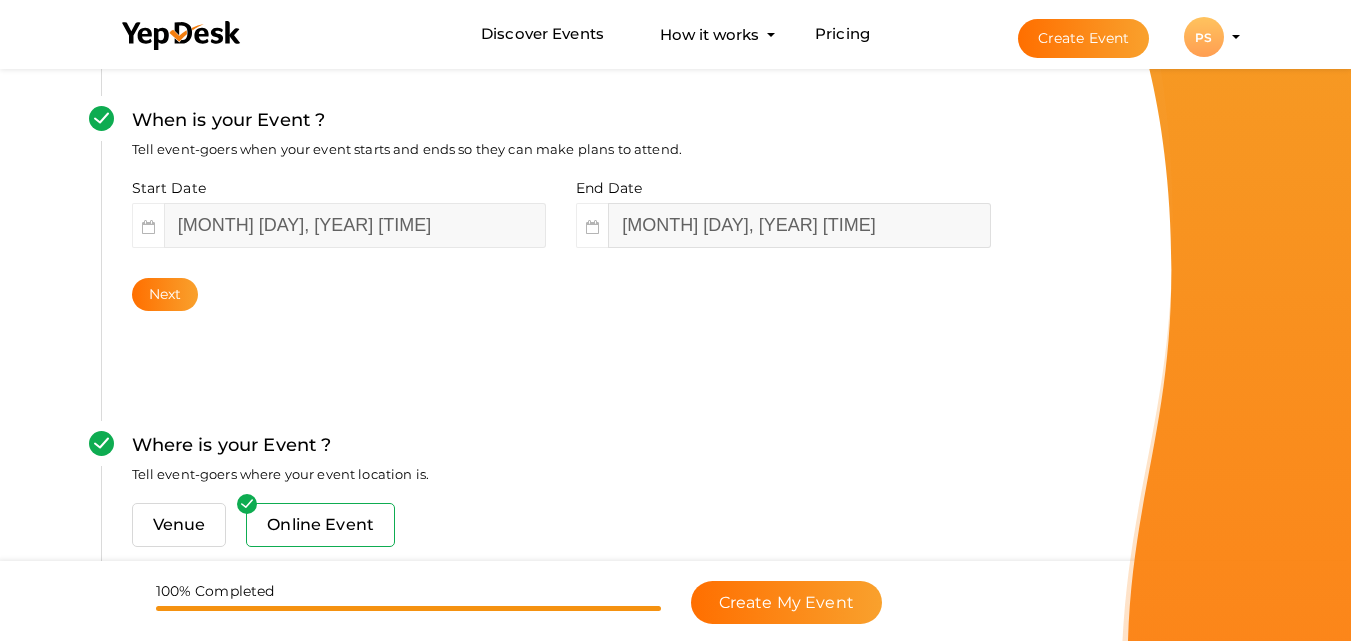 click on "August 29, 2025 2:47 PM" at bounding box center [799, 225] 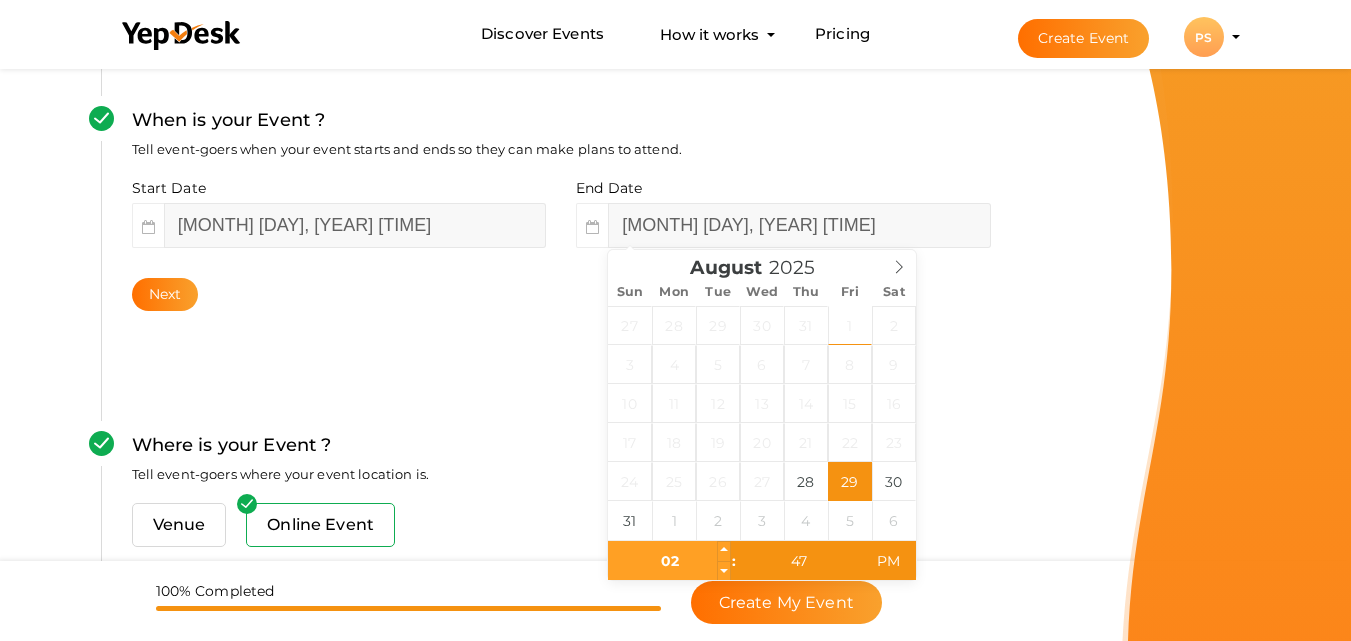 click on "02" at bounding box center (669, 561) 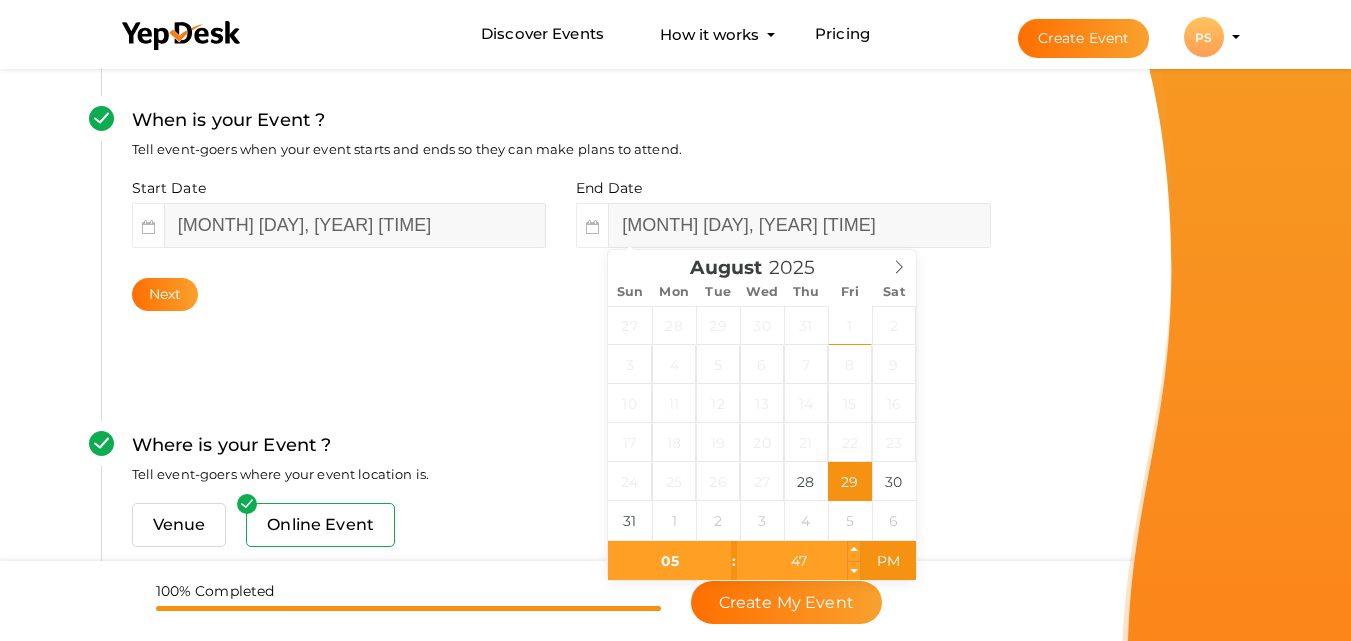 type on "05" 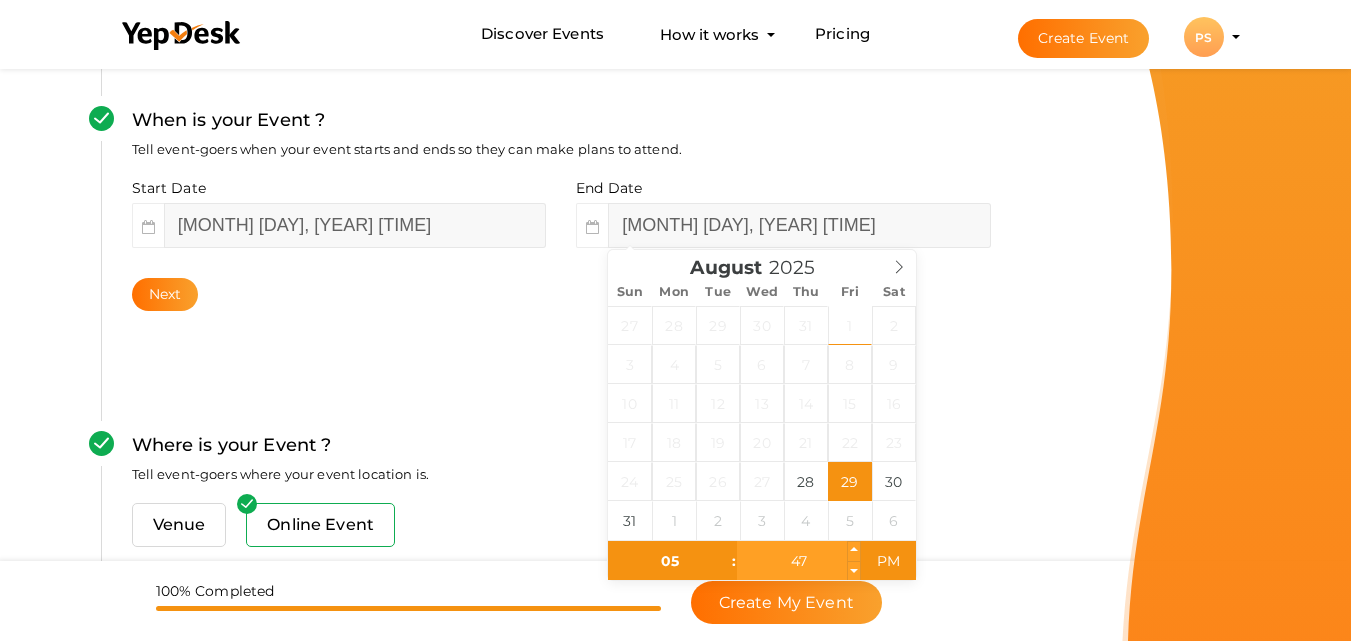 type on "August 29, 2025 5:47 PM" 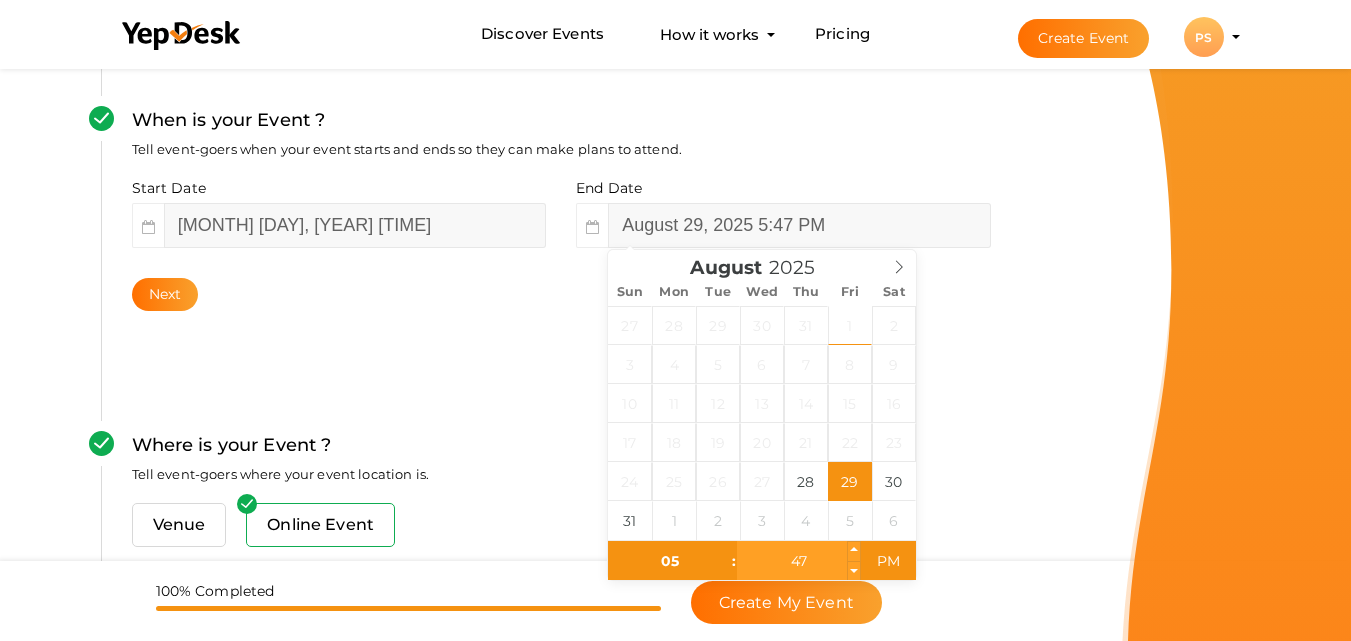 click on "47" at bounding box center [798, 561] 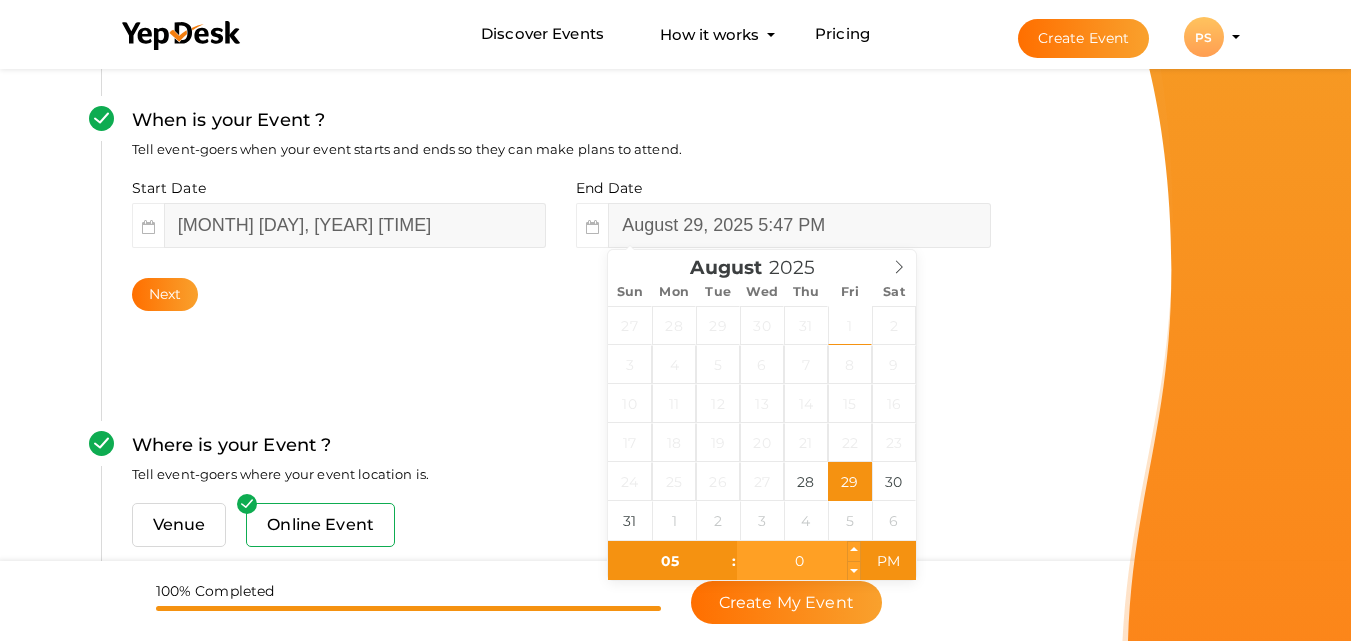 type on "00" 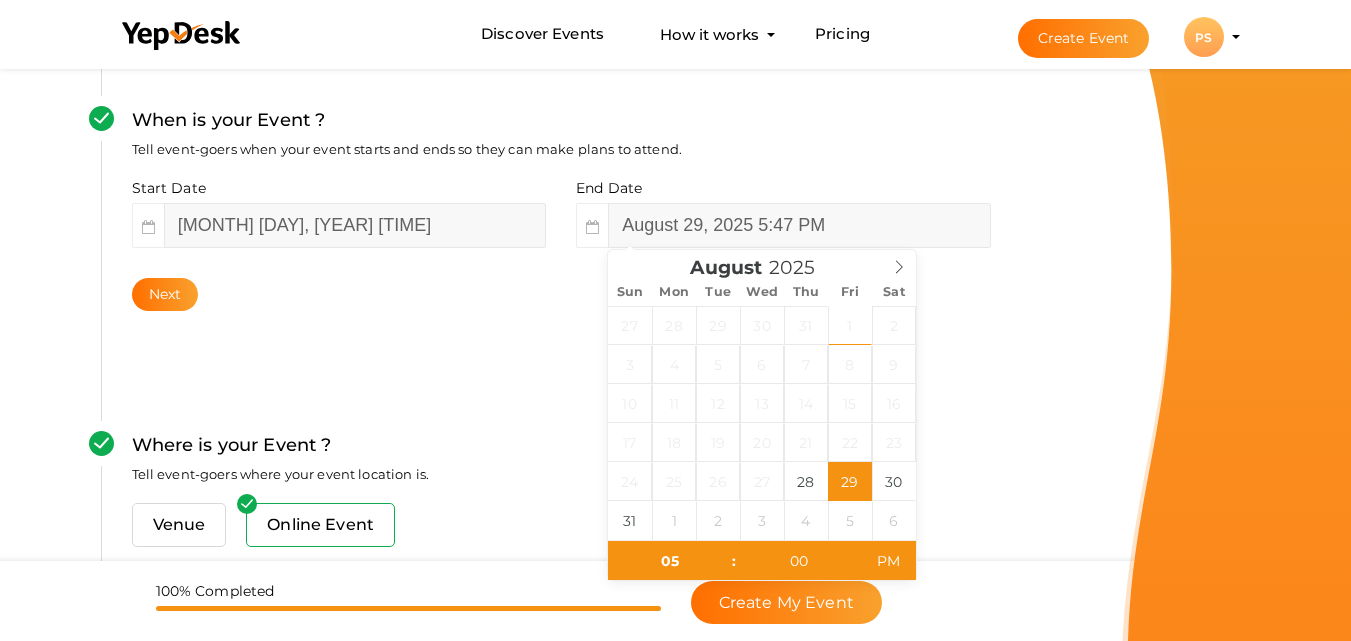 type on "August 29, 2025 5:00 PM" 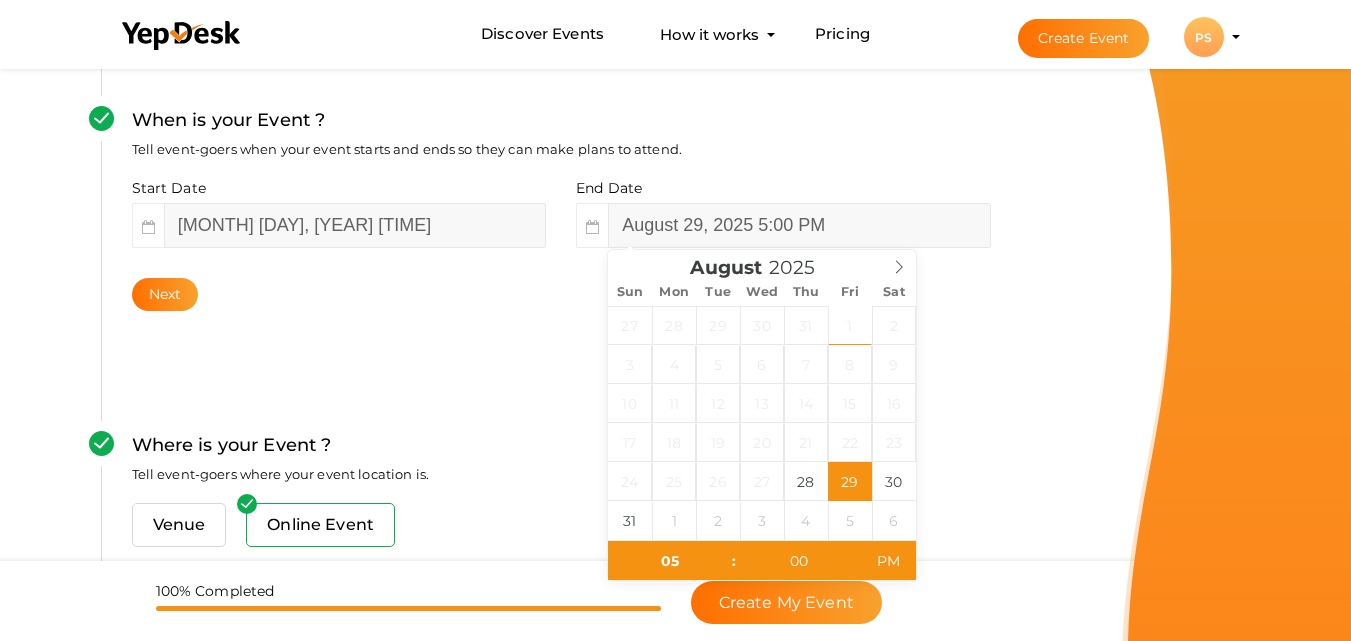 click on "What
is your Event Name ?
This name will be shown in YepDesk listing as well
as other search engines.
11th Edition of International Plant Scientist Awards
52 / 100
Invalid
event name
event name length exceeded
Required.
Next
When is your
Event ?
Tell
event-goers when your event starts and ends so they can make plans to
attend.
Start Date
August 28, 2025 9:00 AM
End Date
August 29, 2025 5:00 PM" at bounding box center [561, 848] 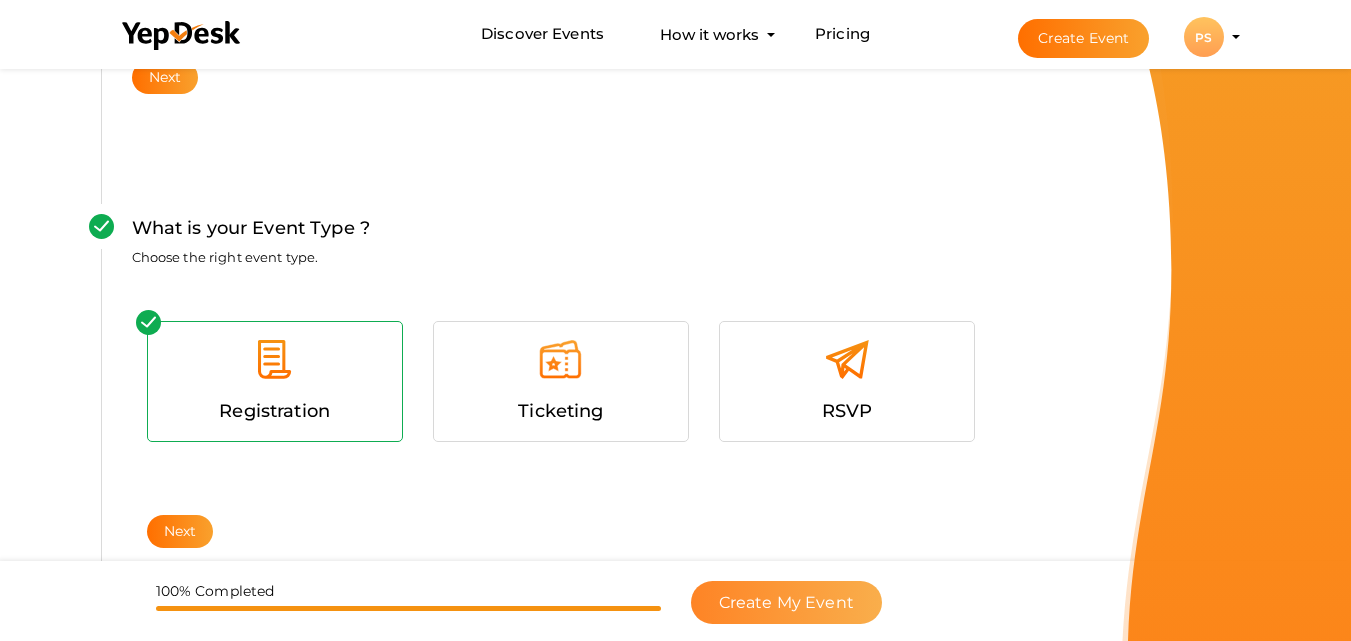 click on "Create
My
Event" at bounding box center (786, 602) 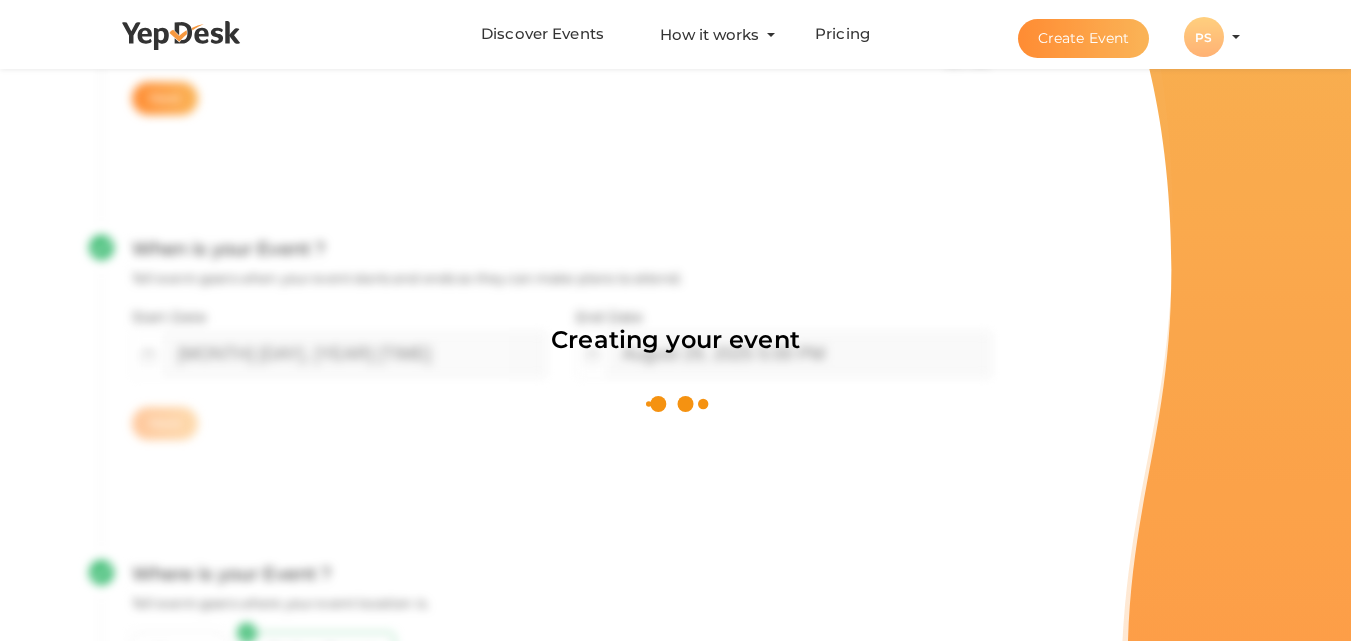 scroll, scrollTop: 300, scrollLeft: 0, axis: vertical 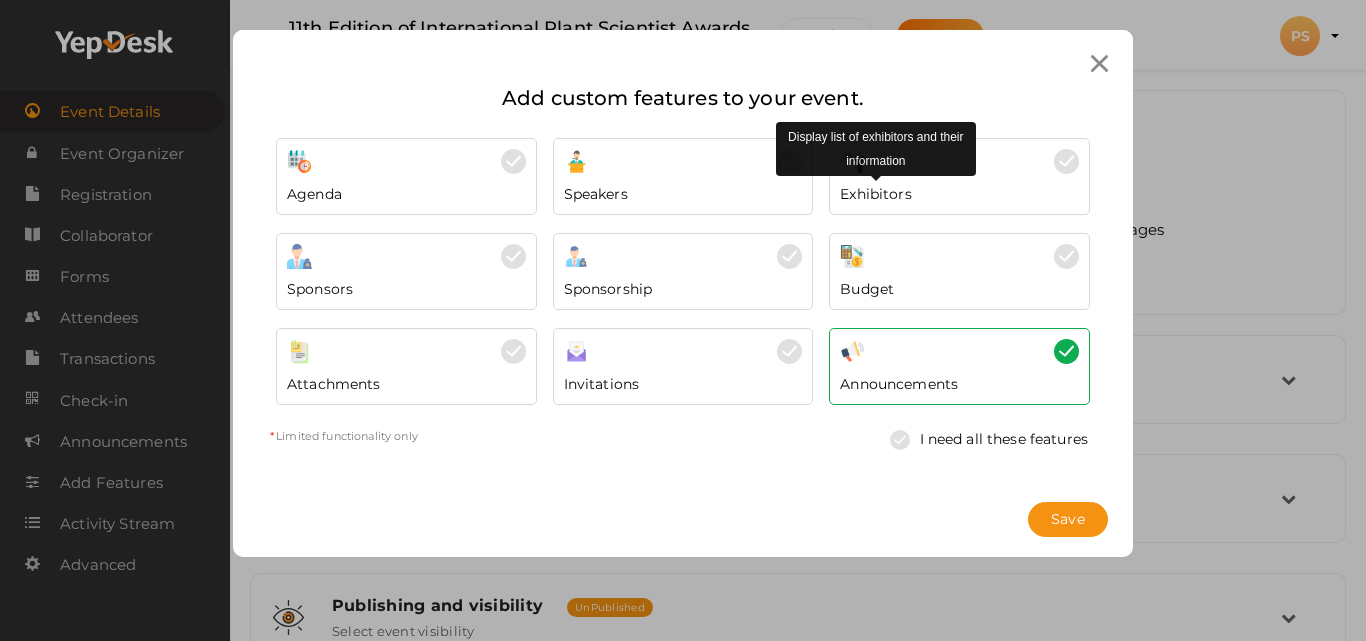click on "Exhibitors" at bounding box center [875, 194] 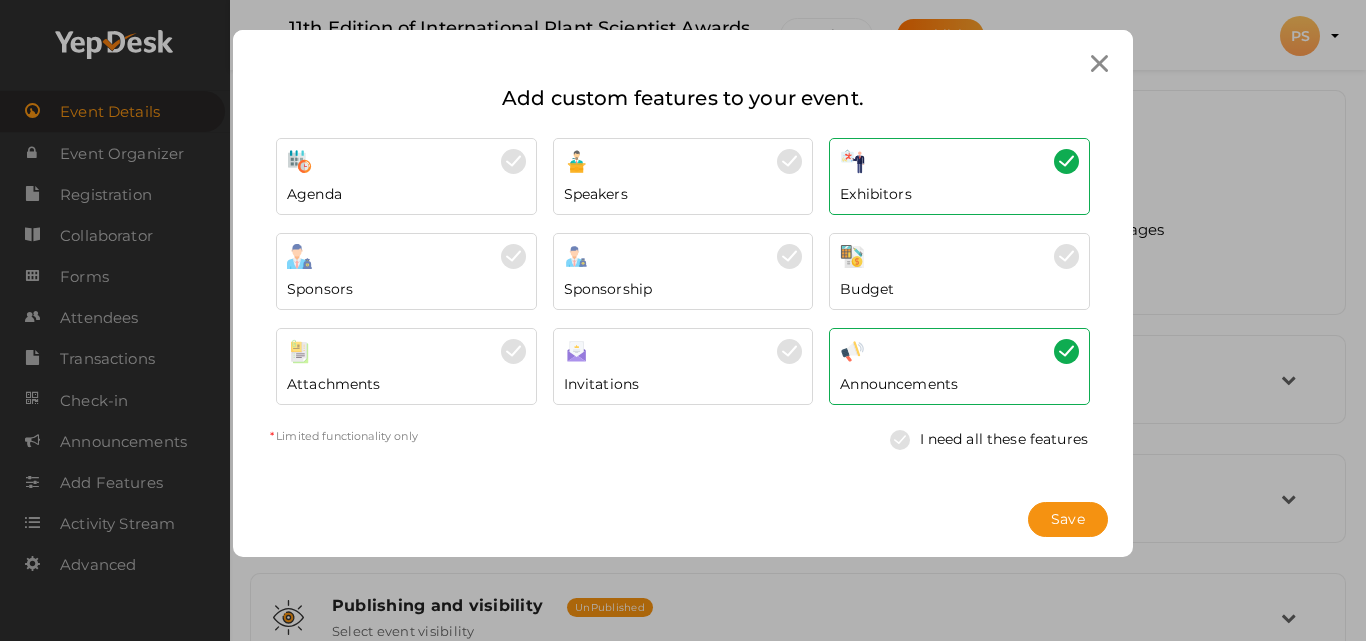 click at bounding box center (1066, 351) 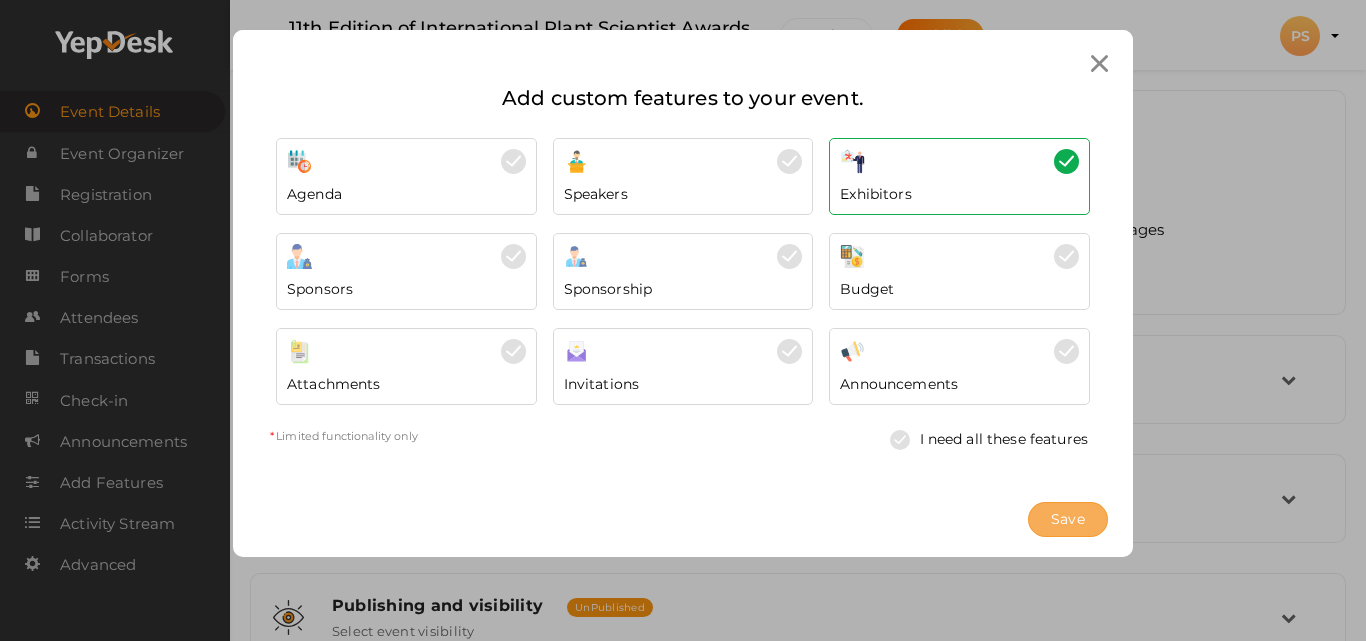 click on "Save" at bounding box center (1068, 519) 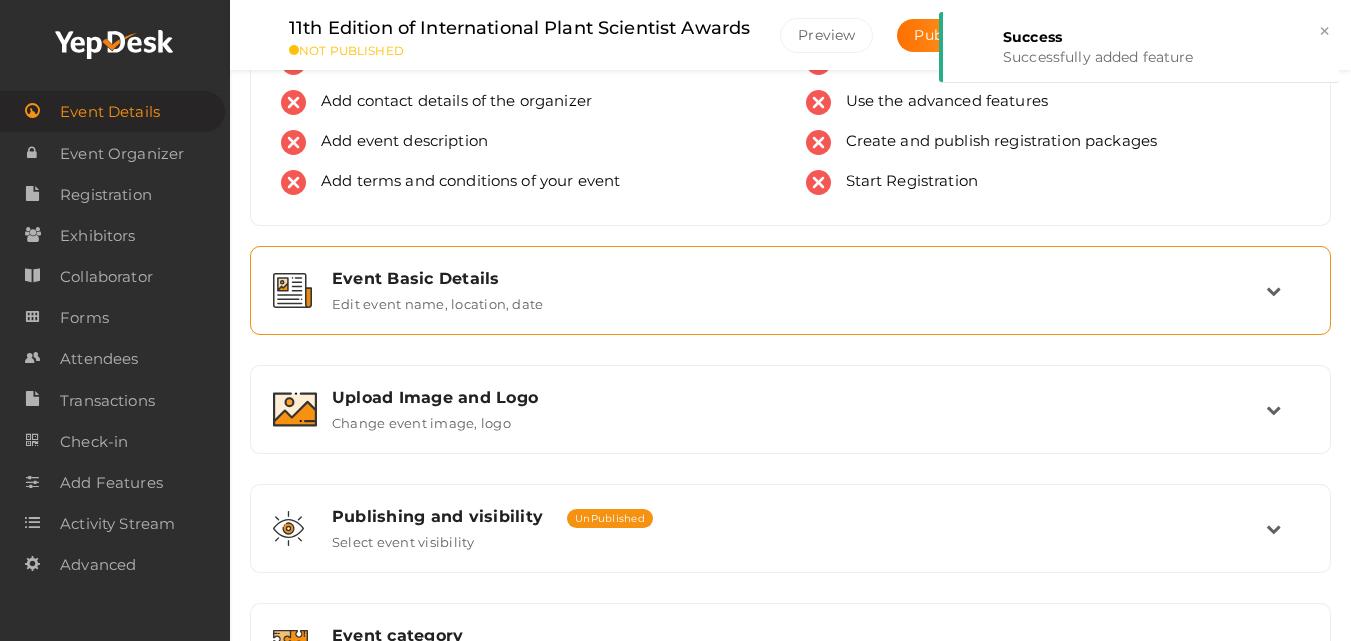 scroll, scrollTop: 200, scrollLeft: 0, axis: vertical 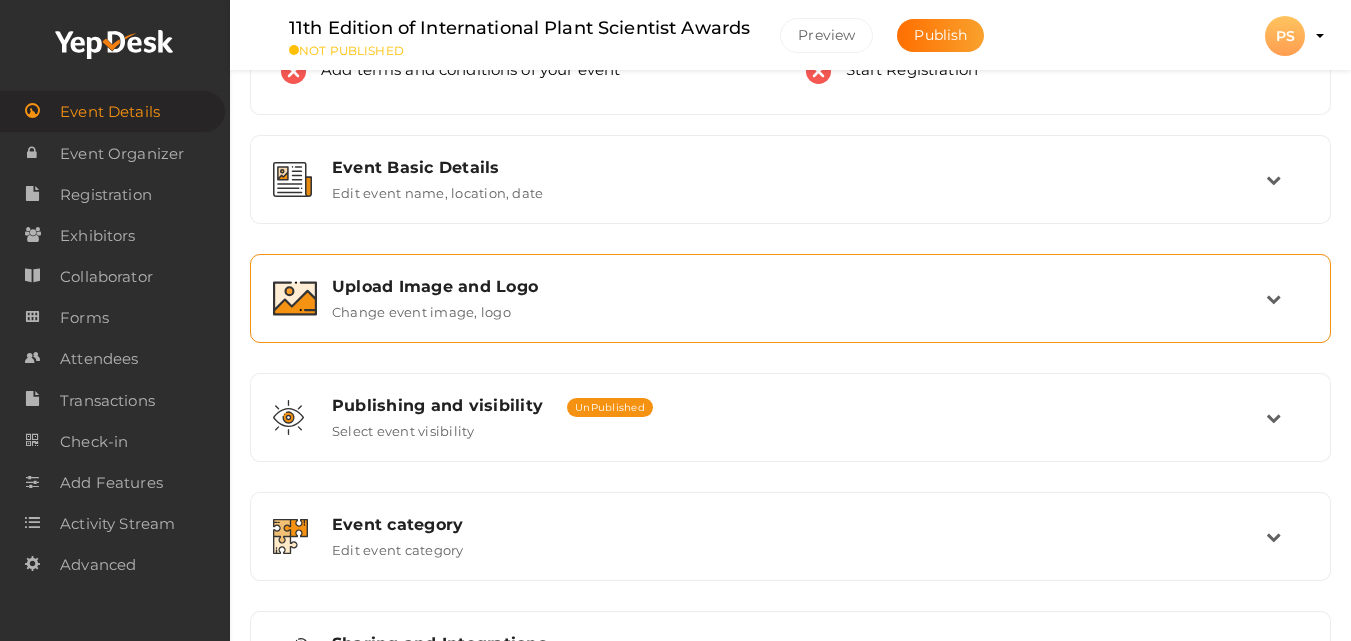 click on "Upload Image and Logo
Change event
image, logo" at bounding box center [791, 298] 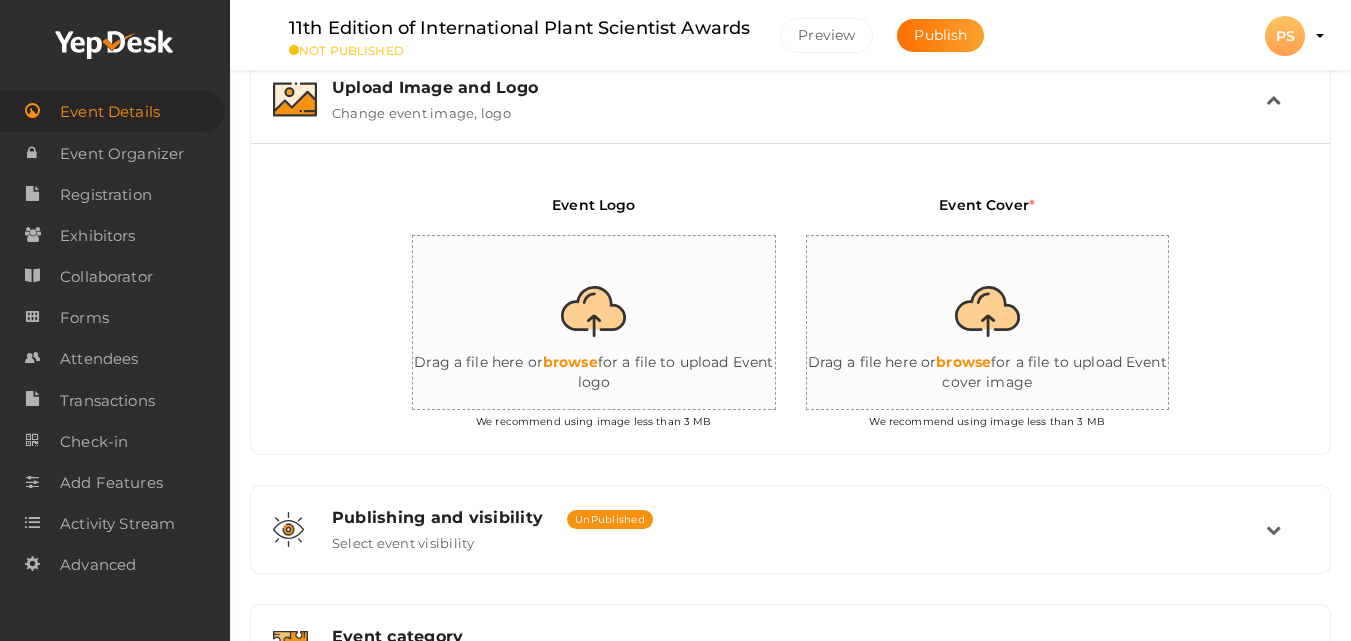 scroll, scrollTop: 400, scrollLeft: 0, axis: vertical 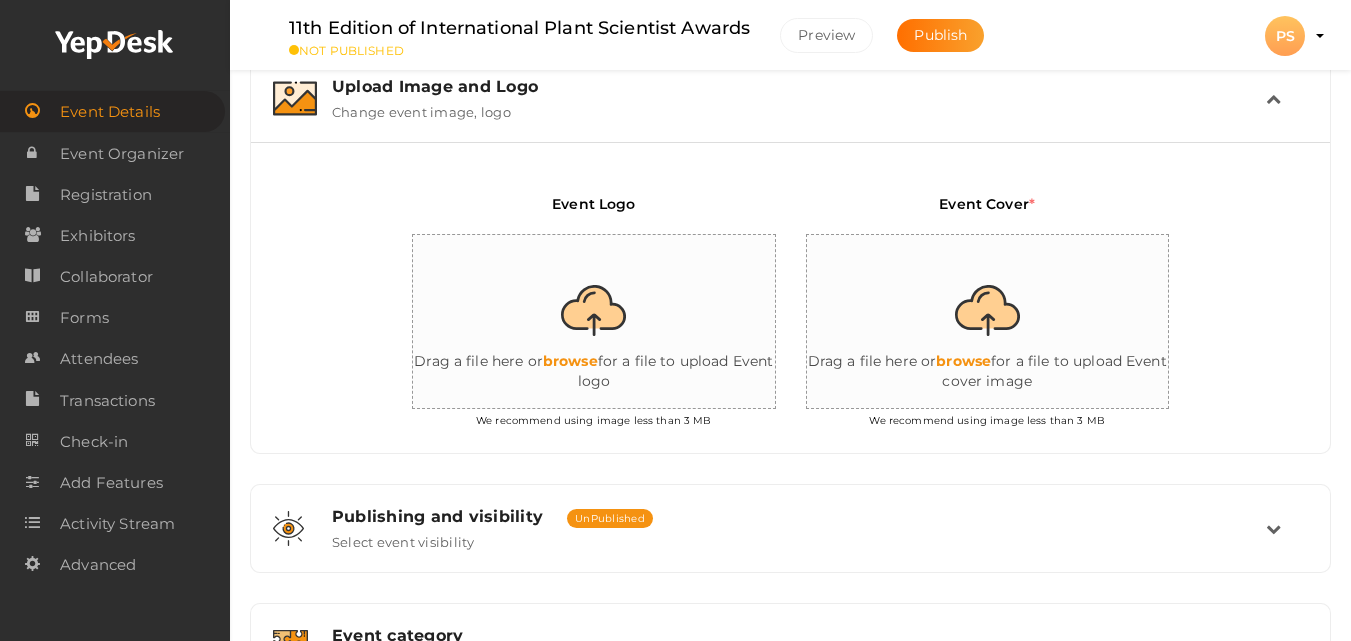 click at bounding box center [613, 322] 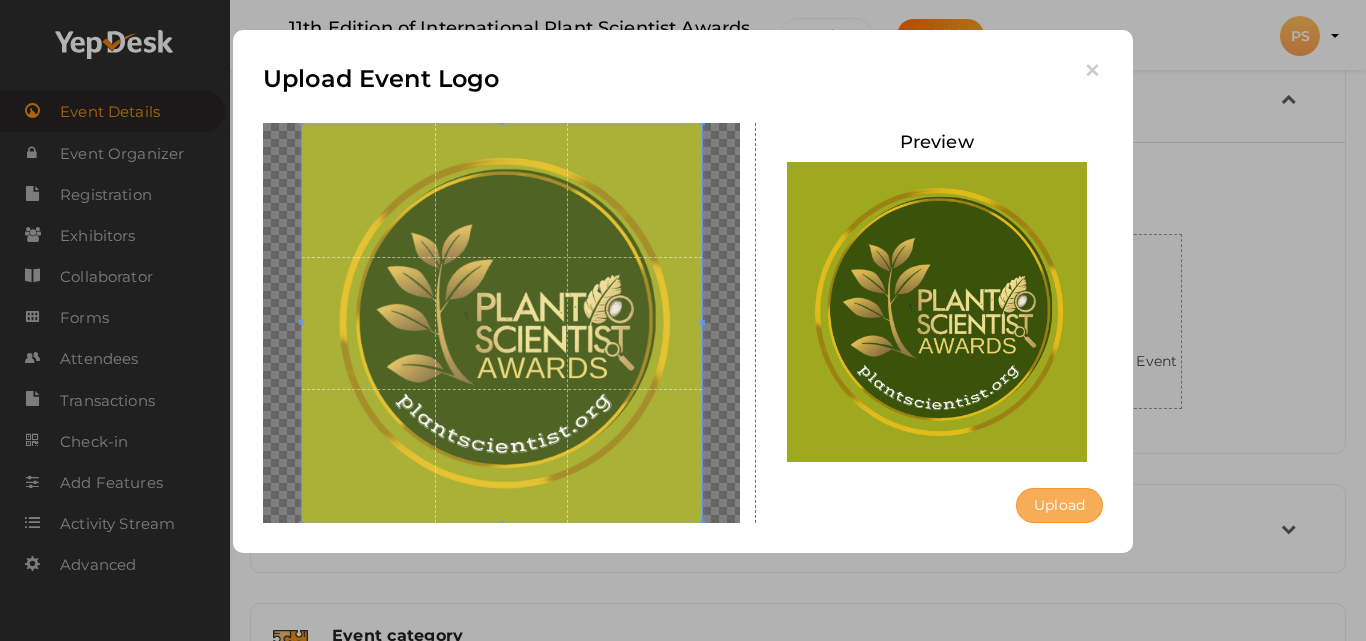 click on "Upload" at bounding box center [1059, 505] 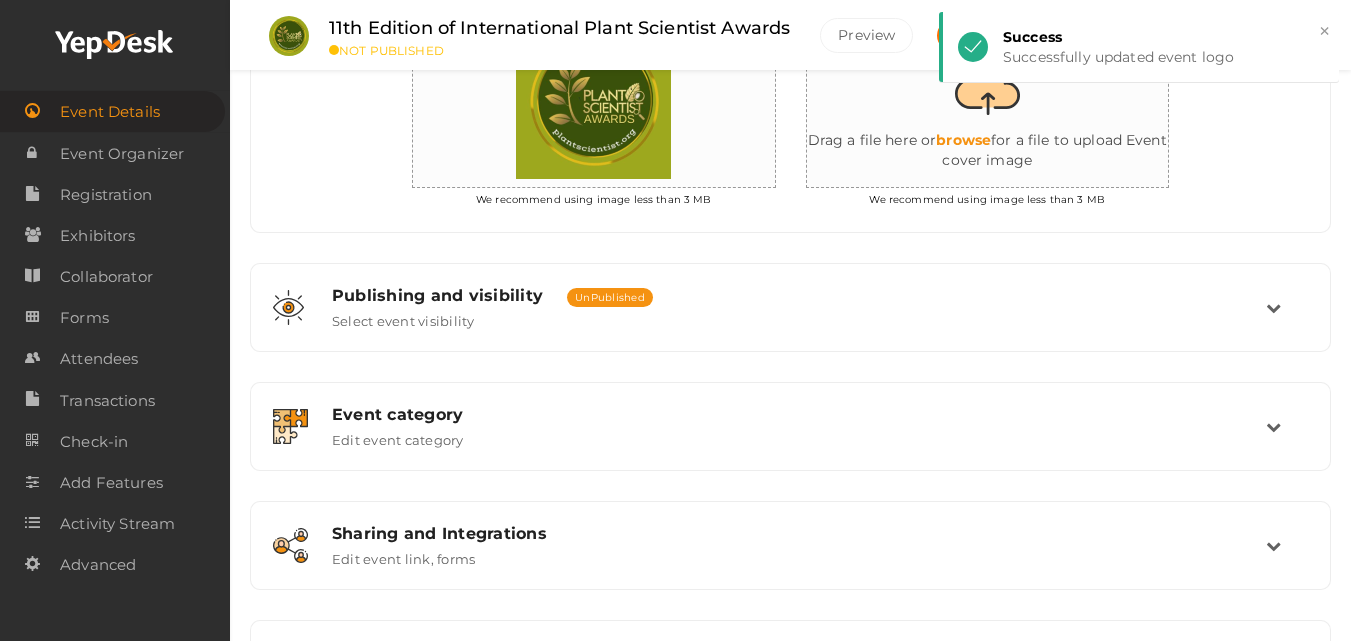 scroll, scrollTop: 439, scrollLeft: 0, axis: vertical 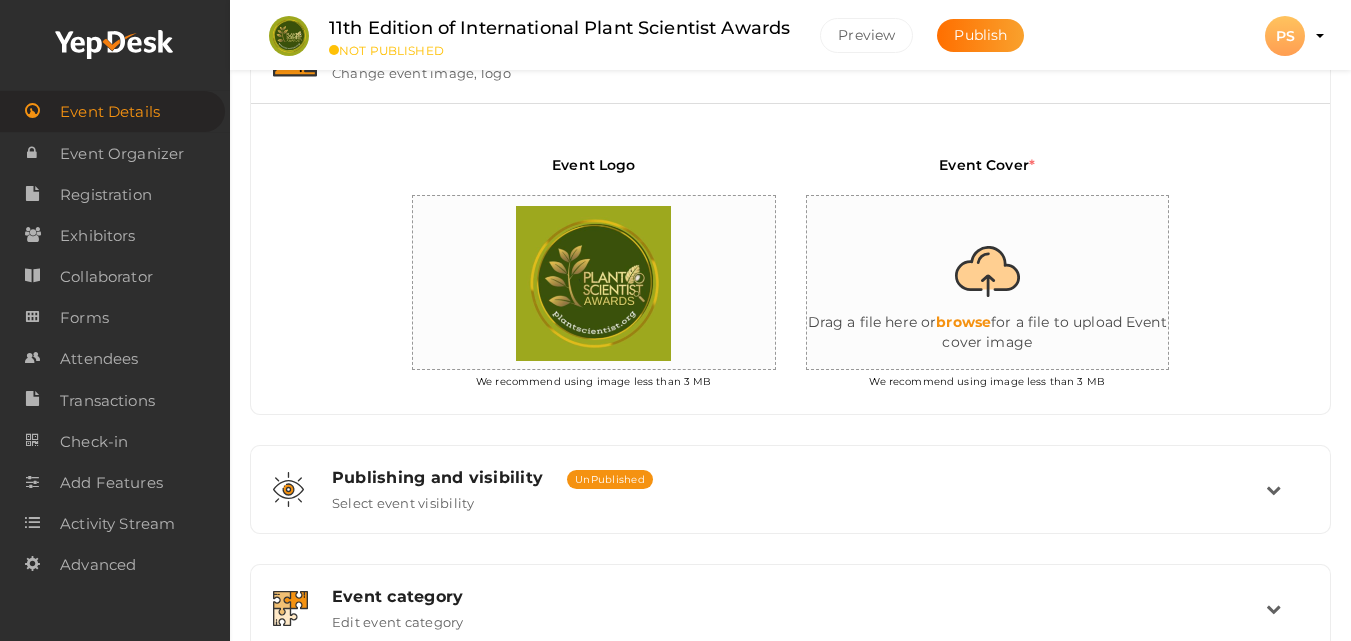 click at bounding box center (1007, 283) 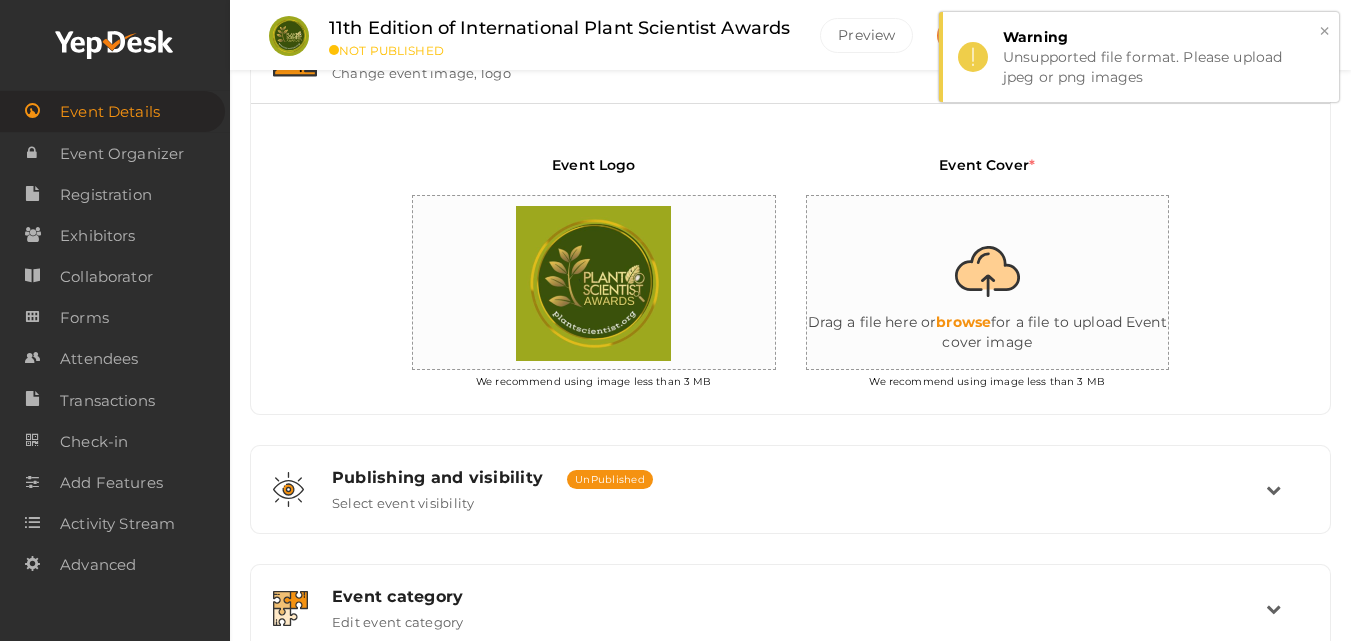 click on "×" at bounding box center (1324, 31) 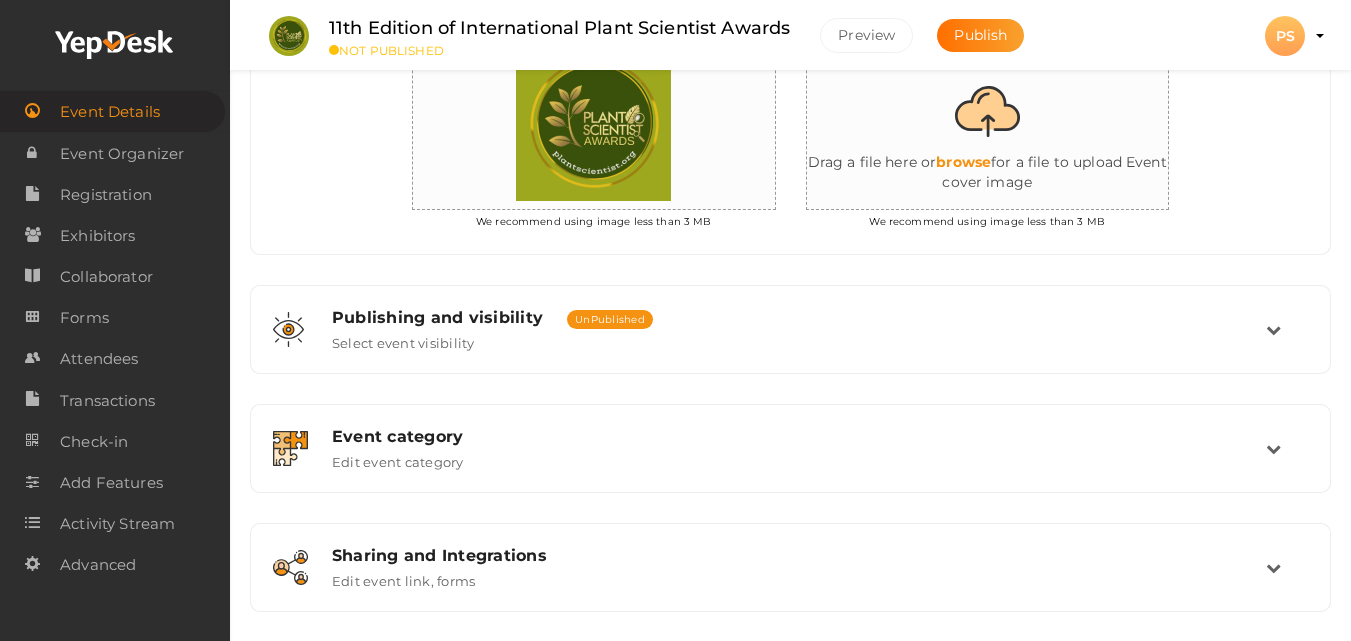 scroll, scrollTop: 739, scrollLeft: 0, axis: vertical 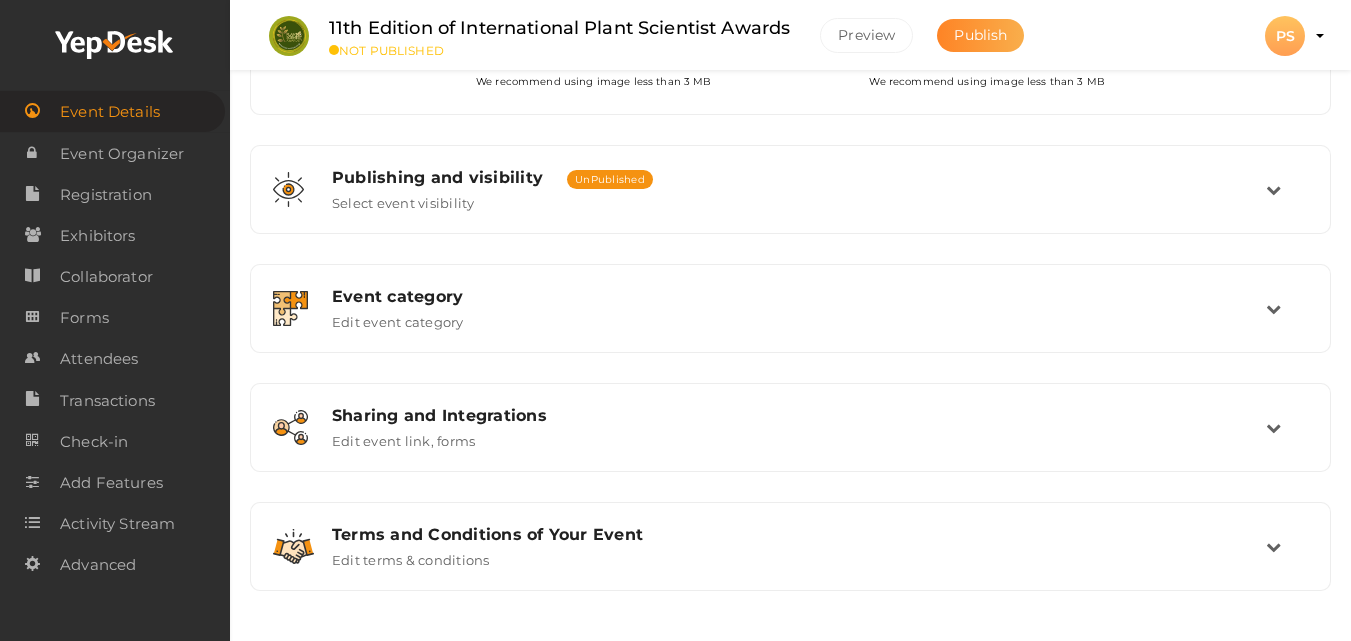 click on "Publish" at bounding box center [980, 35] 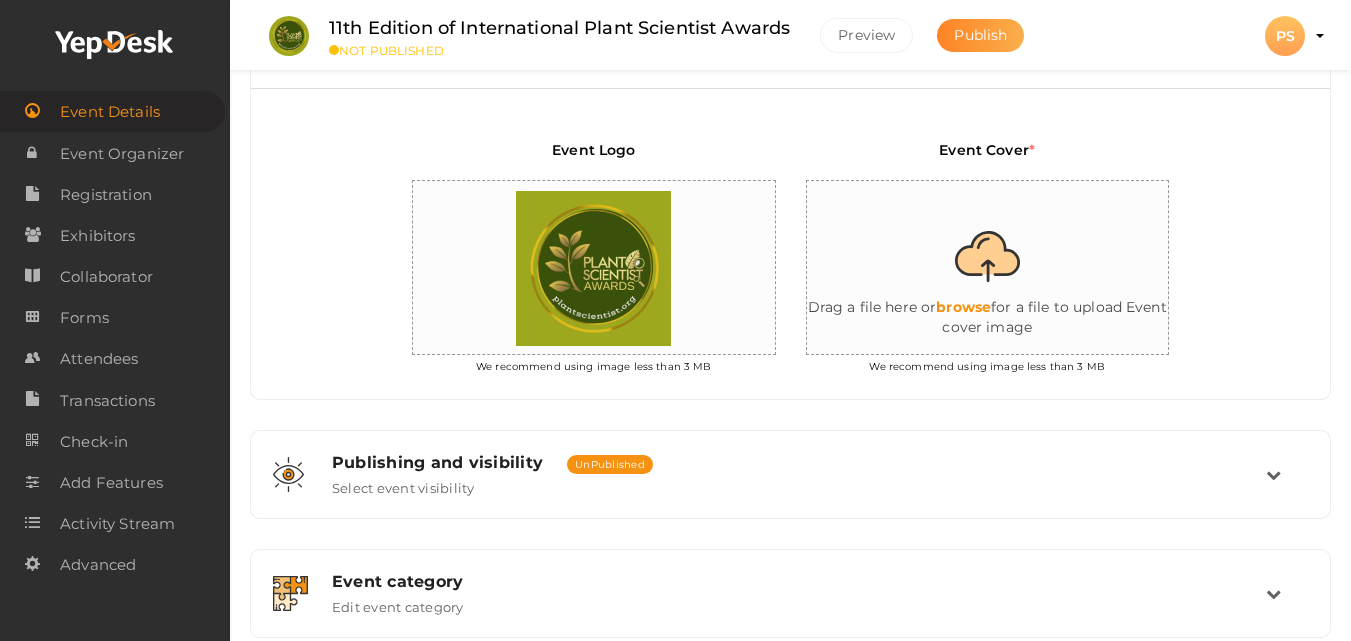 click on "Publish" at bounding box center (980, 35) 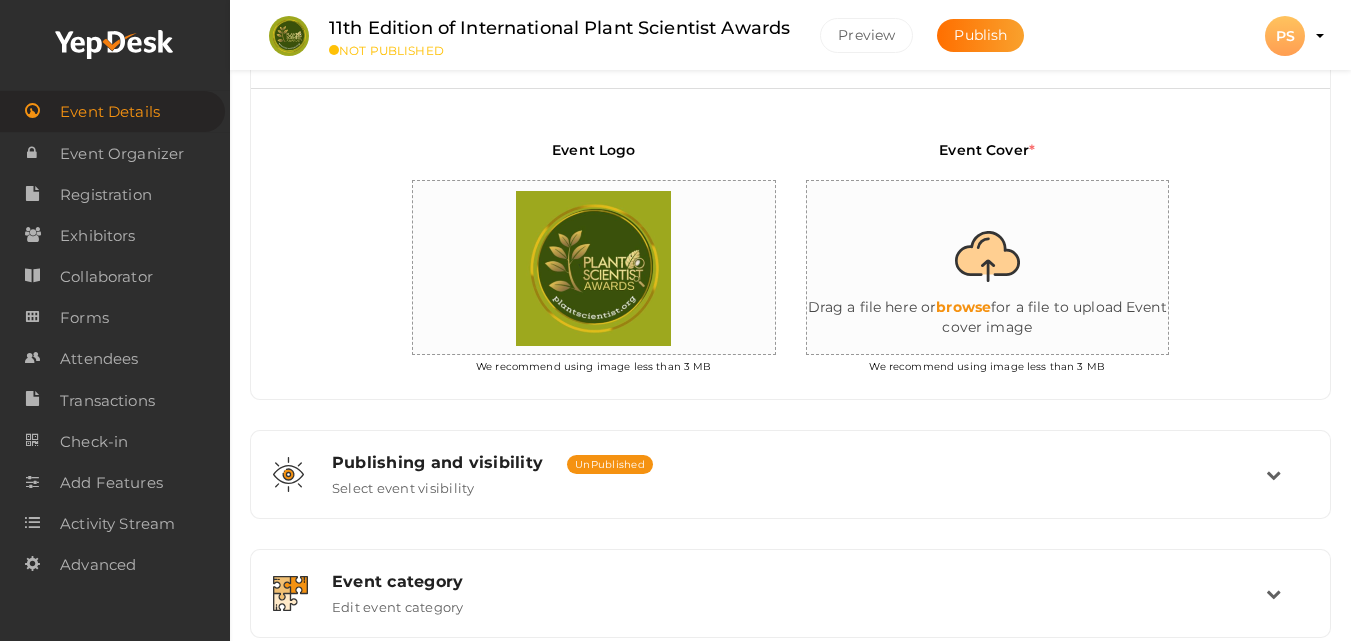click at bounding box center [1007, 268] 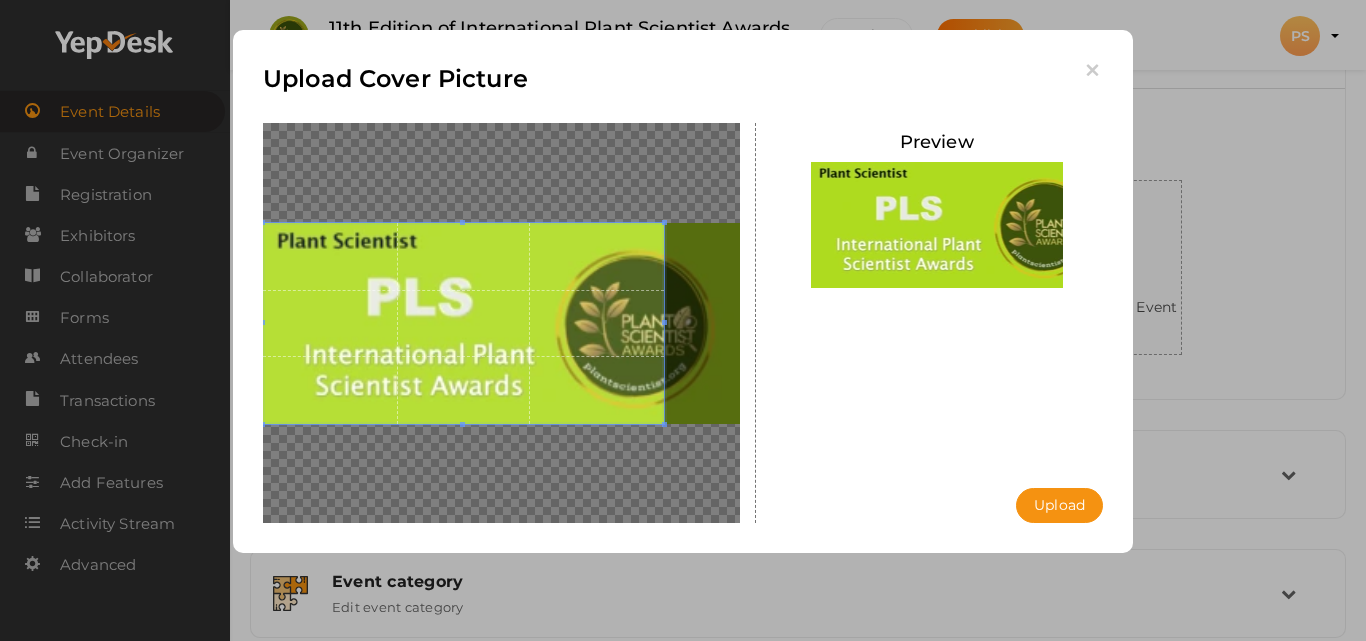 drag, startPoint x: 549, startPoint y: 321, endPoint x: 340, endPoint y: 306, distance: 209.53758 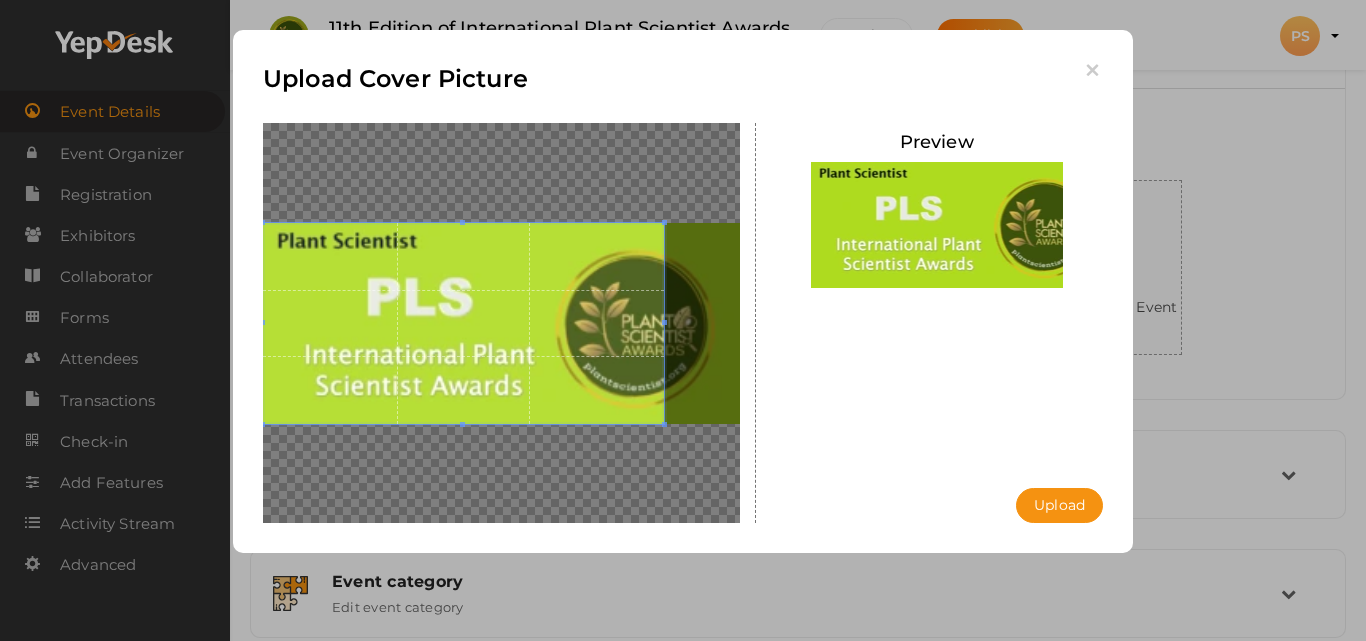 drag, startPoint x: 664, startPoint y: 330, endPoint x: 739, endPoint y: 422, distance: 118.69709 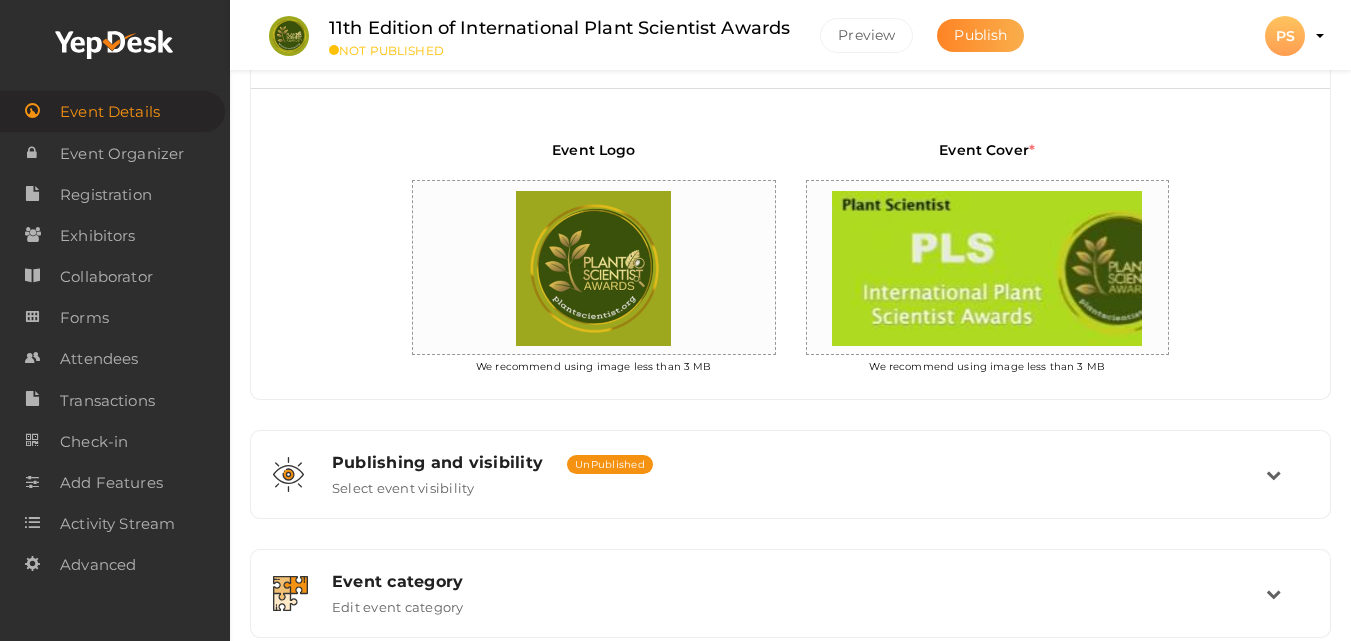 click on "Publish" at bounding box center (980, 35) 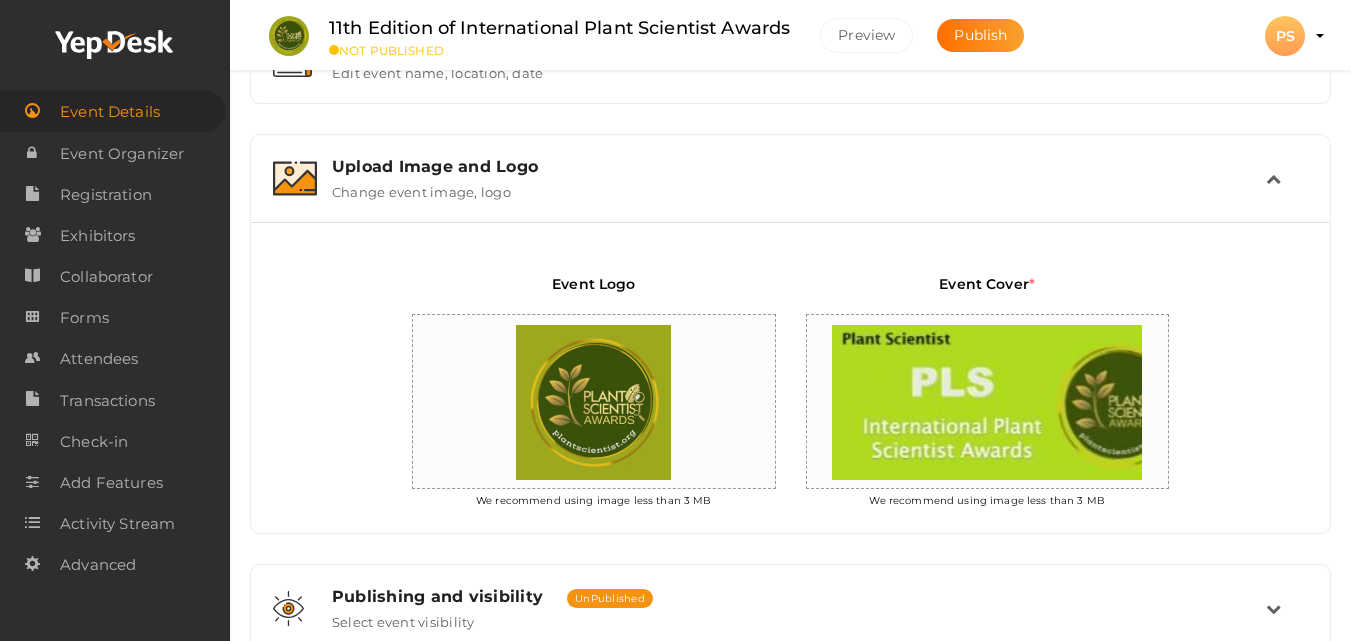 scroll, scrollTop: 239, scrollLeft: 0, axis: vertical 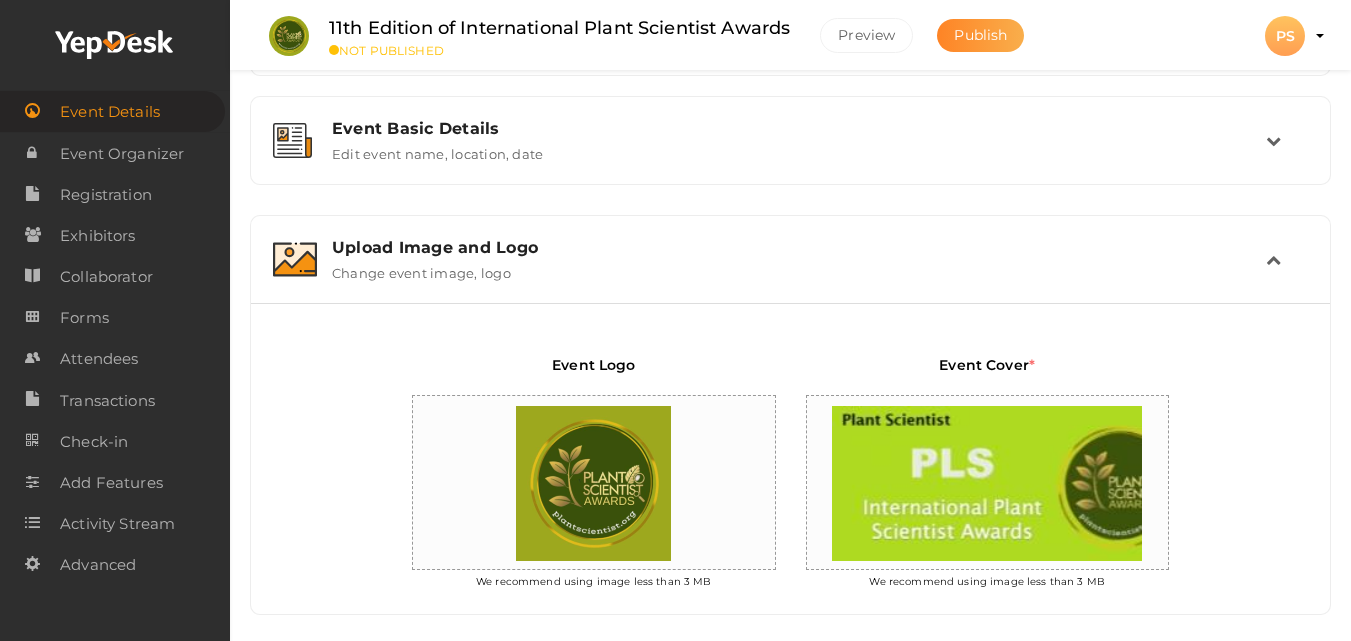 click on "Publish" at bounding box center (980, 35) 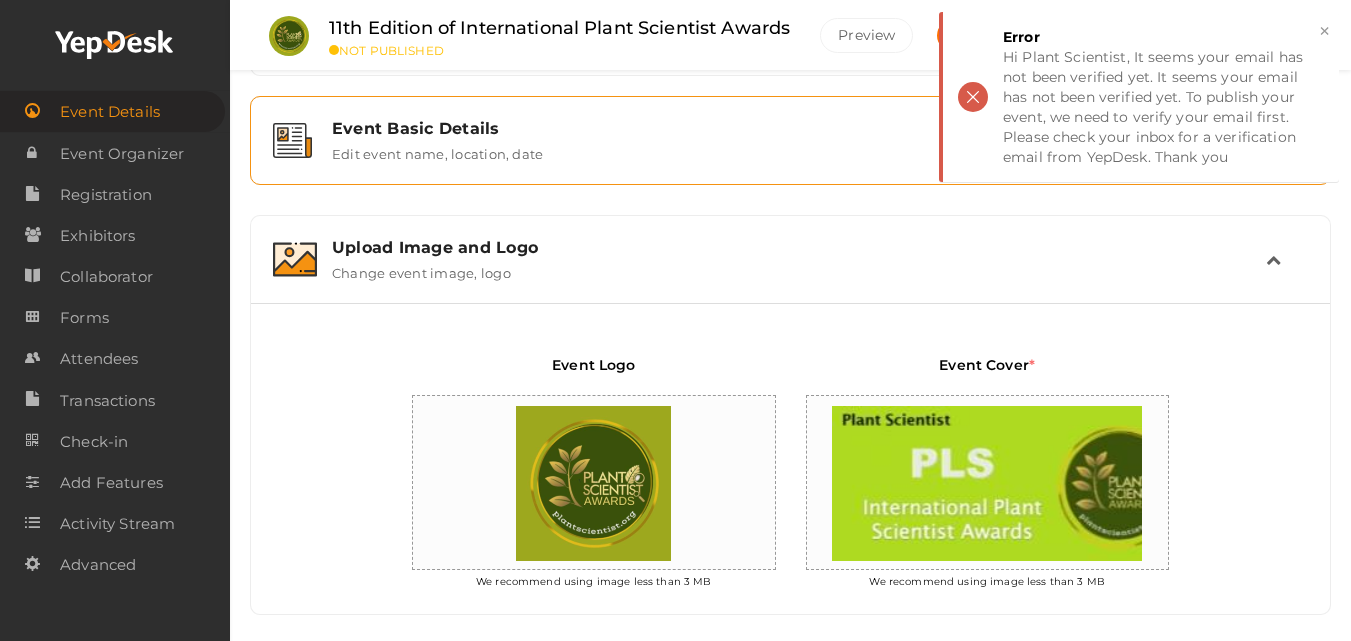 click on "Edit event name,
location, date" at bounding box center (437, 150) 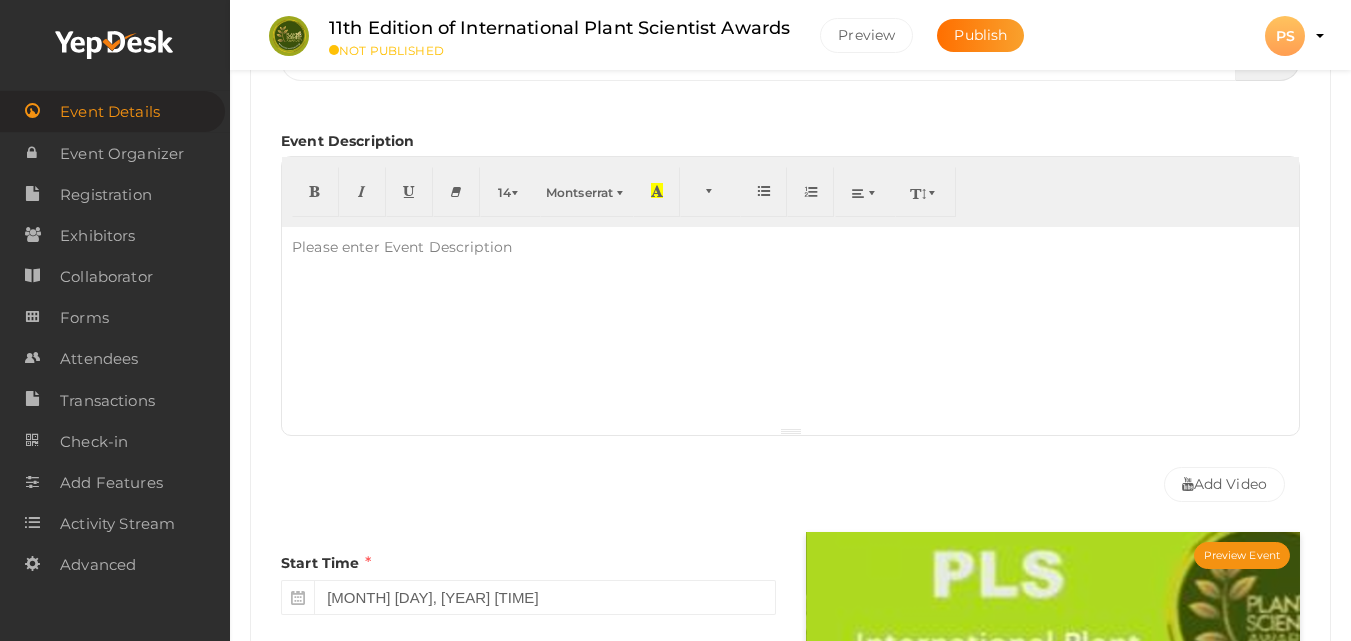 scroll, scrollTop: 439, scrollLeft: 0, axis: vertical 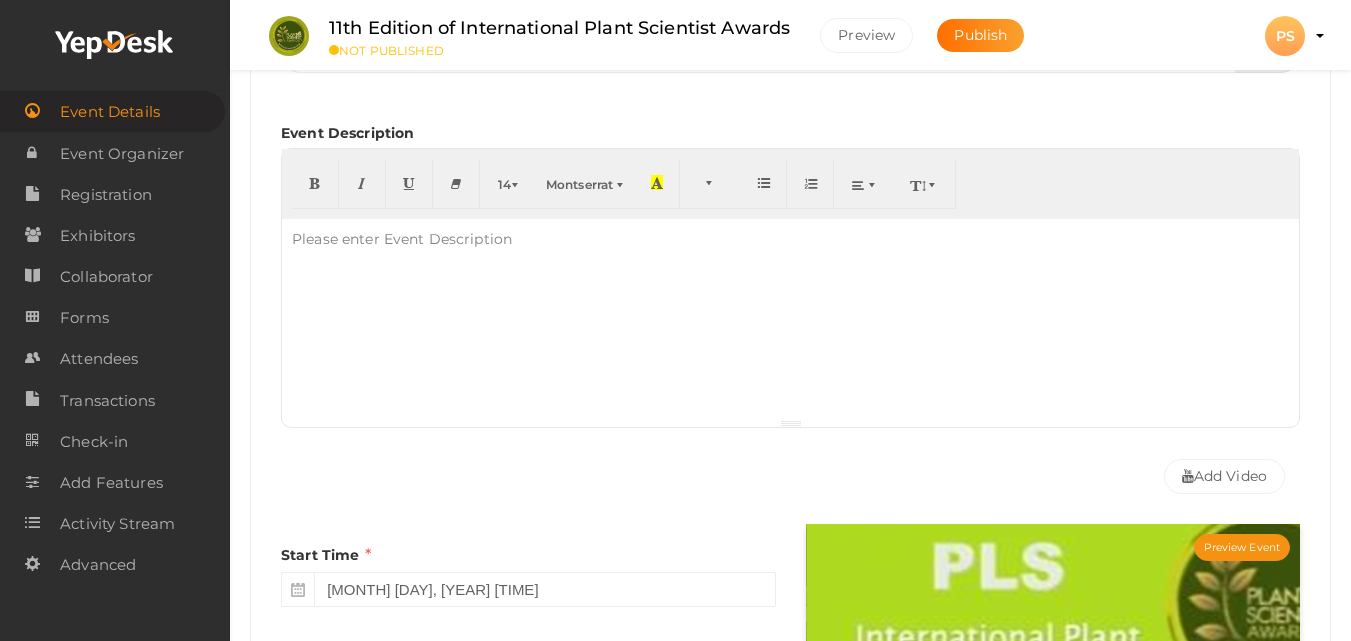 click at bounding box center [790, 319] 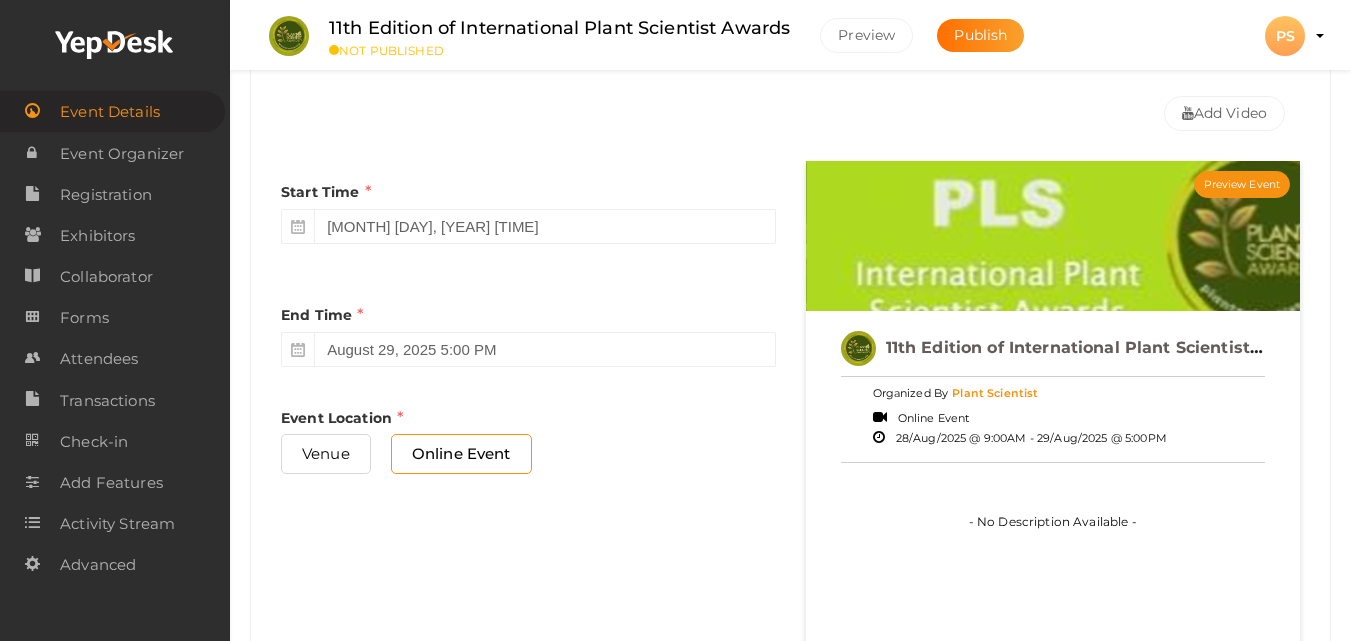 scroll, scrollTop: 739, scrollLeft: 0, axis: vertical 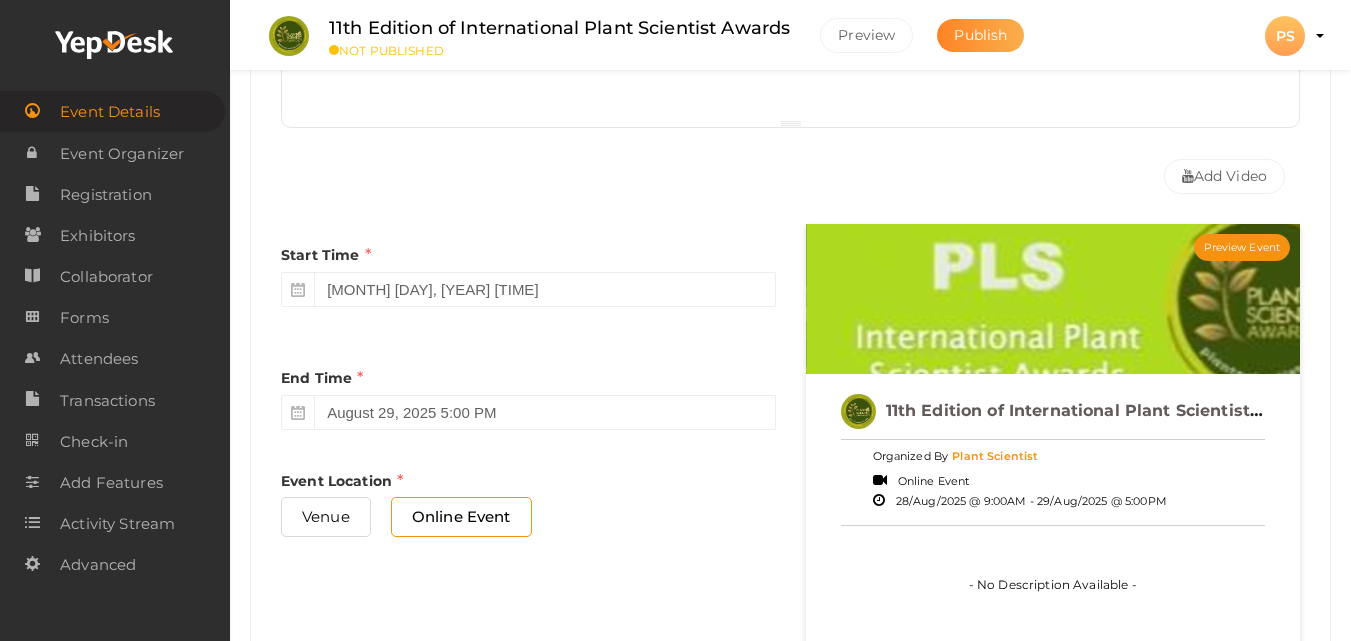 click on "Publish" at bounding box center [980, 35] 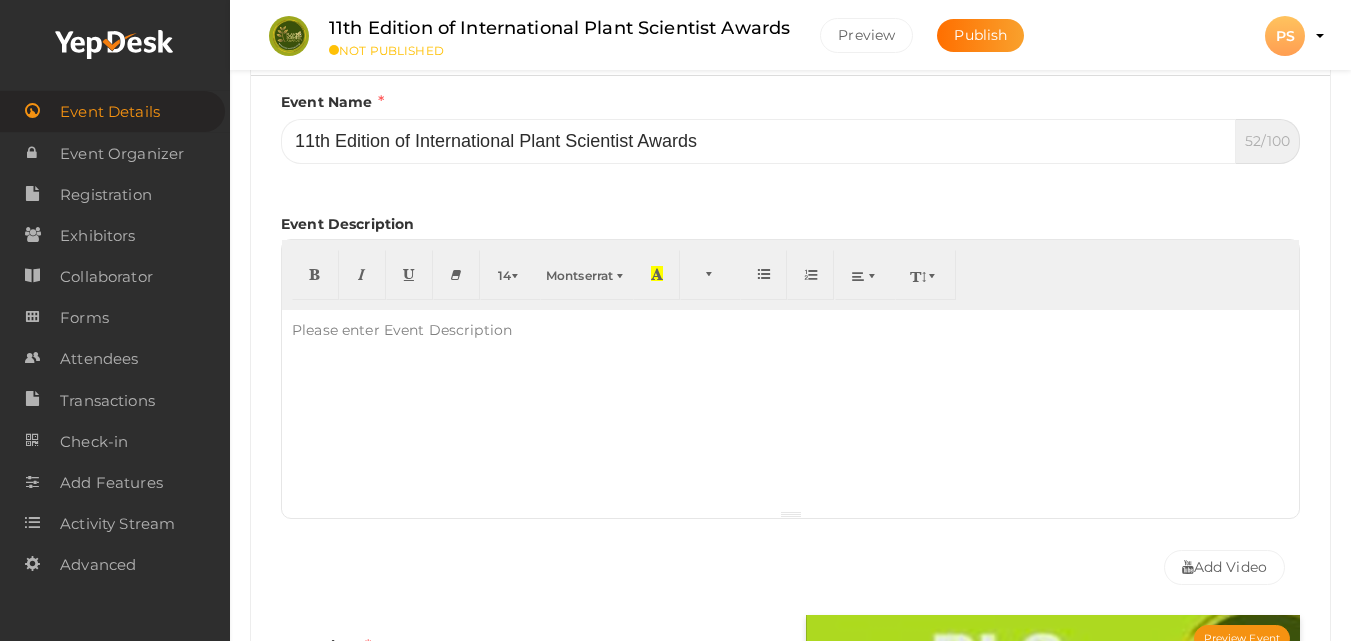 scroll, scrollTop: 0, scrollLeft: 0, axis: both 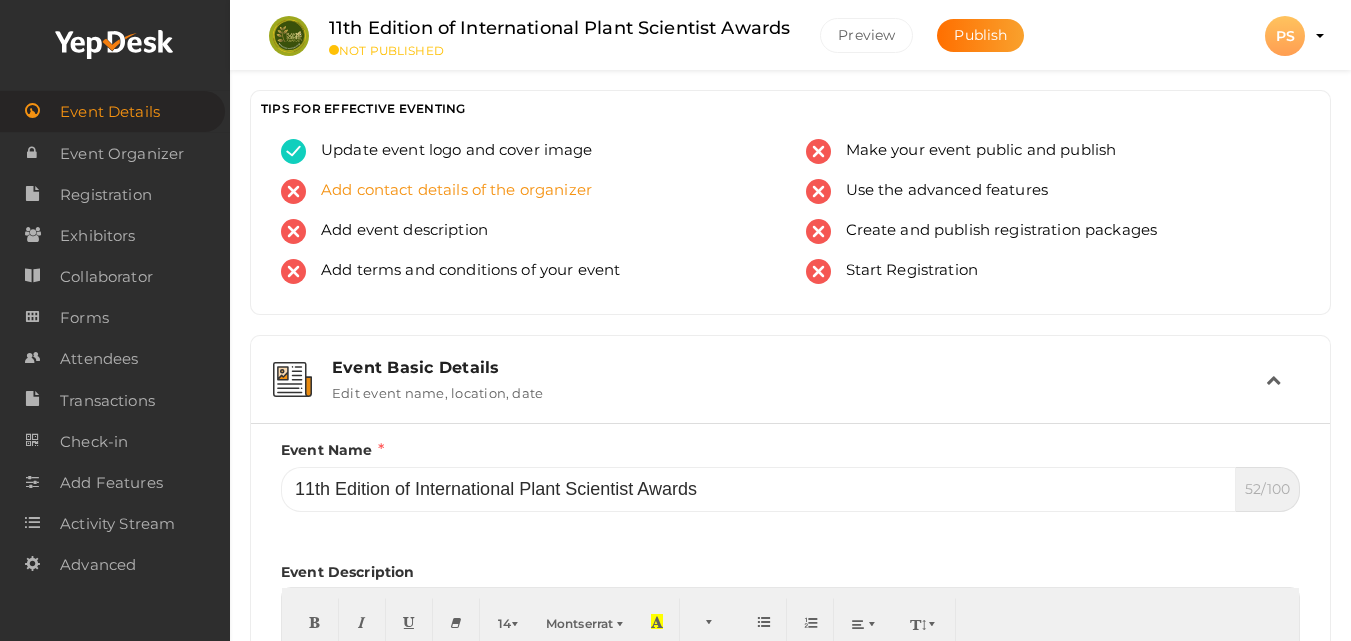 click on "Add contact details of the
organizer" at bounding box center (449, 191) 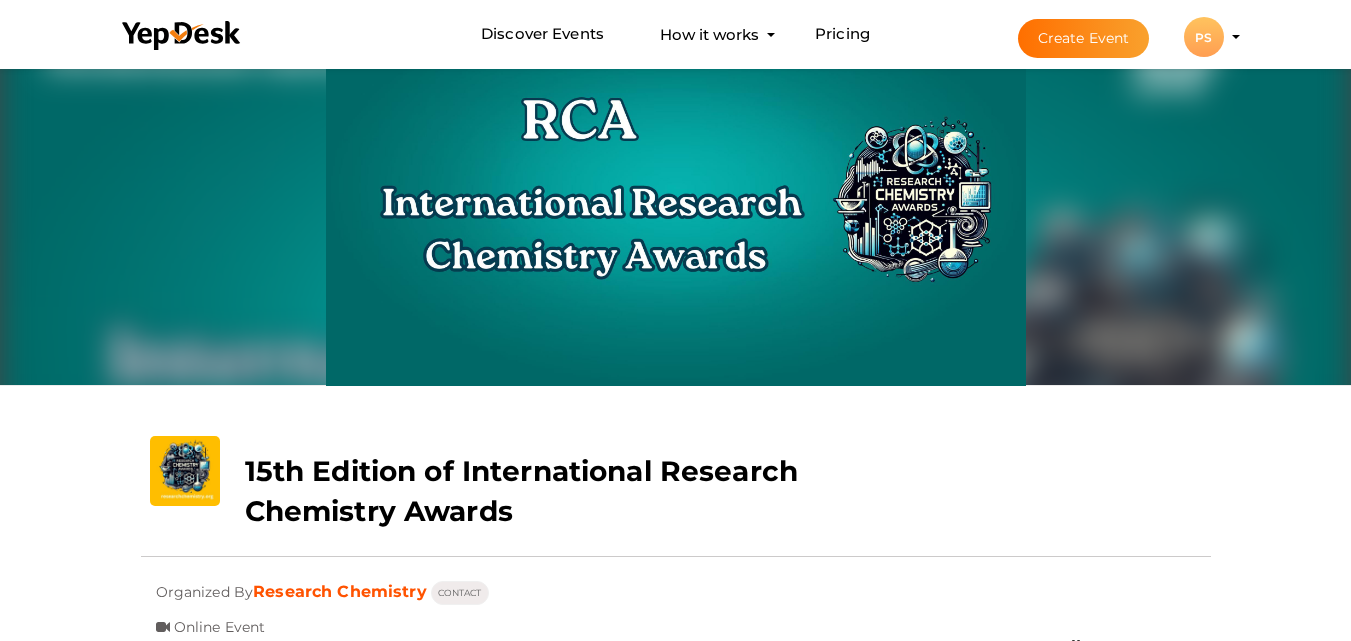 scroll, scrollTop: 0, scrollLeft: 0, axis: both 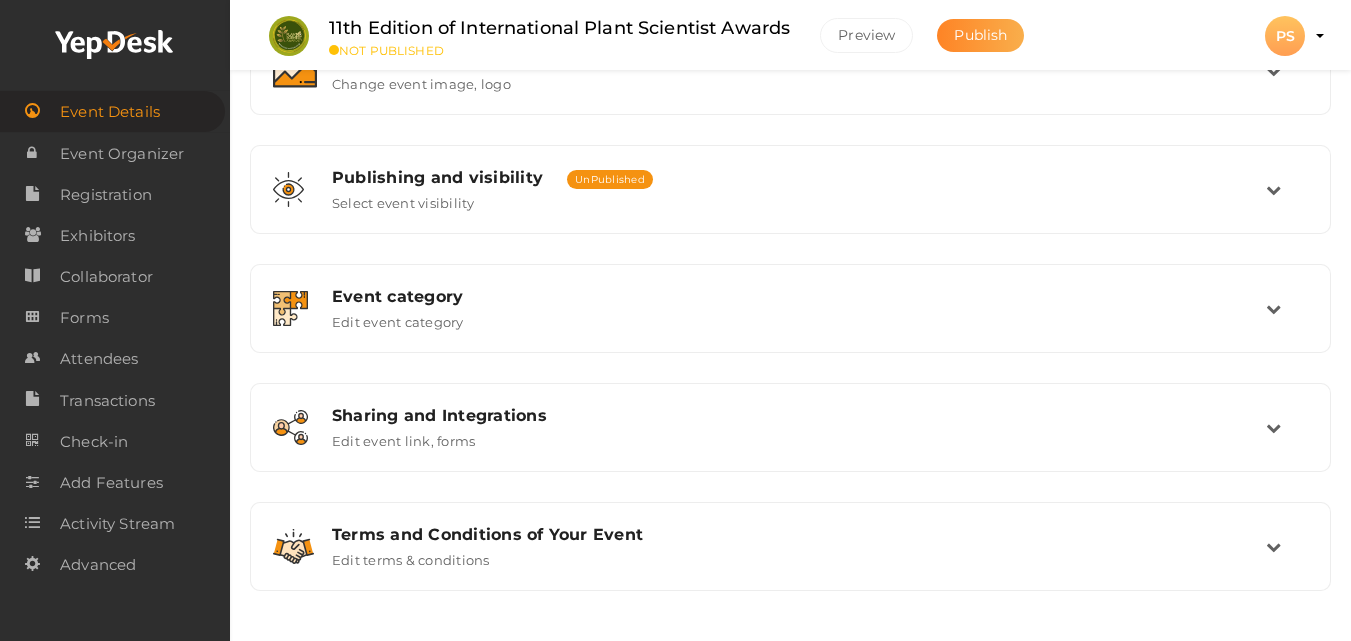 click on "Publish" at bounding box center (980, 35) 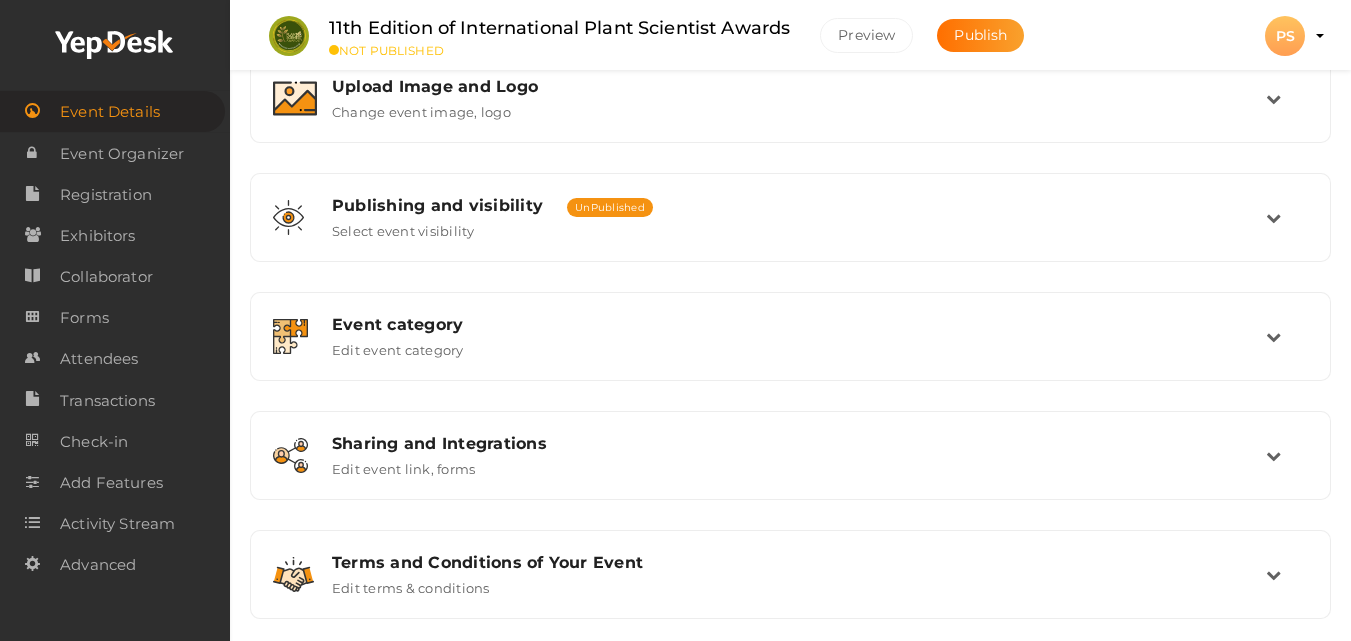 scroll, scrollTop: 428, scrollLeft: 0, axis: vertical 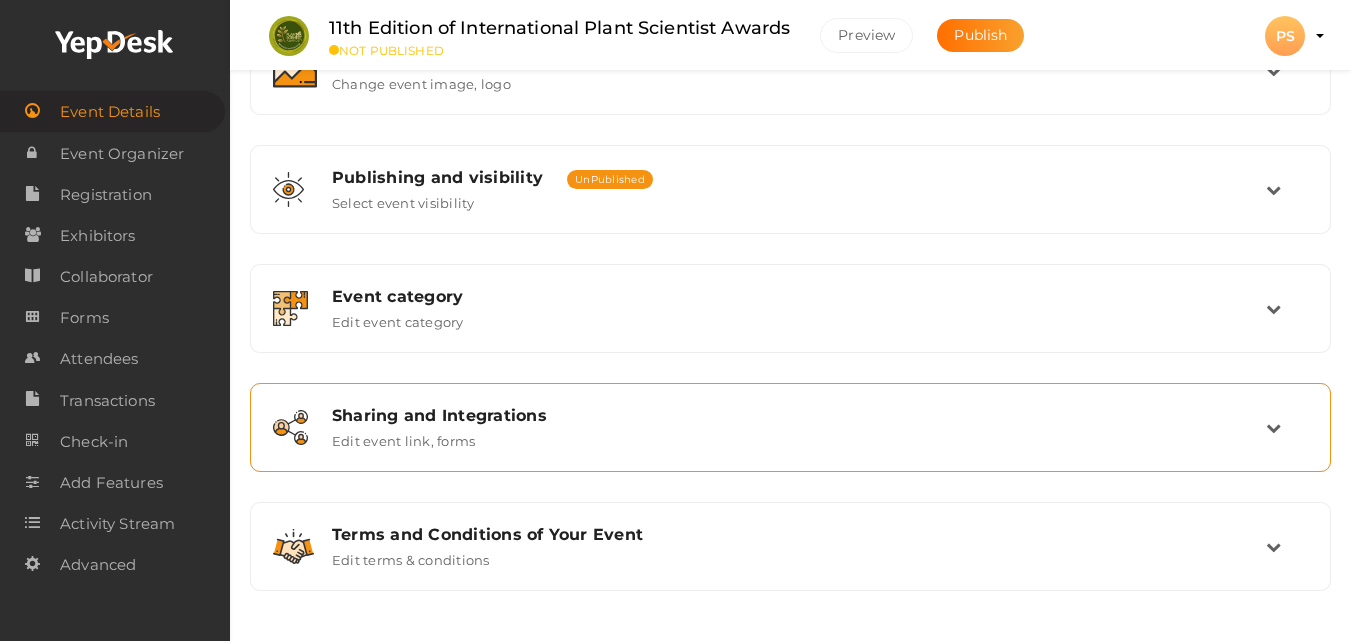 click on "Sharing and Integrations
Edit event link,
forms" at bounding box center (791, 427) 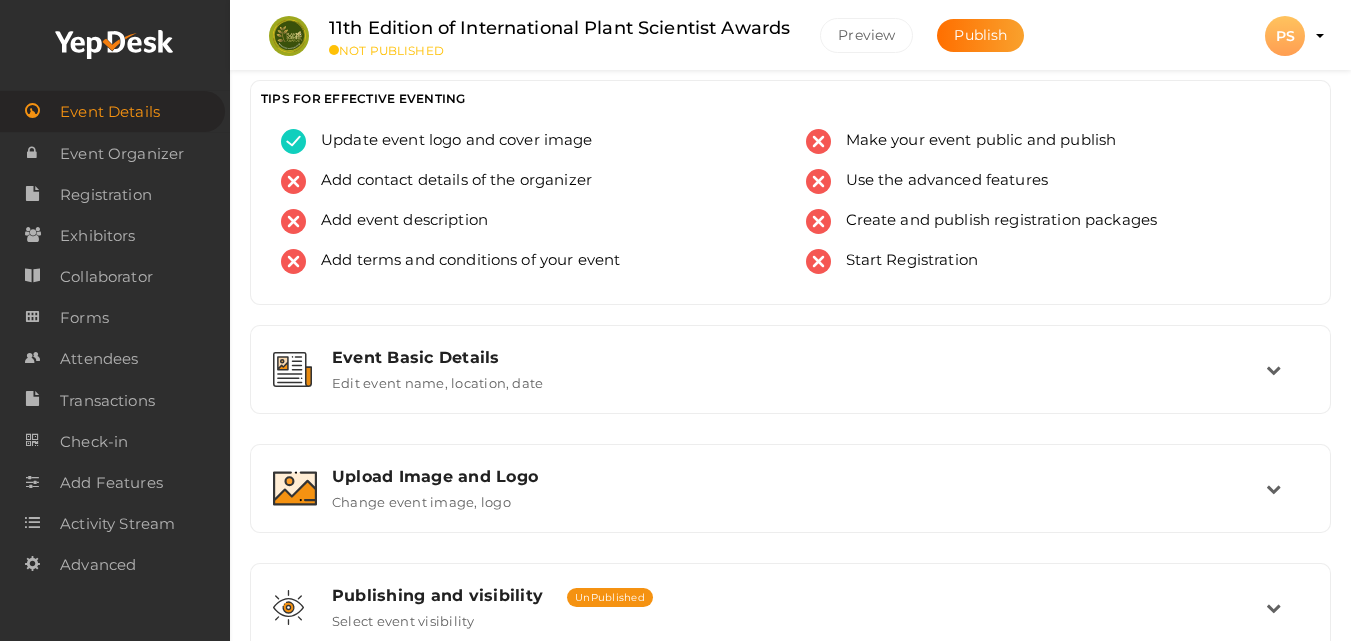 scroll, scrollTop: 0, scrollLeft: 0, axis: both 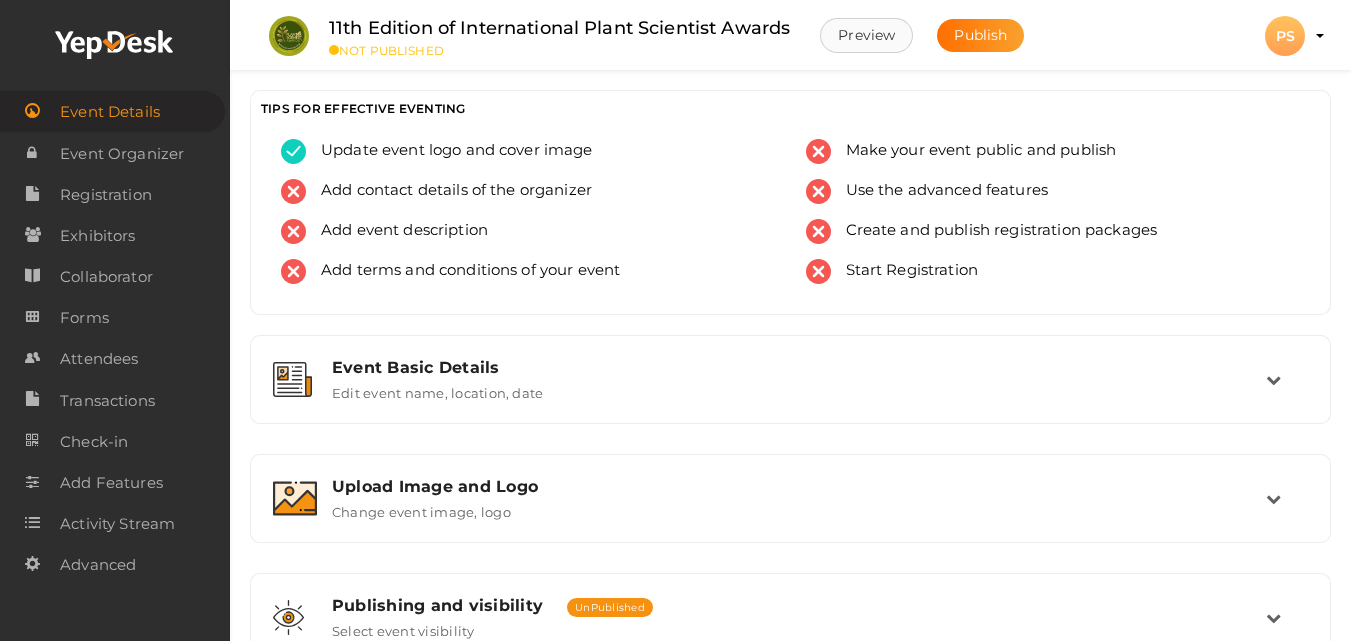 click on "Preview" at bounding box center [866, 35] 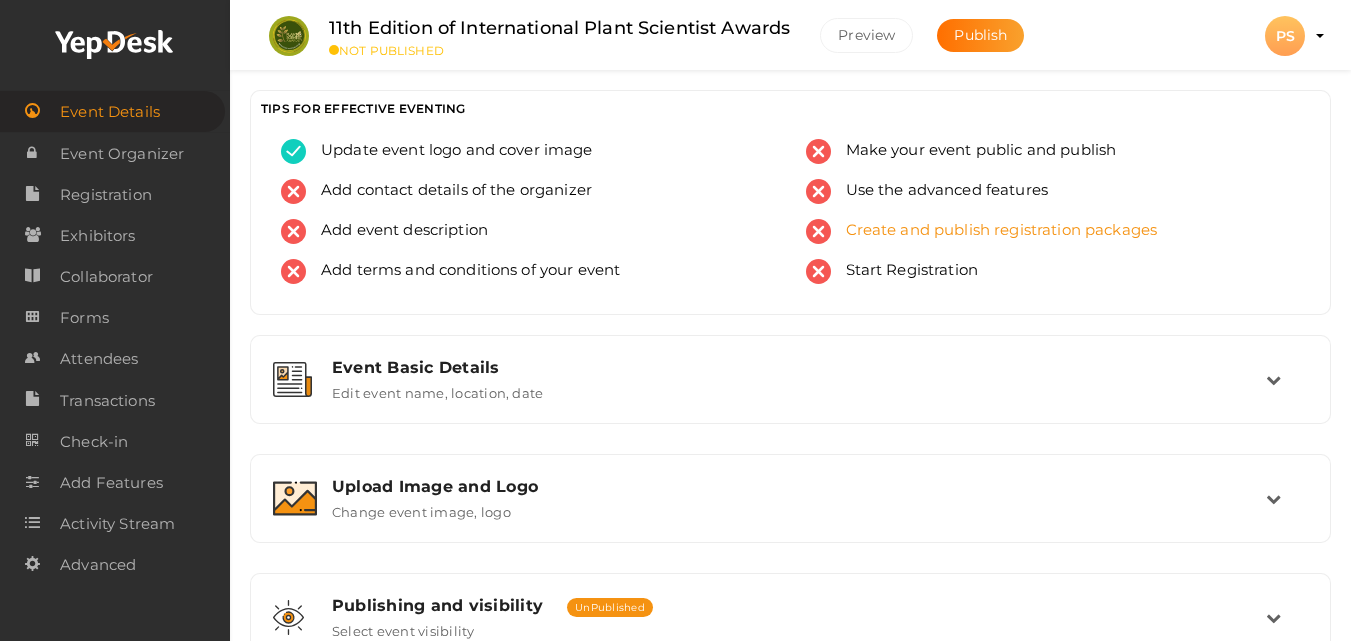 click on "Create and publish
registration packages" at bounding box center (994, 231) 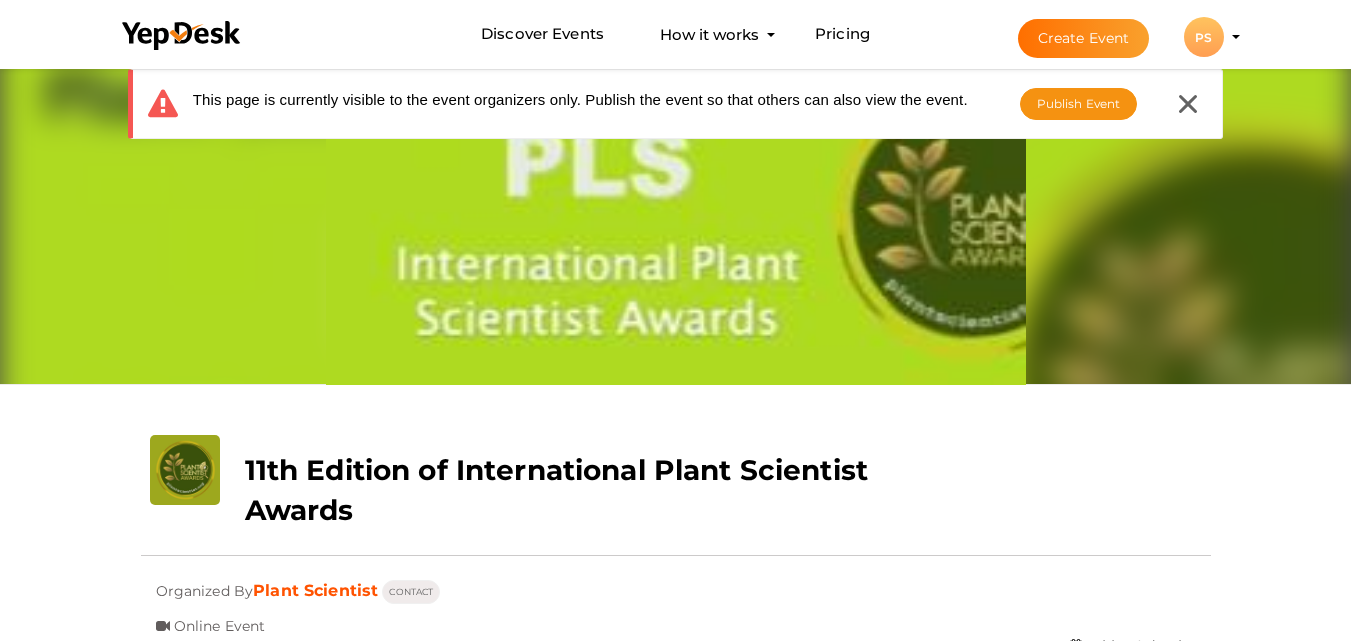scroll, scrollTop: 0, scrollLeft: 0, axis: both 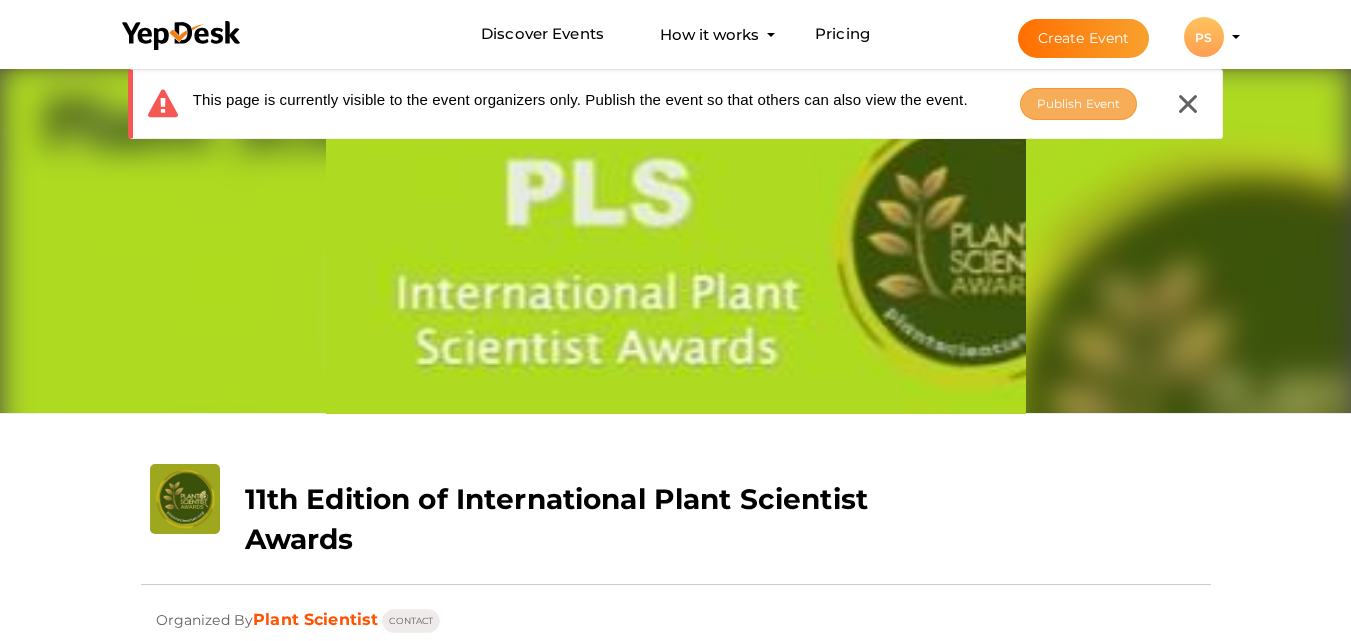 click on "Publish Event" at bounding box center [1079, 103] 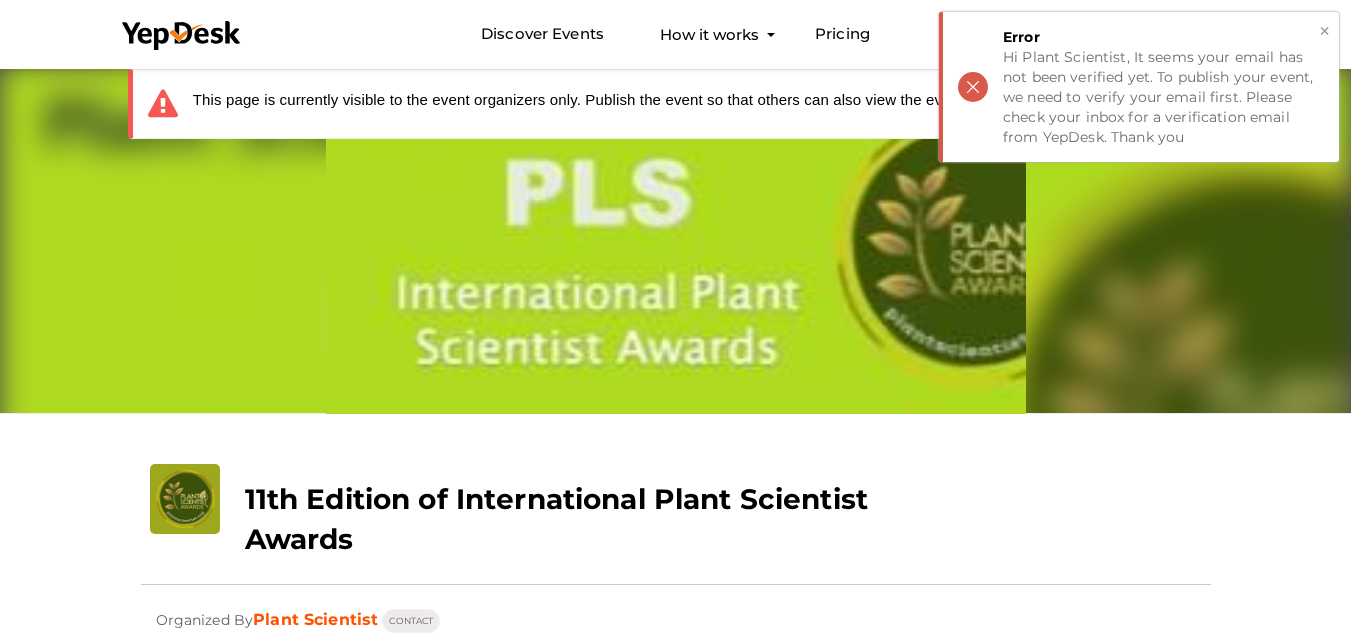 click on "× Error Hi Plant Scientist,
It seems your email has not been verified yet.
To publish your event, we need to verify your email first. Please check your inbox for a verification email from YepDesk.
Thank you" at bounding box center (1139, 87) 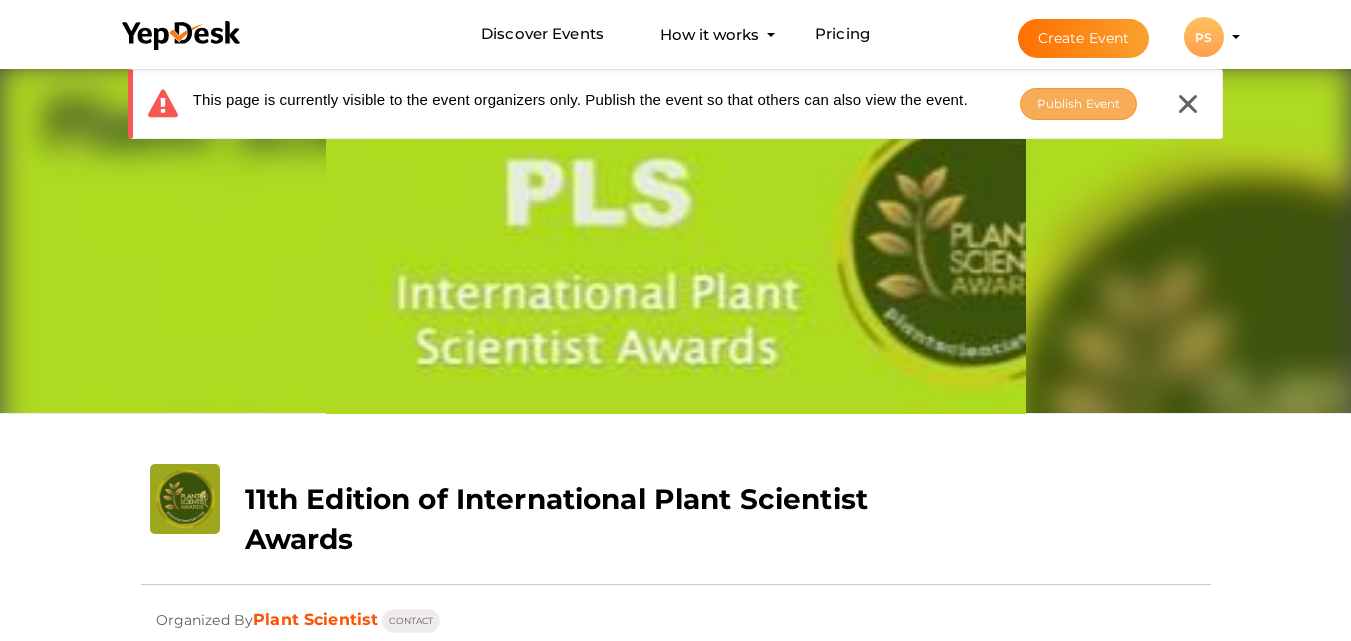 click on "Publish Event" at bounding box center (1079, 103) 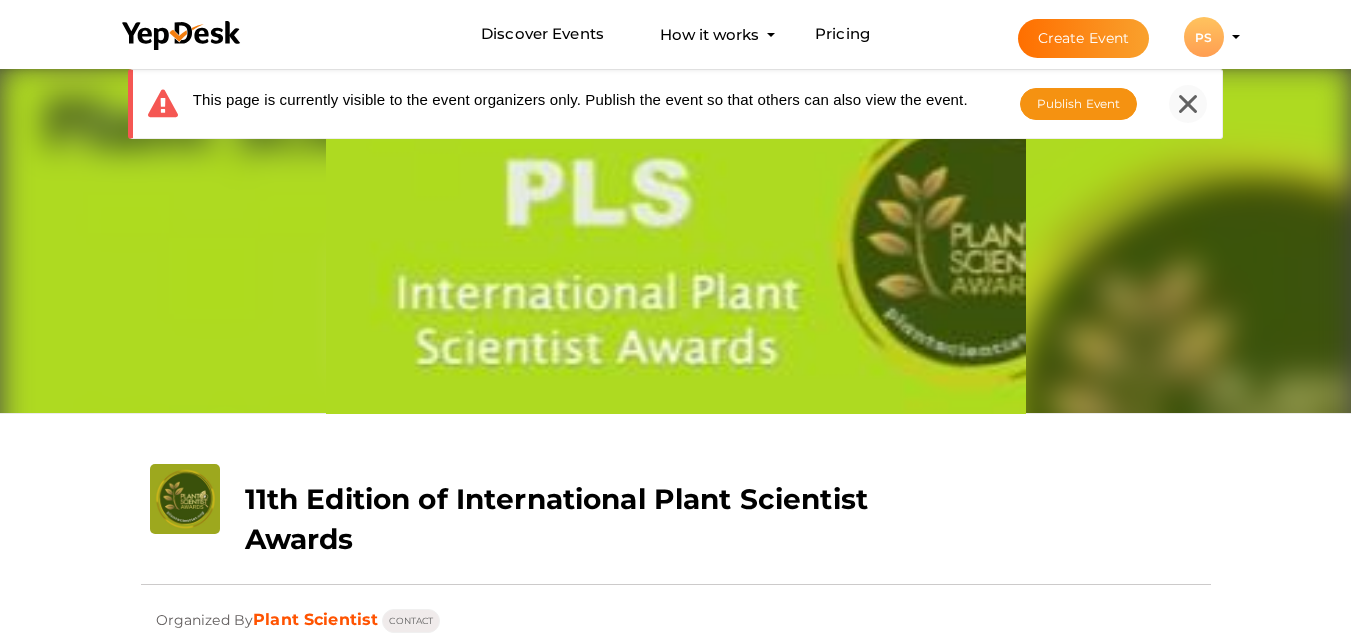 click at bounding box center (1188, 104) 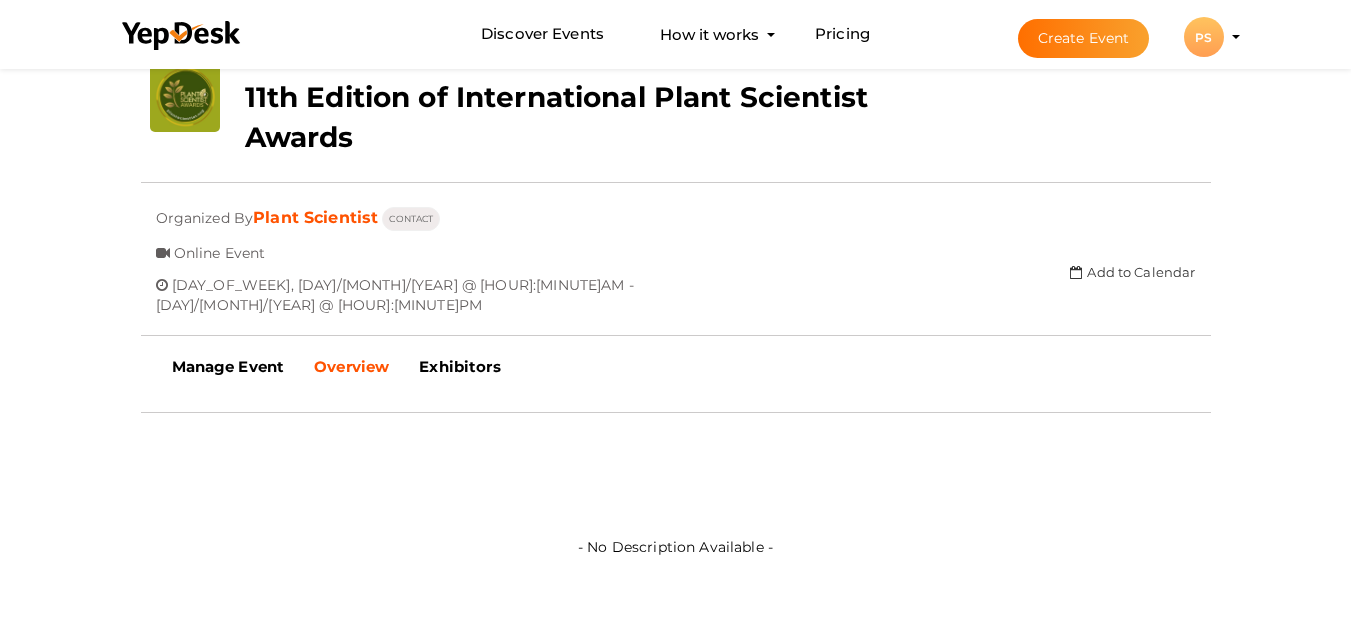 scroll, scrollTop: 527, scrollLeft: 0, axis: vertical 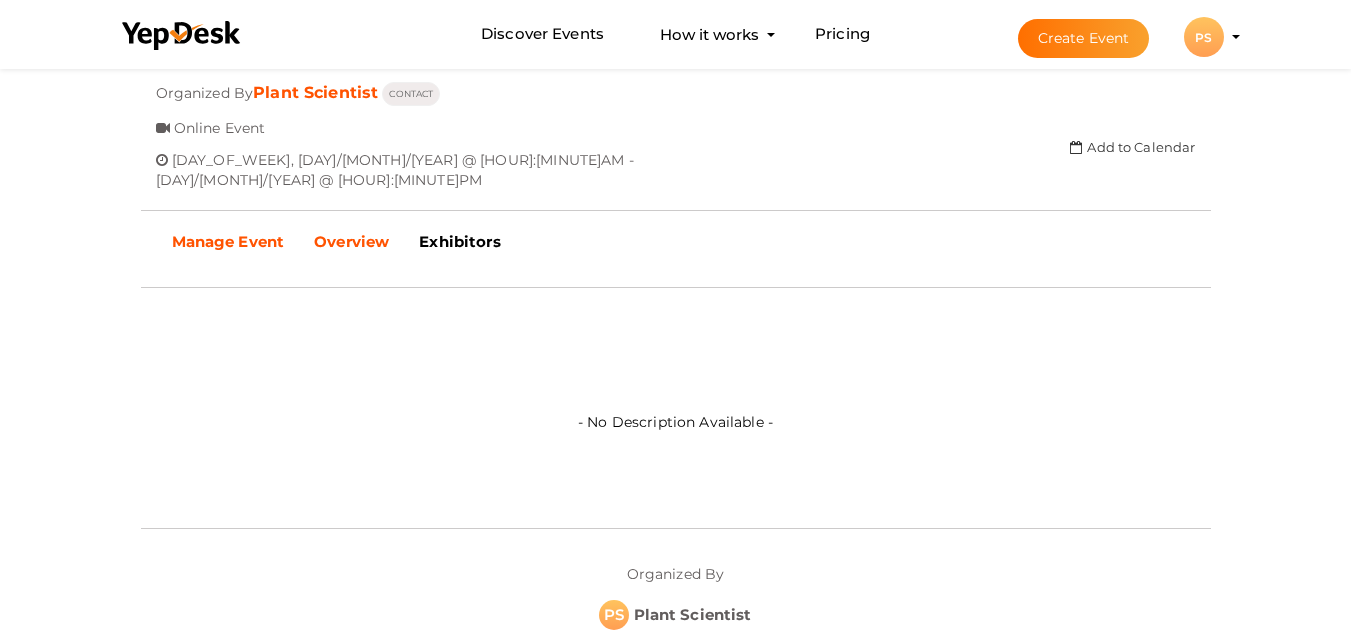 click on "Manage
Event" at bounding box center [228, 241] 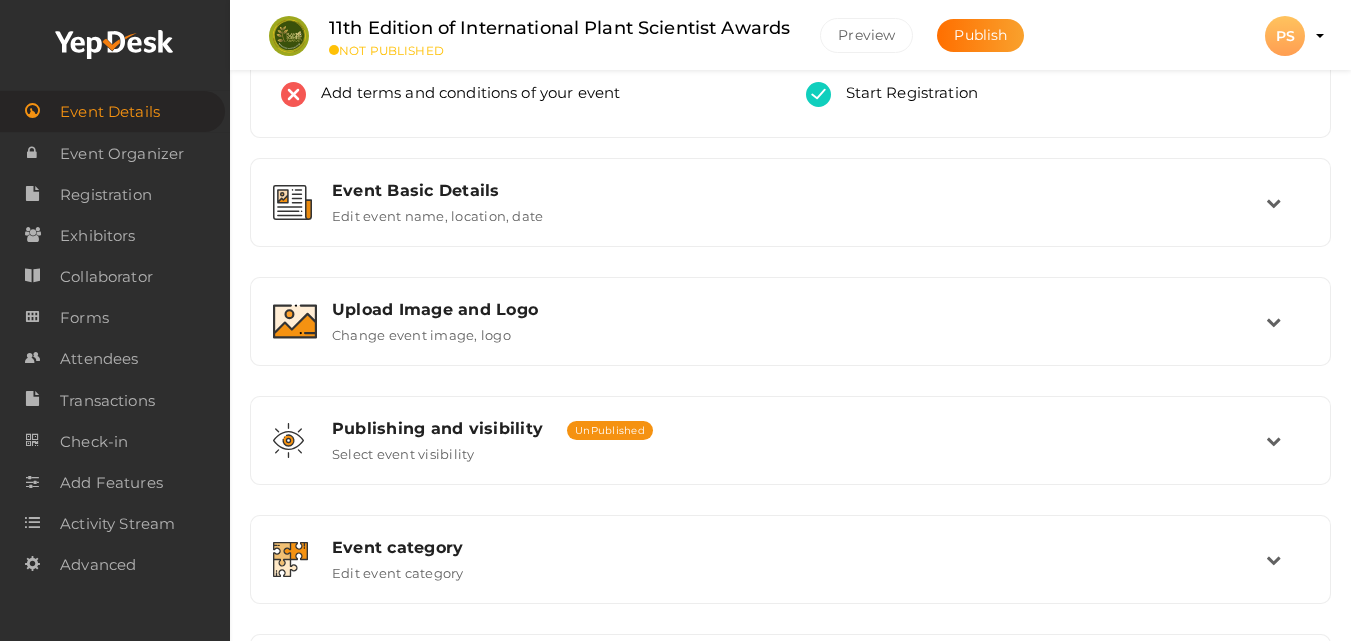 scroll, scrollTop: 0, scrollLeft: 0, axis: both 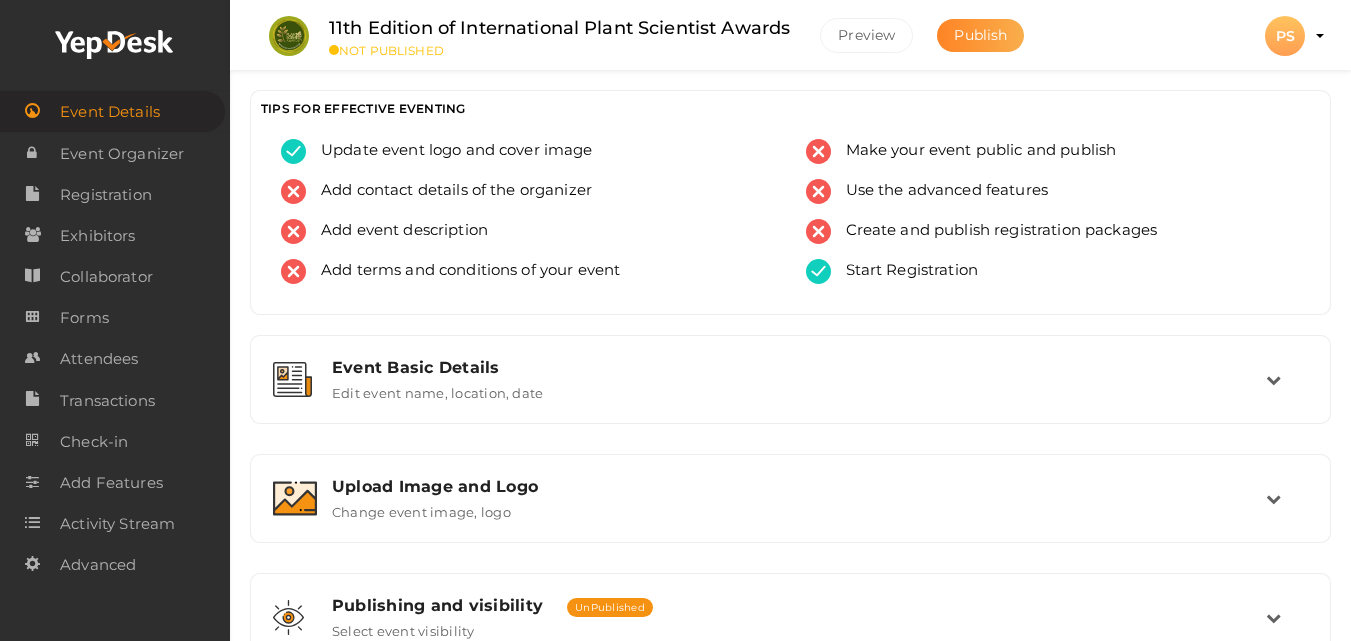 click on "Publish" at bounding box center (980, 35) 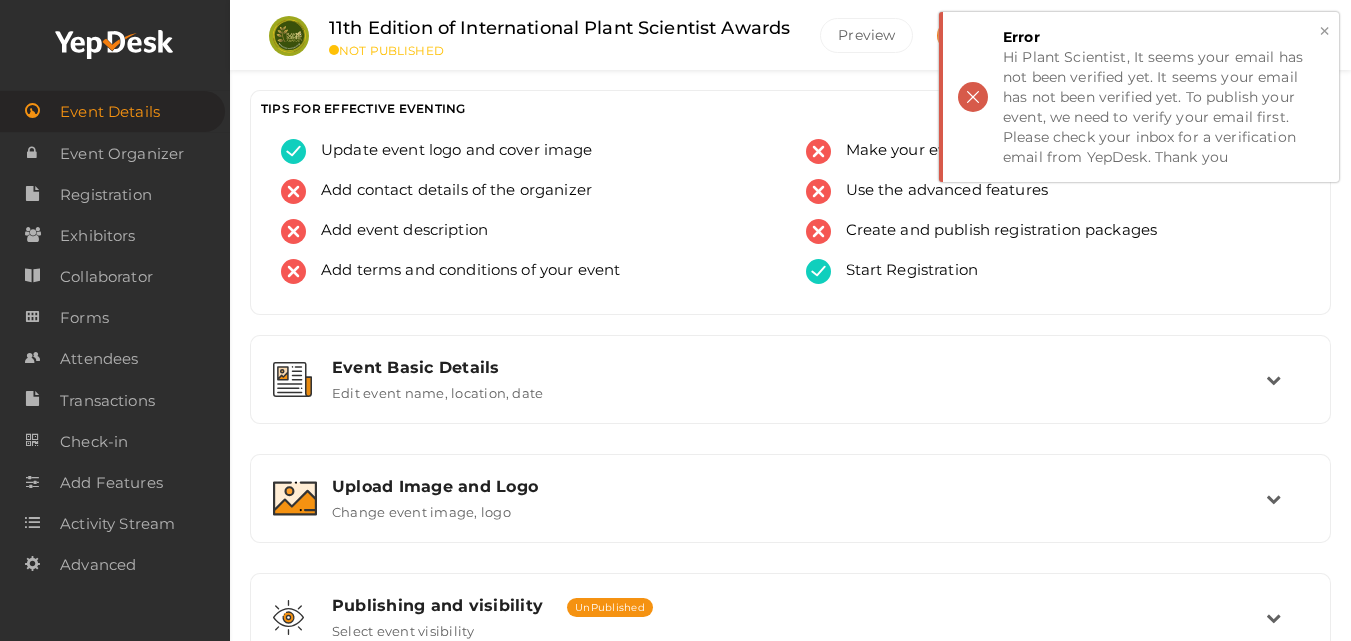 drag, startPoint x: 964, startPoint y: 94, endPoint x: 973, endPoint y: 109, distance: 17.492855 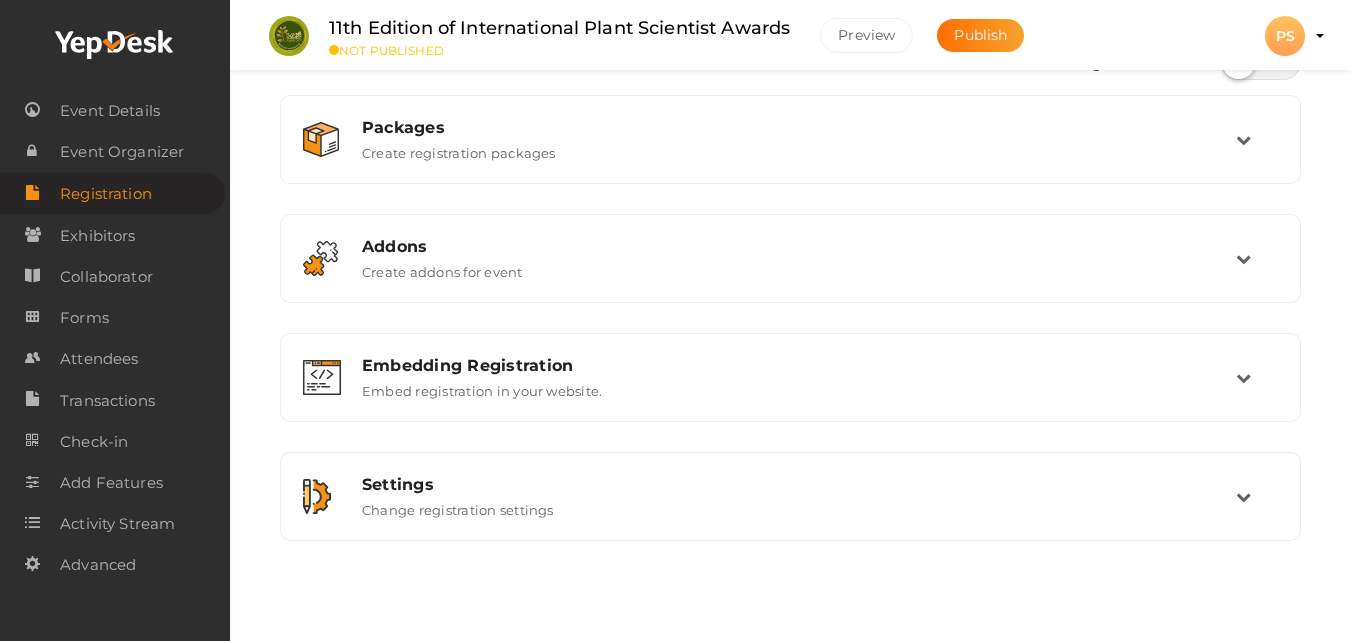 scroll, scrollTop: 0, scrollLeft: 0, axis: both 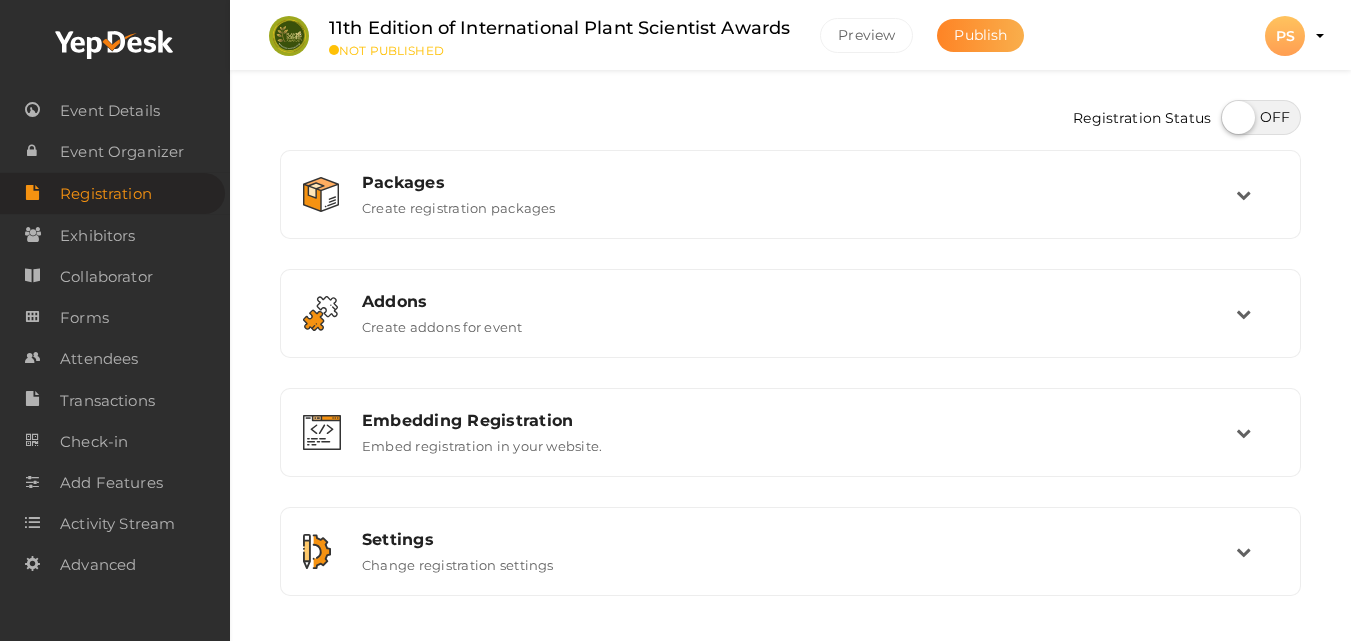 click on "Publish" at bounding box center (980, 35) 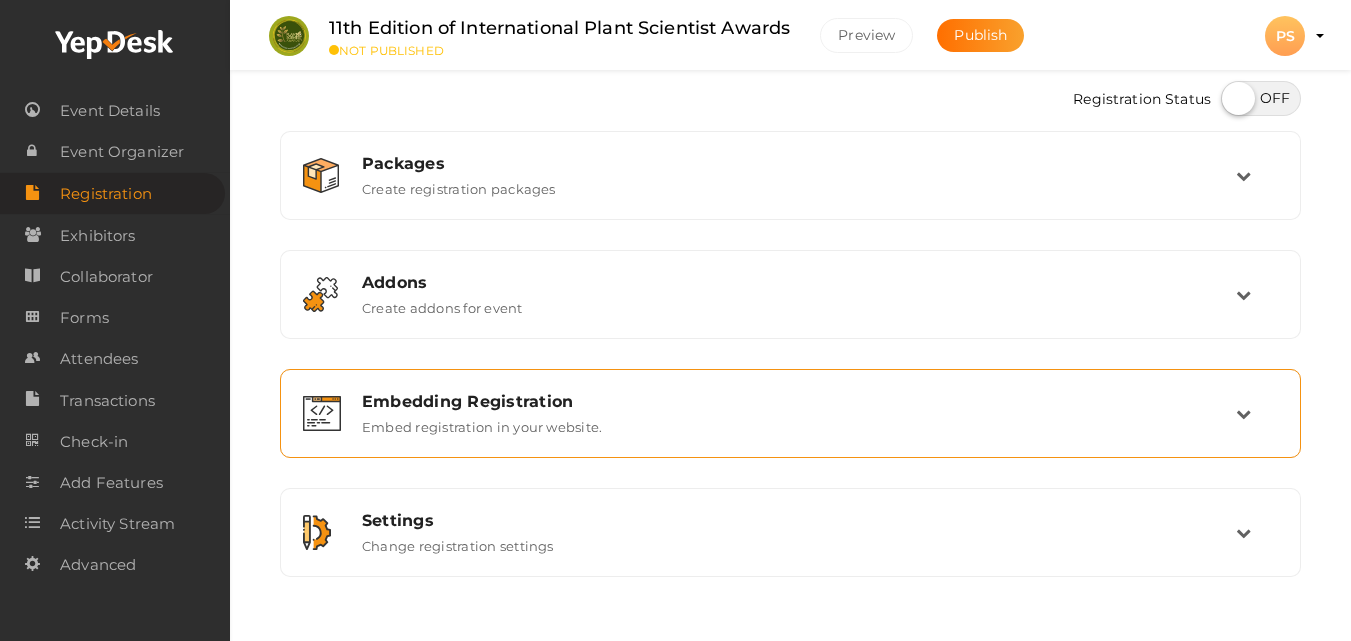 scroll, scrollTop: 0, scrollLeft: 0, axis: both 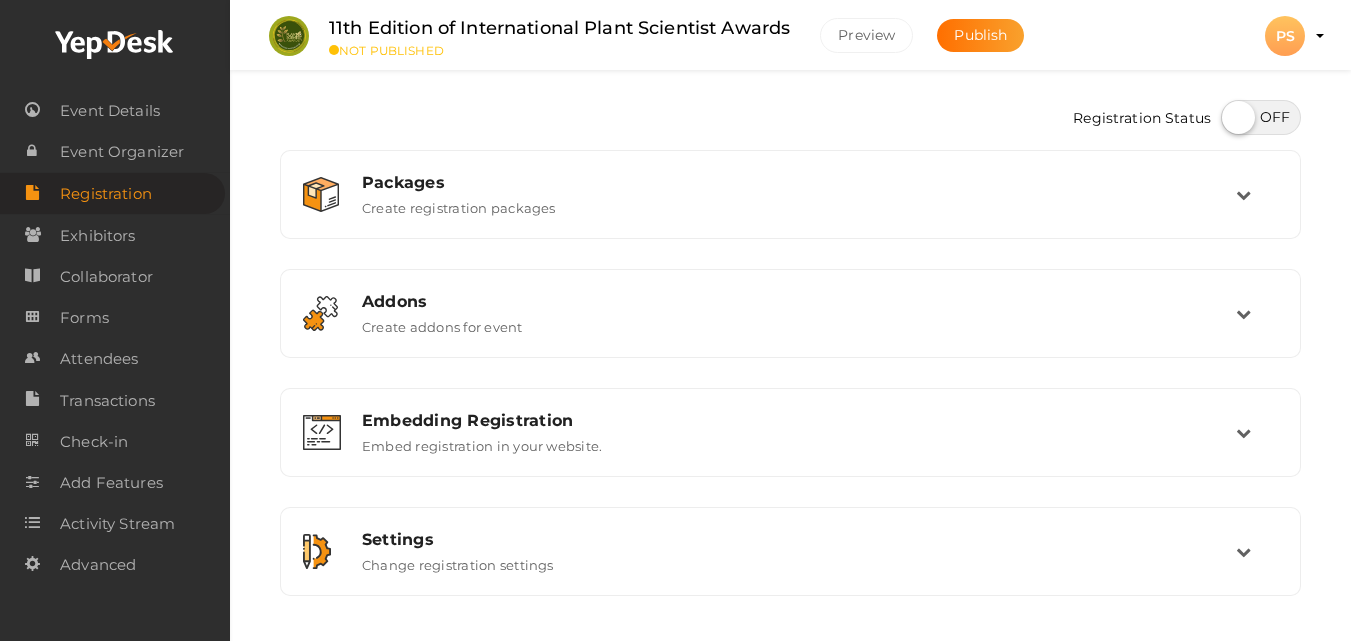 drag, startPoint x: 1255, startPoint y: 120, endPoint x: 1244, endPoint y: 130, distance: 14.866069 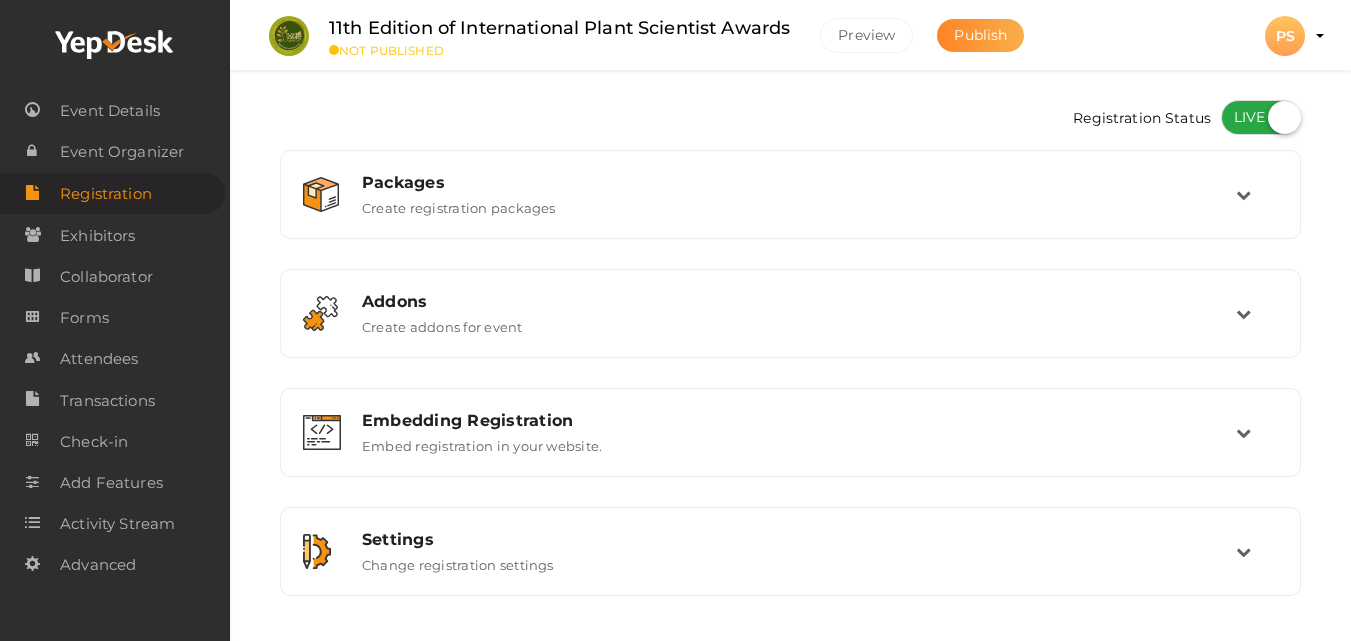 click on "Publish" at bounding box center (980, 35) 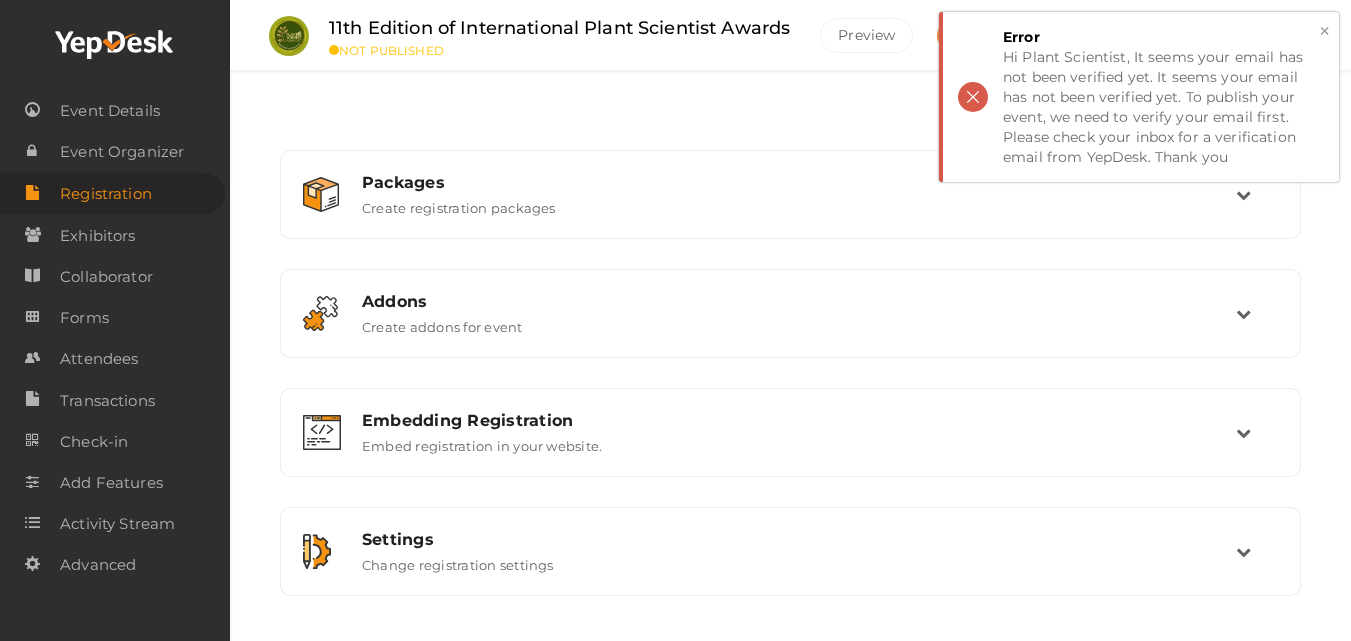 click on "× Error Hi Plant Scientist,
It seems your email has not been verified yet.
It seems your email has not been verified yet.
To publish your event, we need to verify your email first. Please check your inbox for a verification email from YepDesk.
Thank you" at bounding box center [1139, 97] 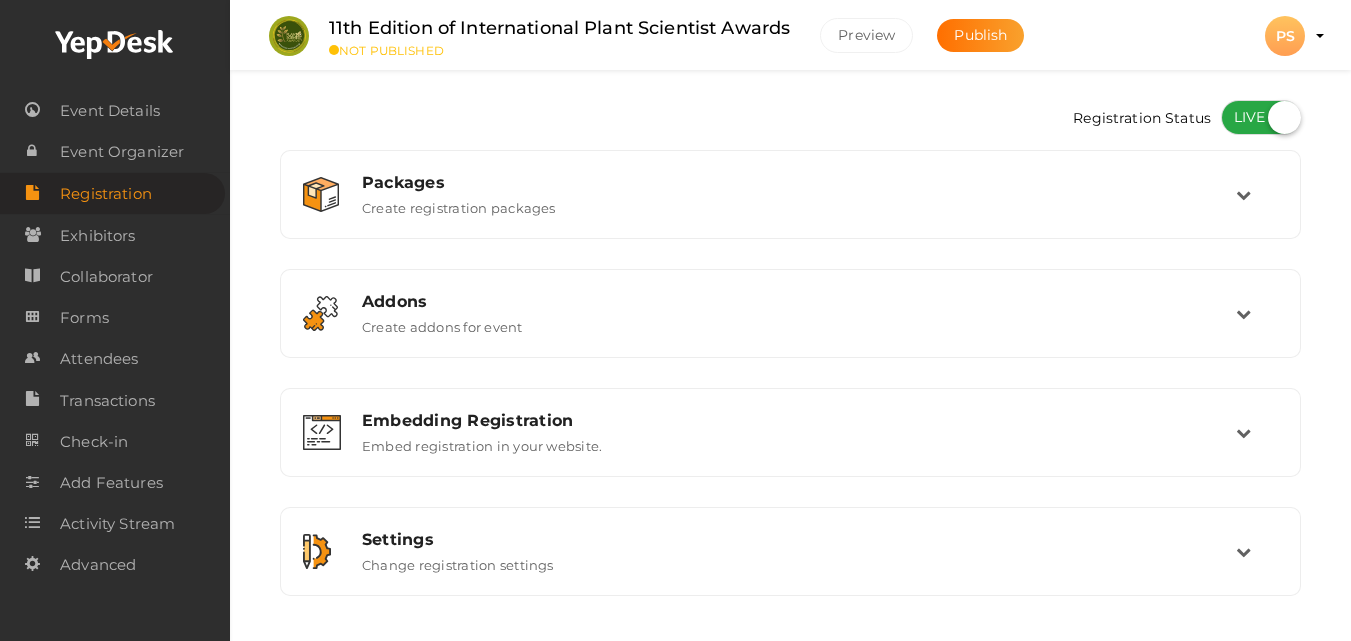 click on "NOT PUBLISHED" at bounding box center [559, 50] 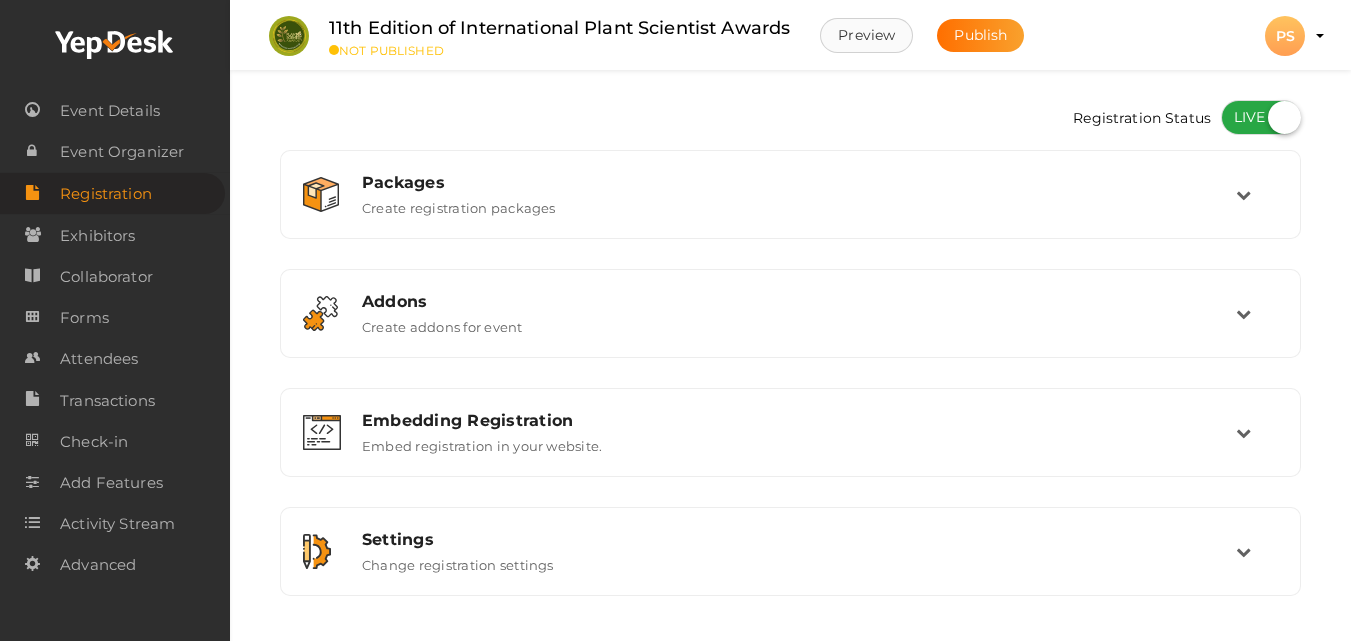 click on "Preview" at bounding box center [866, 35] 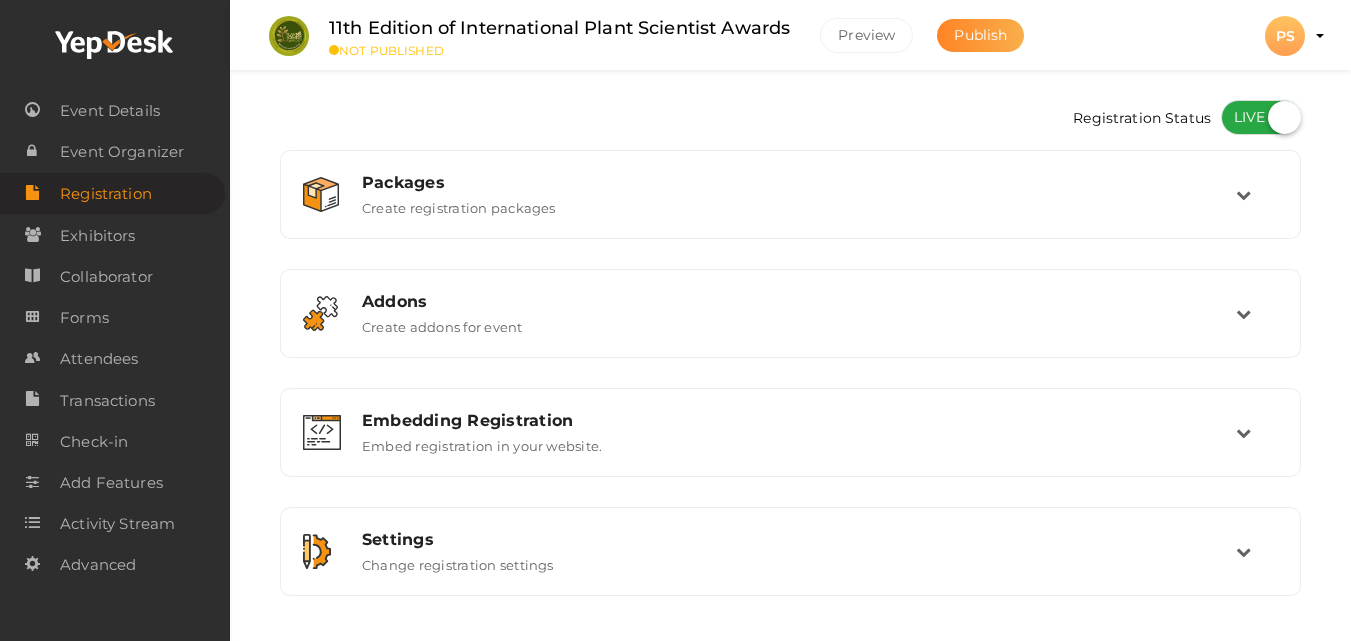 click on "Publish" at bounding box center [980, 35] 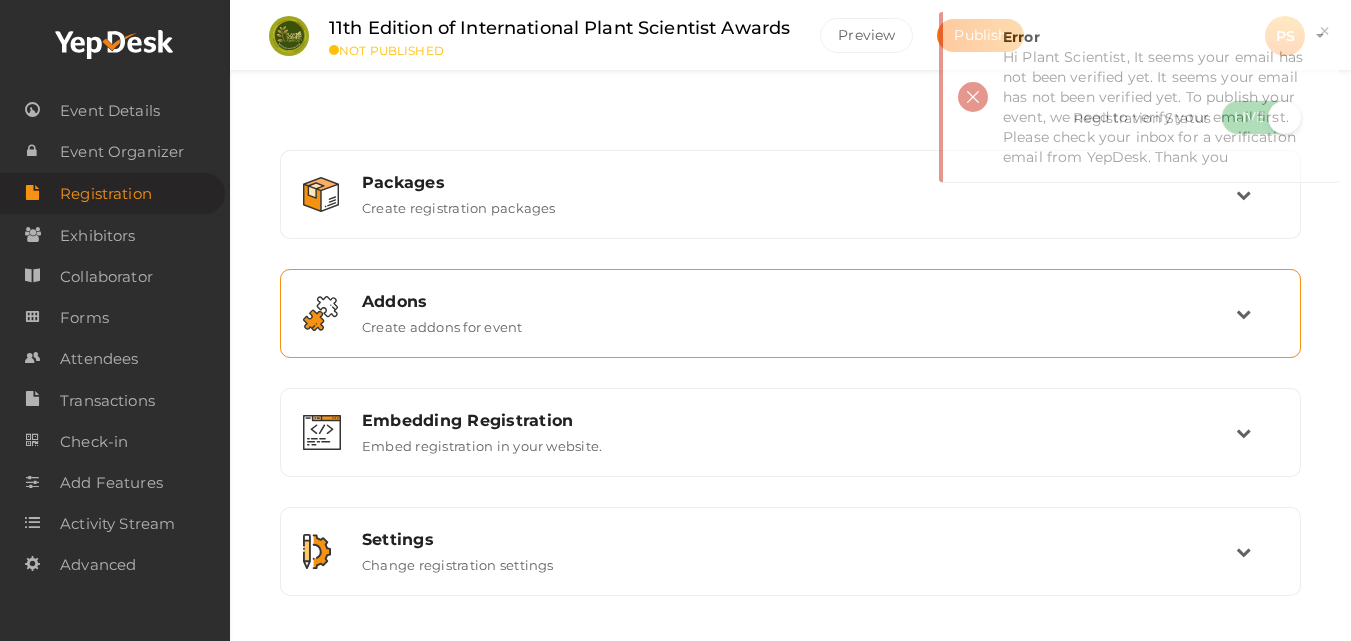 scroll, scrollTop: 55, scrollLeft: 0, axis: vertical 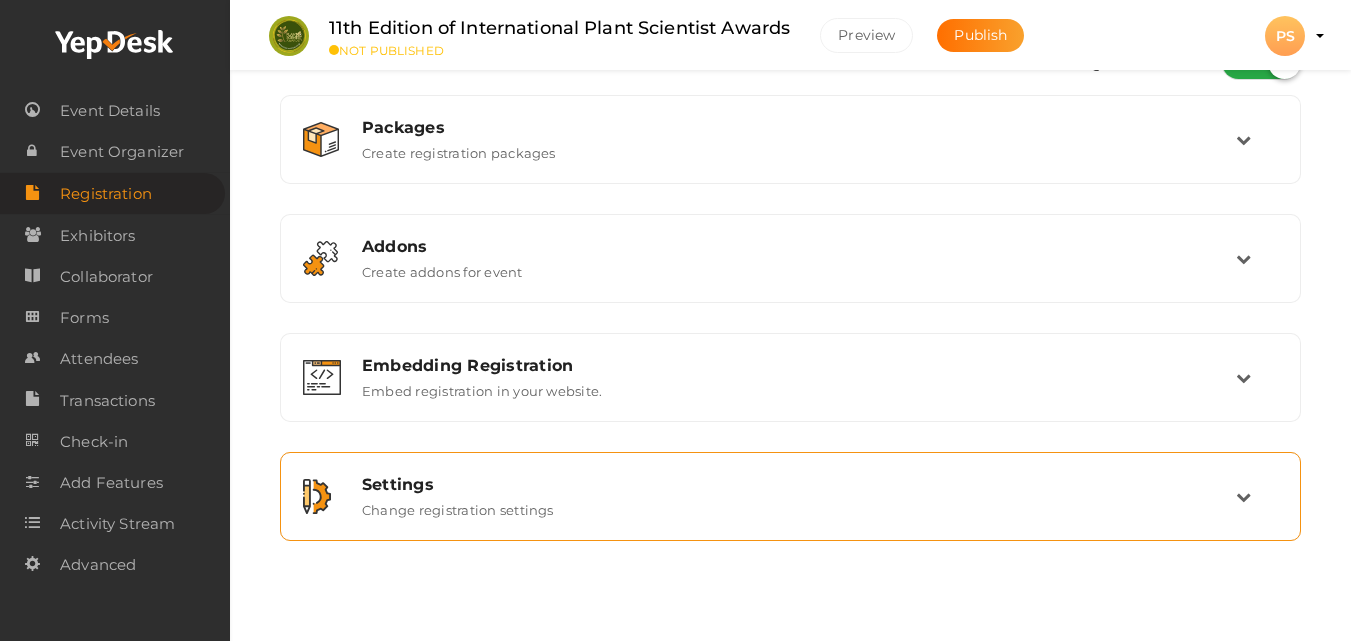 click on "Settings
Change registration settings" at bounding box center (791, 496) 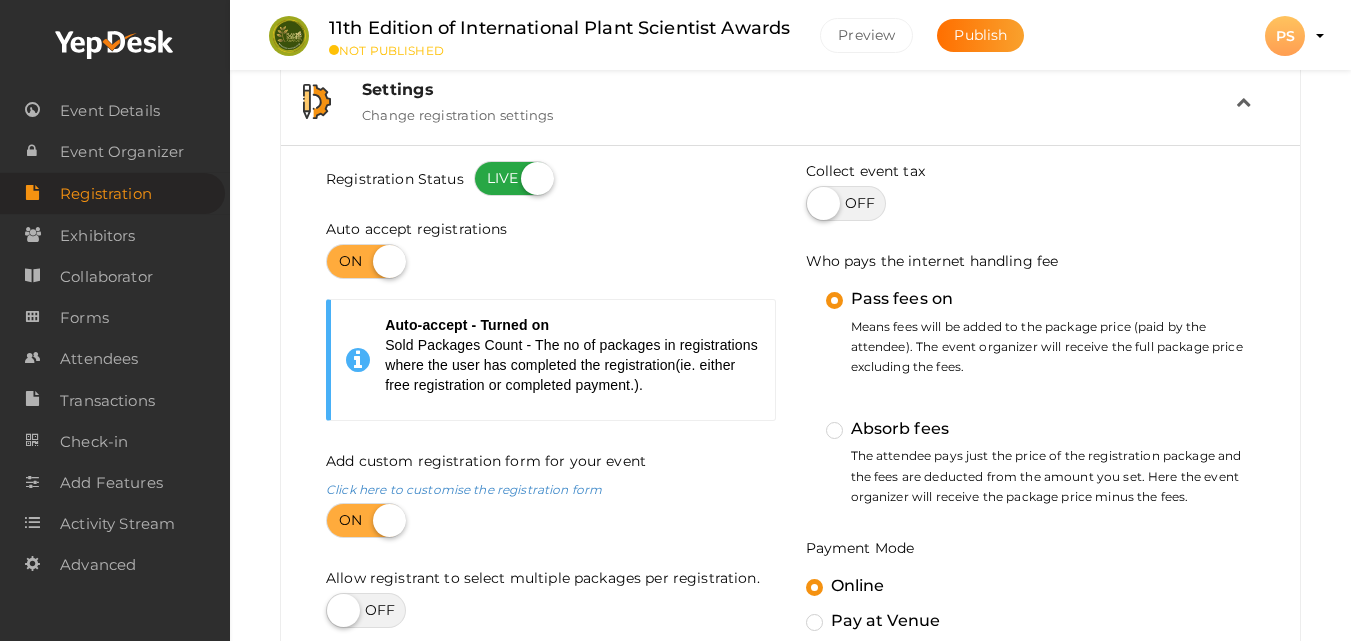 scroll, scrollTop: 455, scrollLeft: 0, axis: vertical 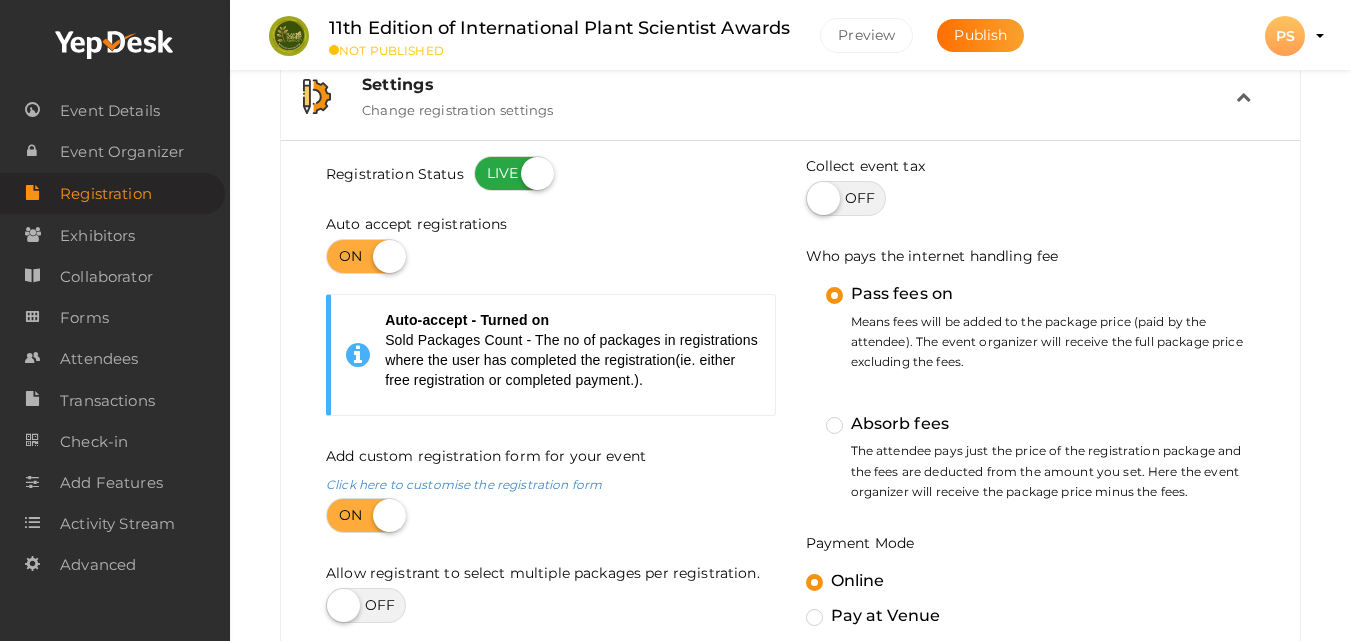 click at bounding box center [514, 173] 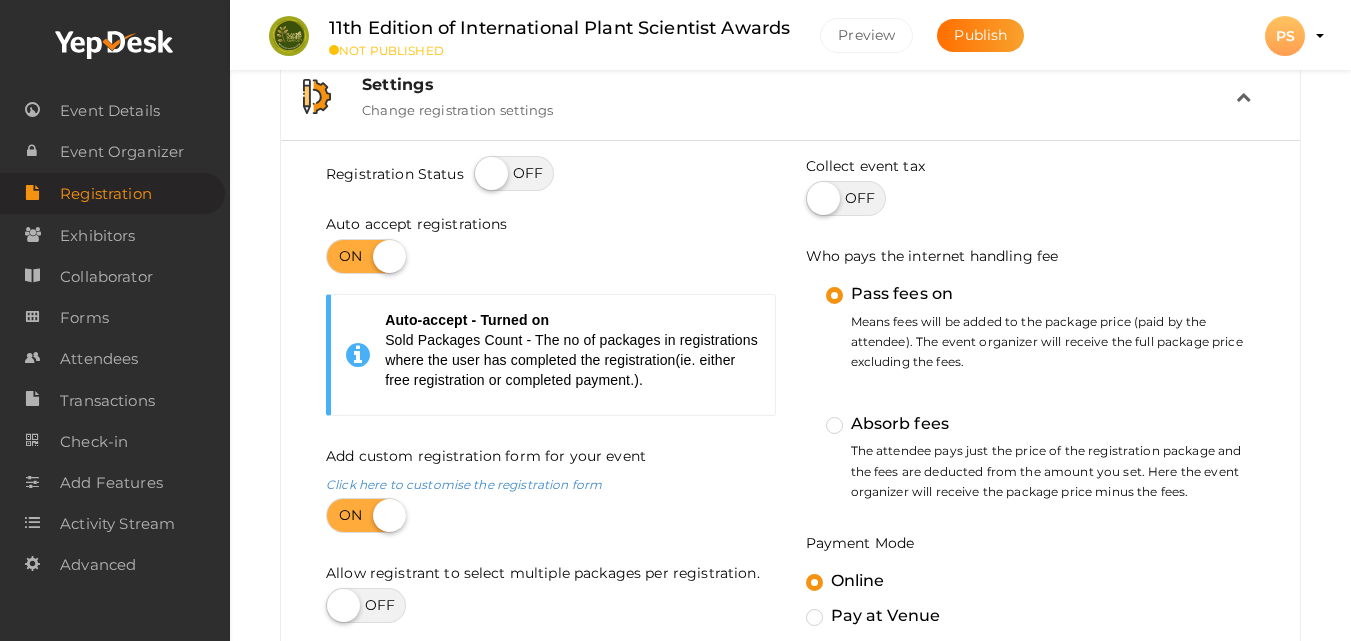 checkbox on "false" 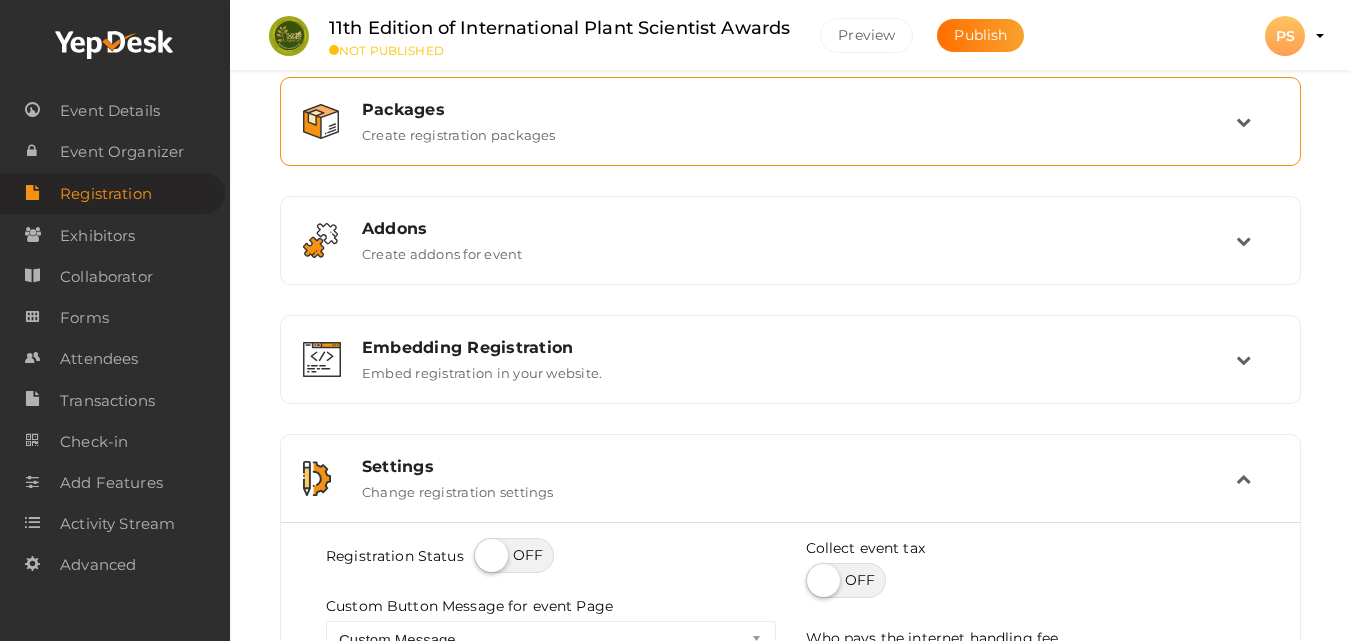 scroll, scrollTop: 0, scrollLeft: 0, axis: both 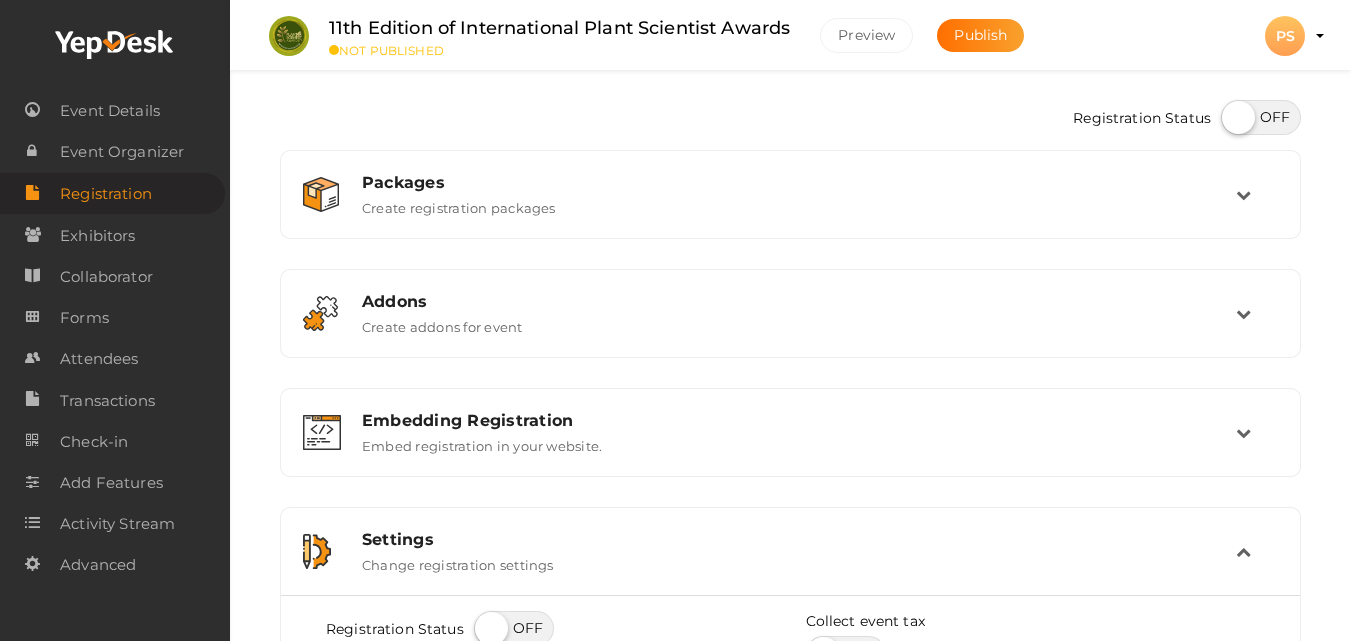 click on "PS
PS
[OCCUPATION]
[EMAIL]
Personal Profile
My Events
Admin
Switch
Profile
Create
New Profile
Manage
Profile
Logout" at bounding box center (1285, 36) 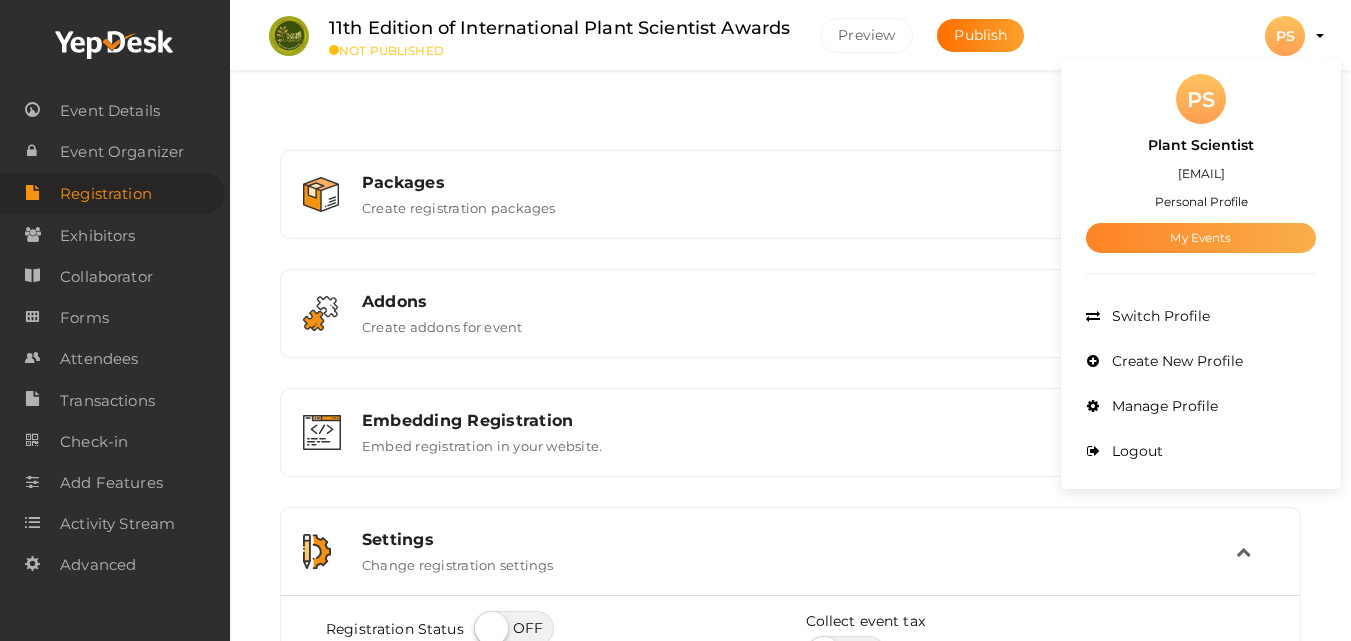 click on "My Events" at bounding box center [1201, 238] 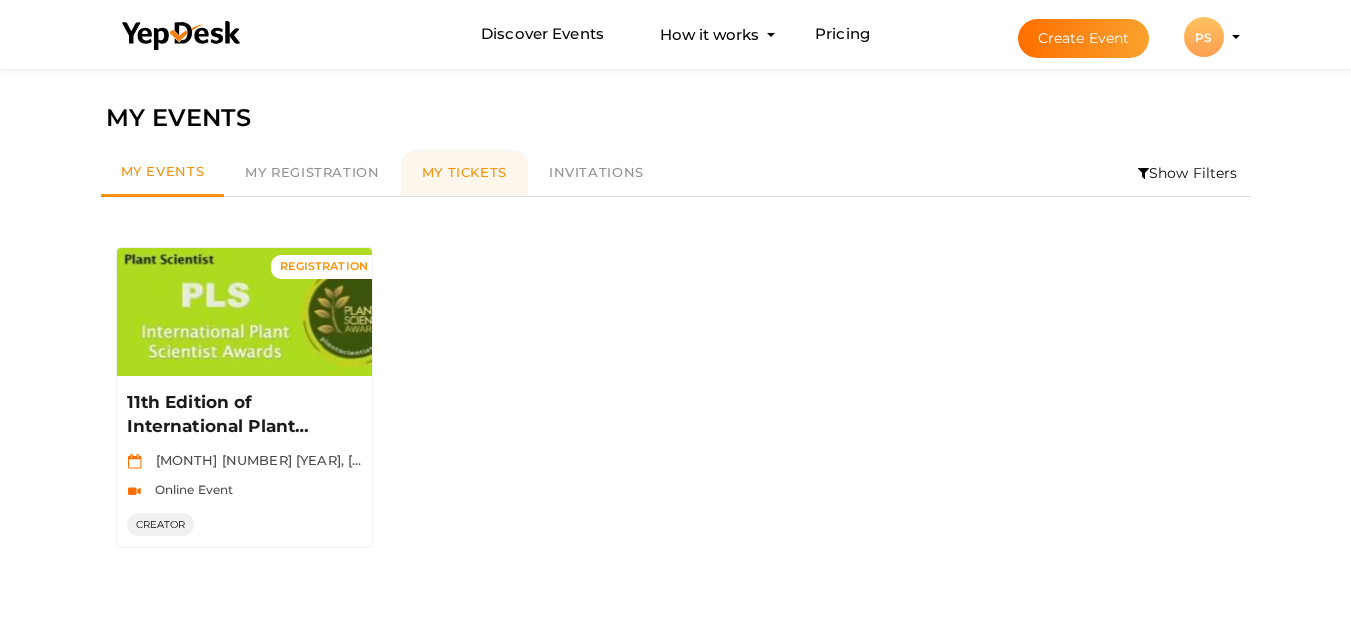 click on "My
Tickets" at bounding box center (464, 173) 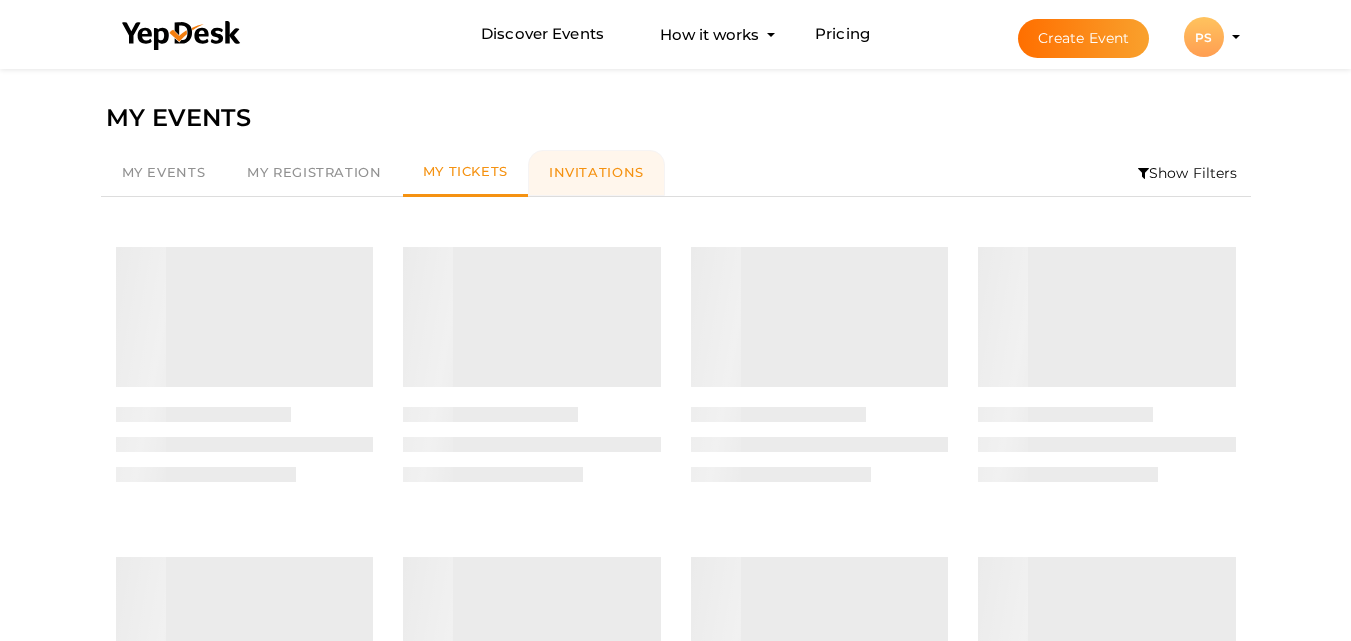 click on "Invitations" at bounding box center [596, 172] 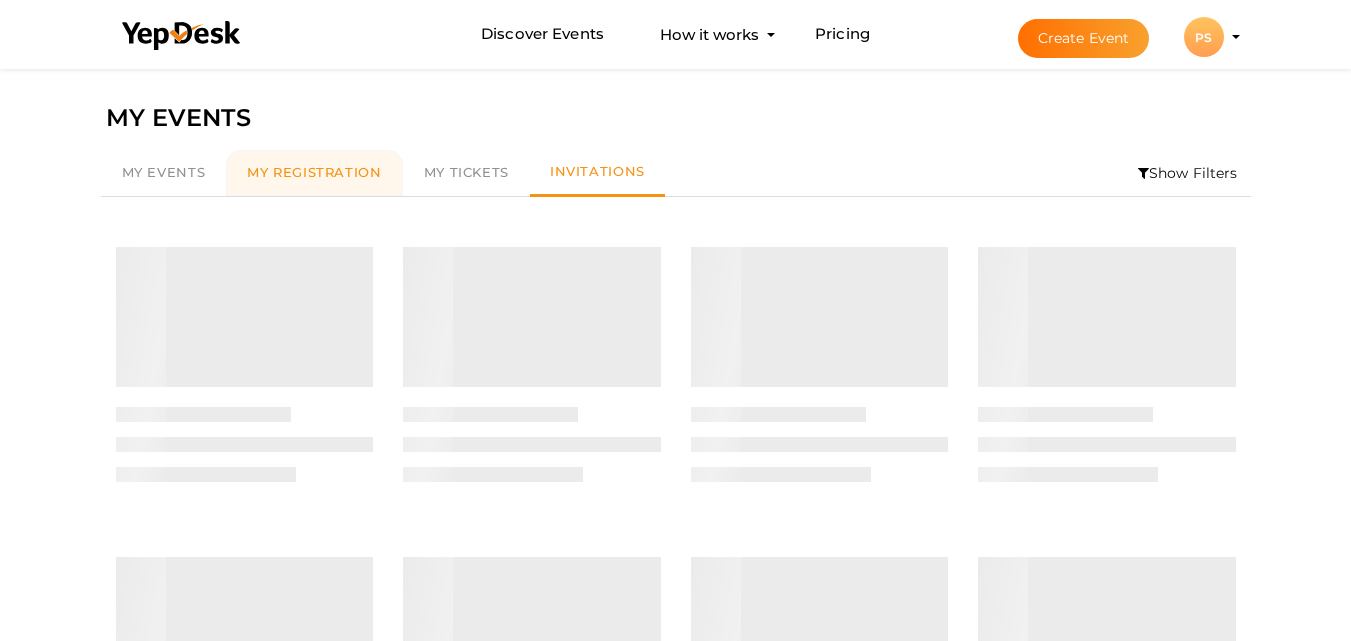 click on "My
Registration" at bounding box center [314, 173] 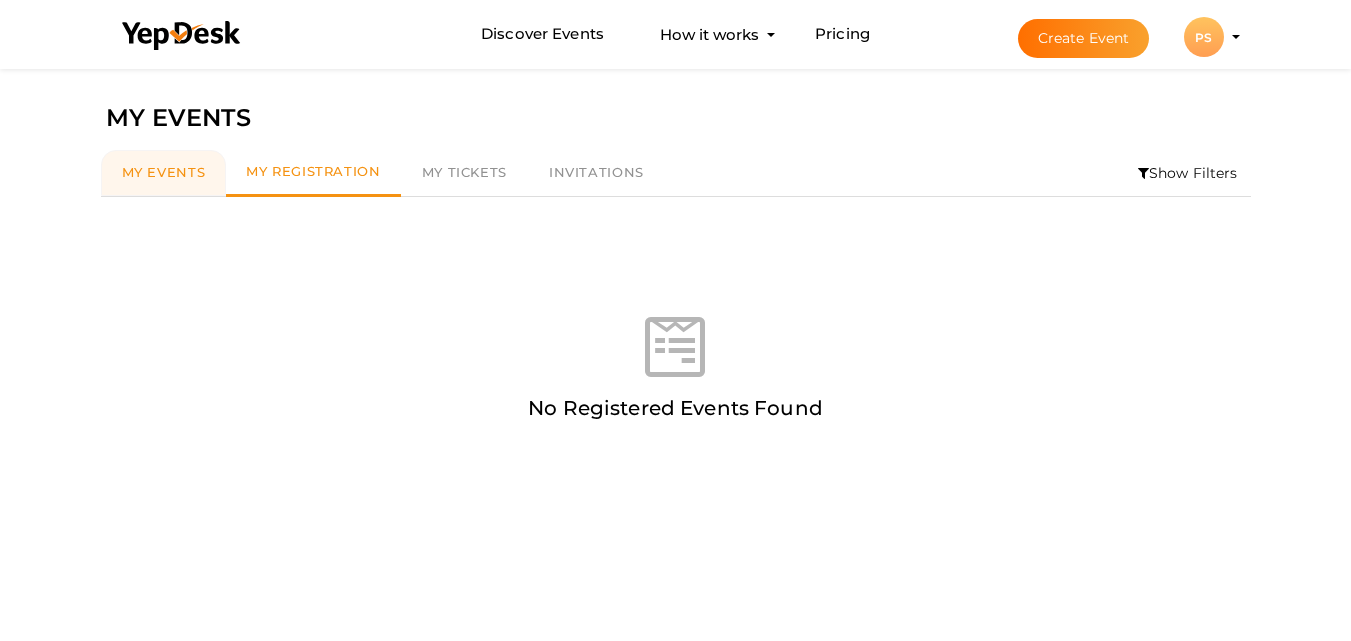 click on "My
Events" at bounding box center (164, 173) 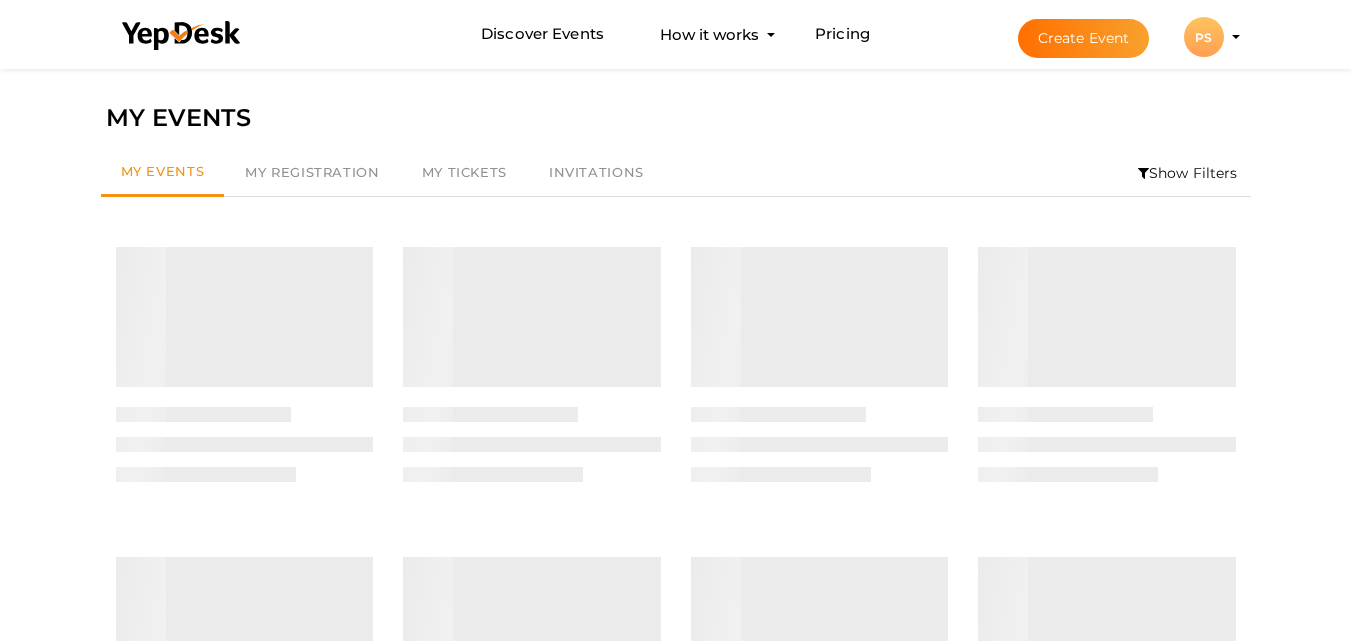 scroll, scrollTop: 64, scrollLeft: 0, axis: vertical 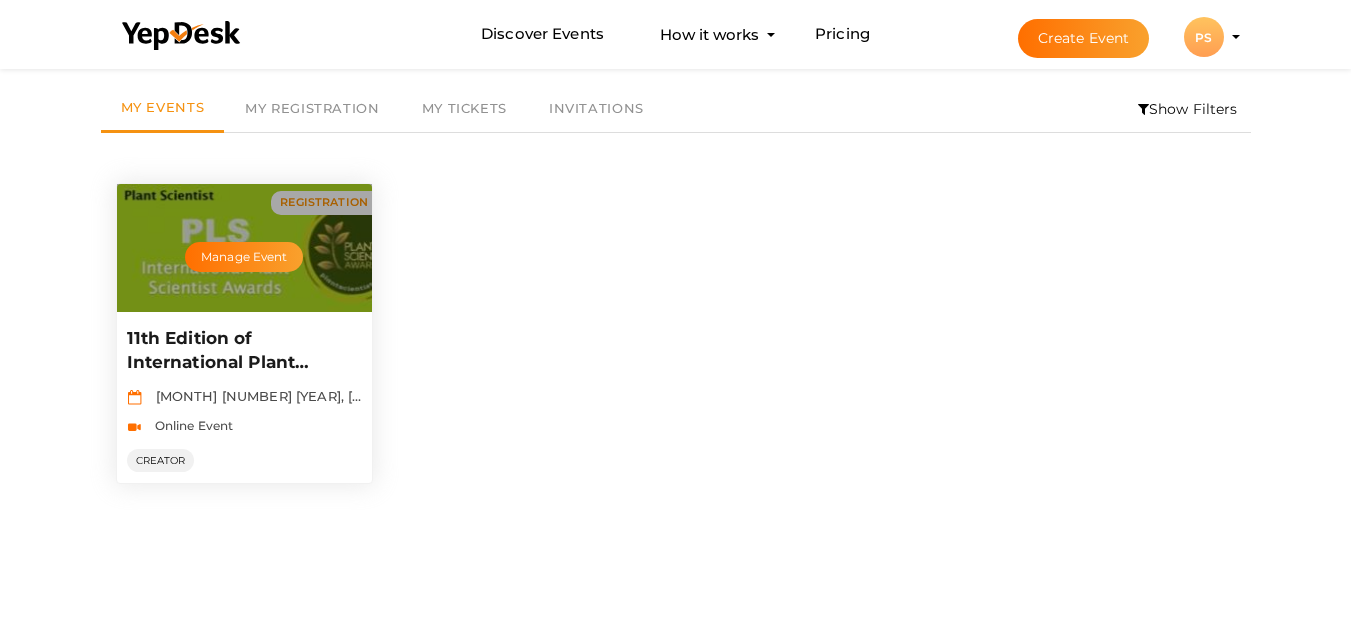 click on "Manage Event" at bounding box center (245, 248) 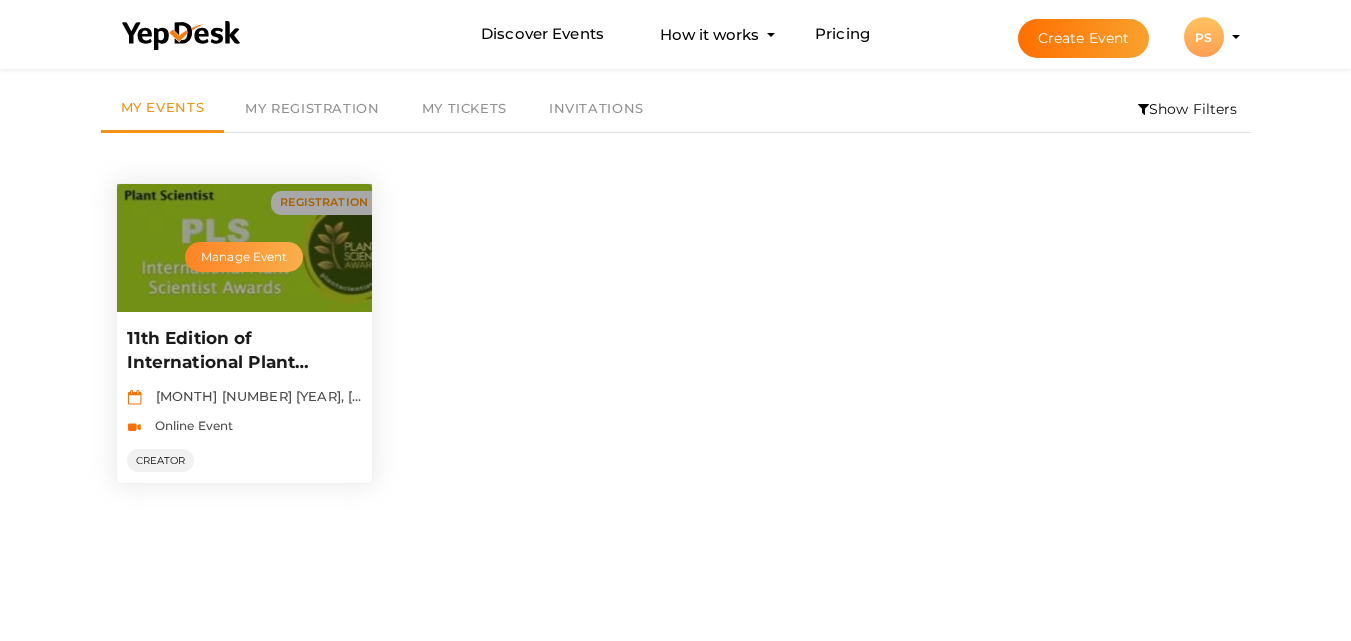 click on "Manage Event" at bounding box center [244, 257] 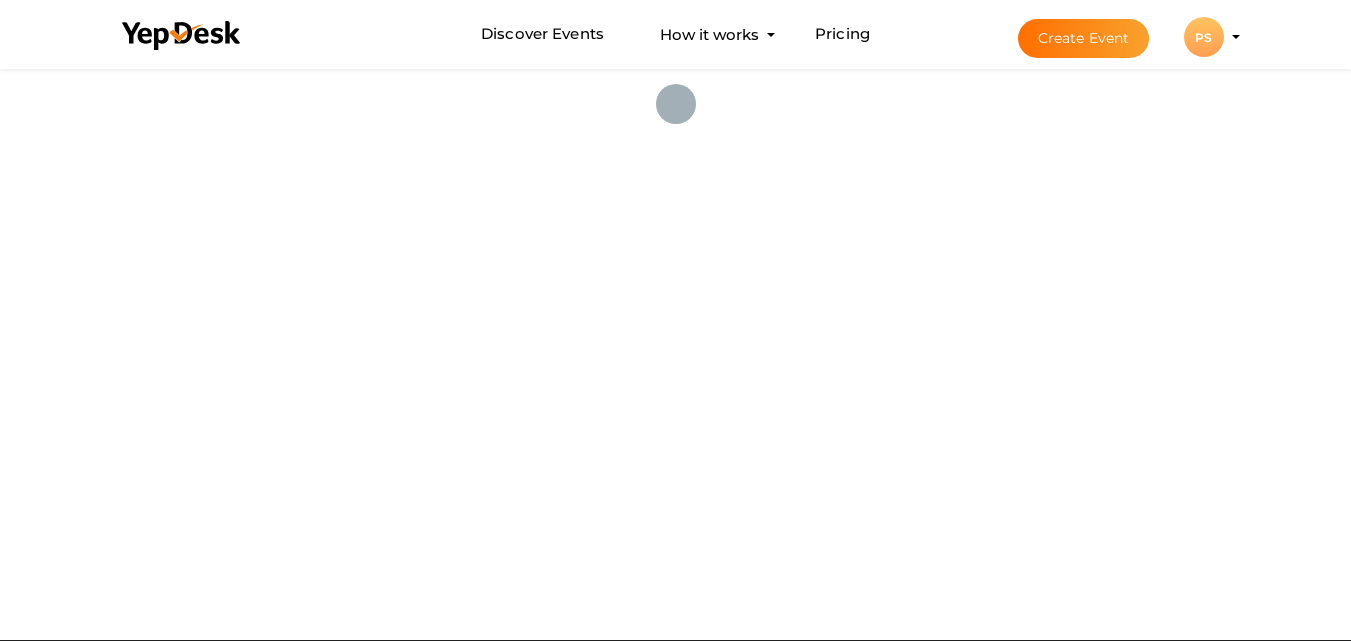 scroll, scrollTop: 0, scrollLeft: 0, axis: both 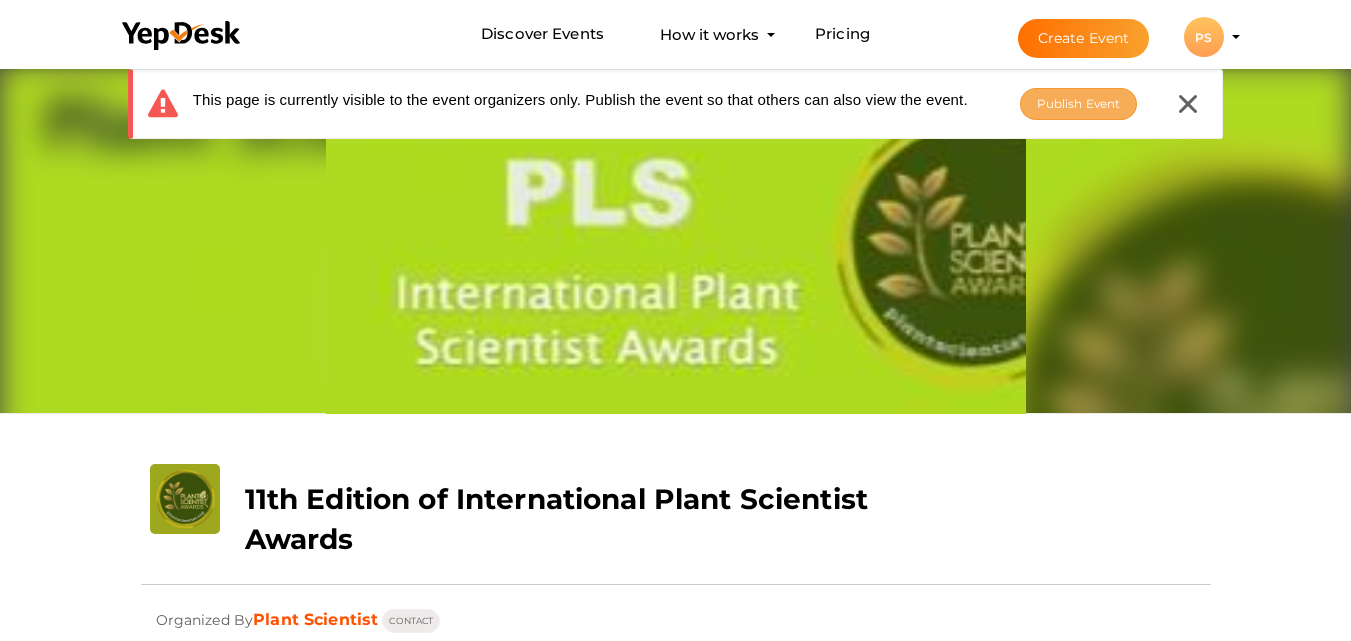 click on "Publish Event" at bounding box center [1079, 103] 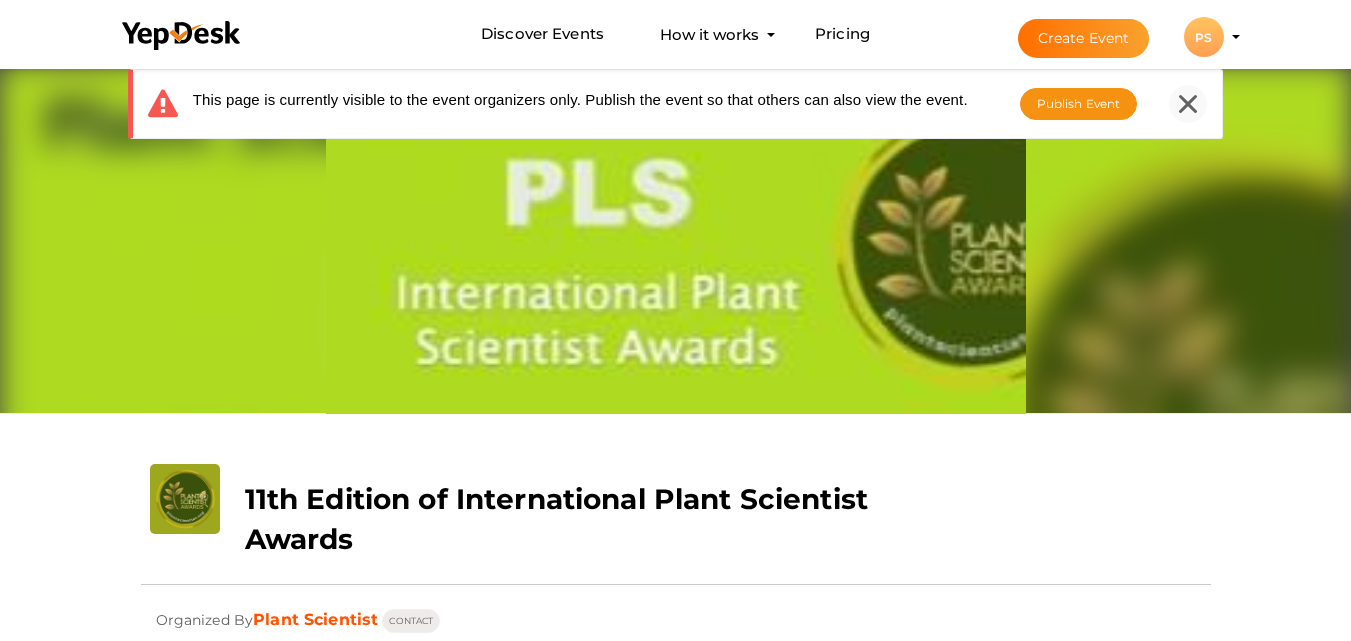 click 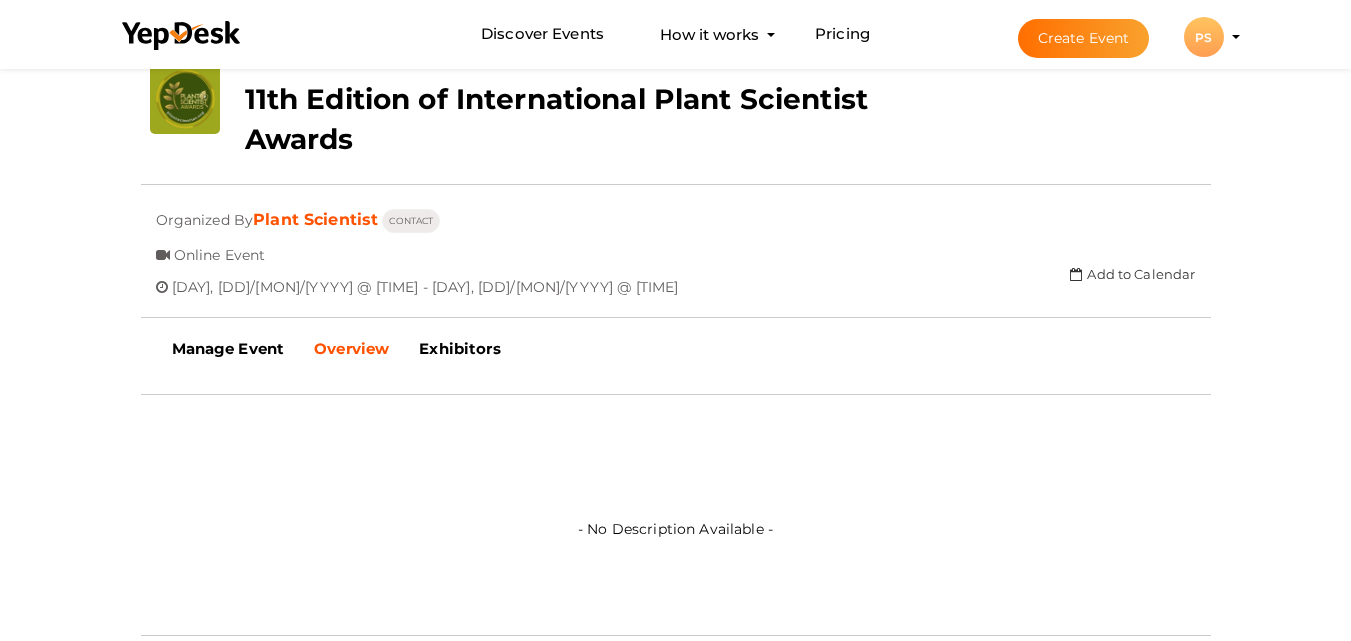 scroll, scrollTop: 800, scrollLeft: 0, axis: vertical 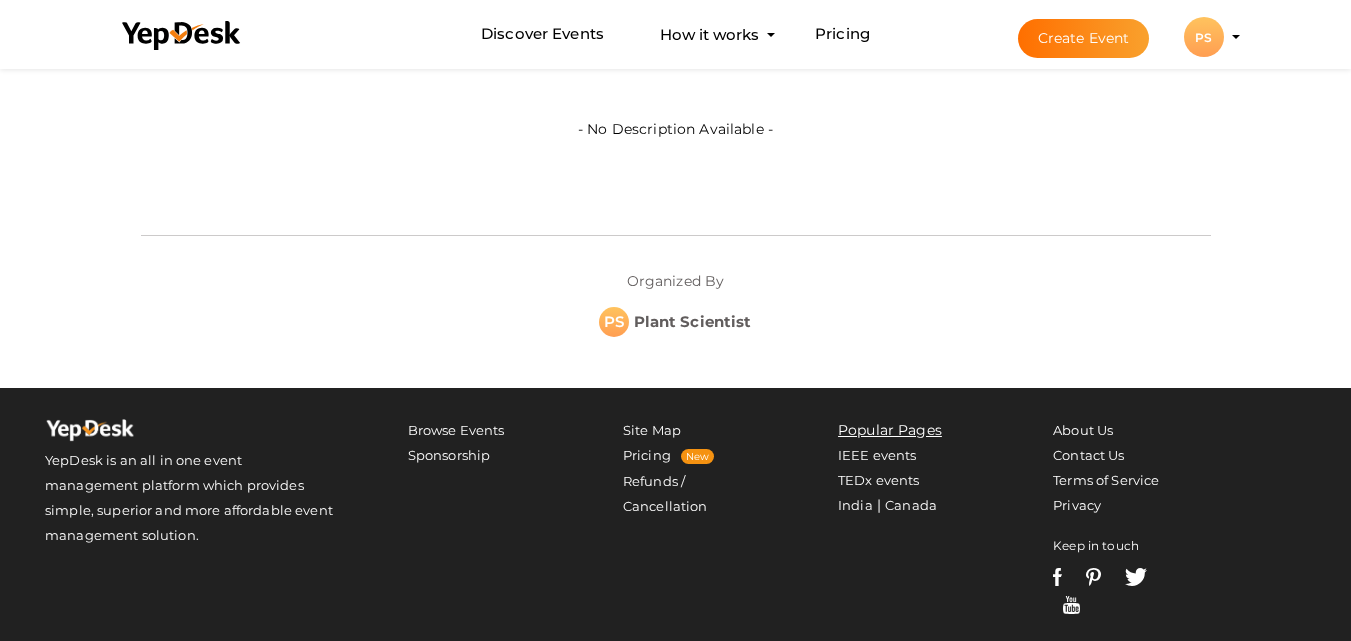 click on "Organized By
PS
Plant Scientist" at bounding box center (676, 296) 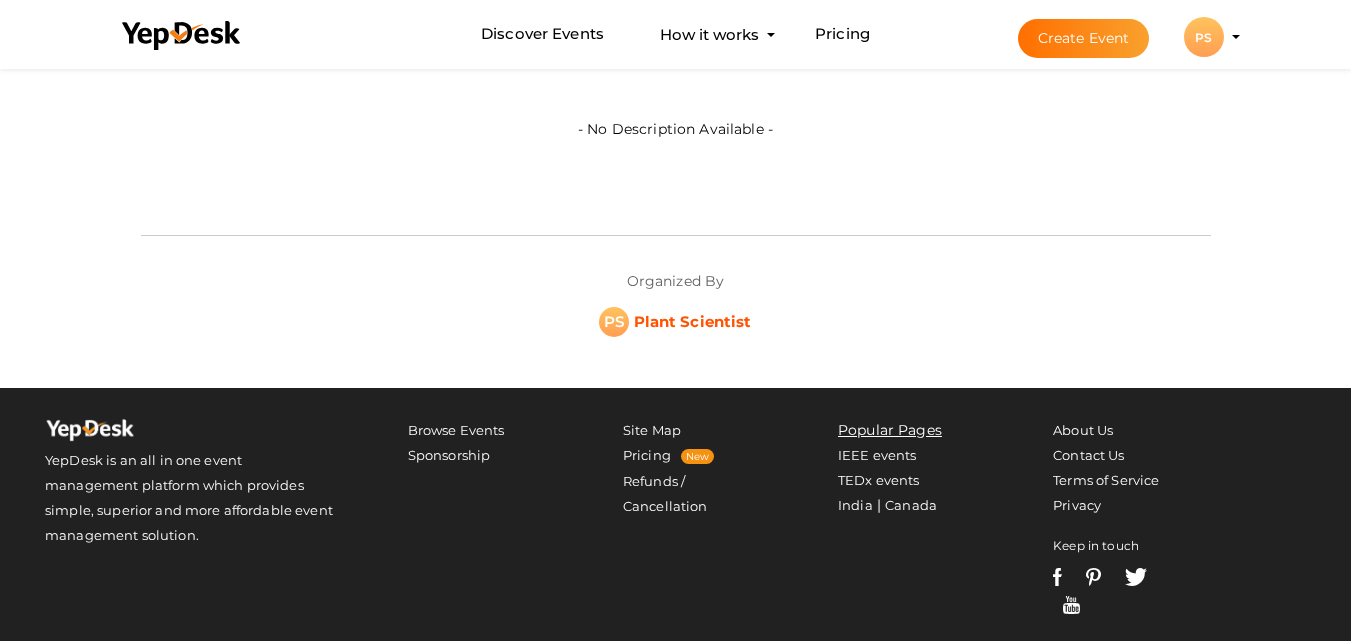 click on "Plant Scientist" at bounding box center (693, 321) 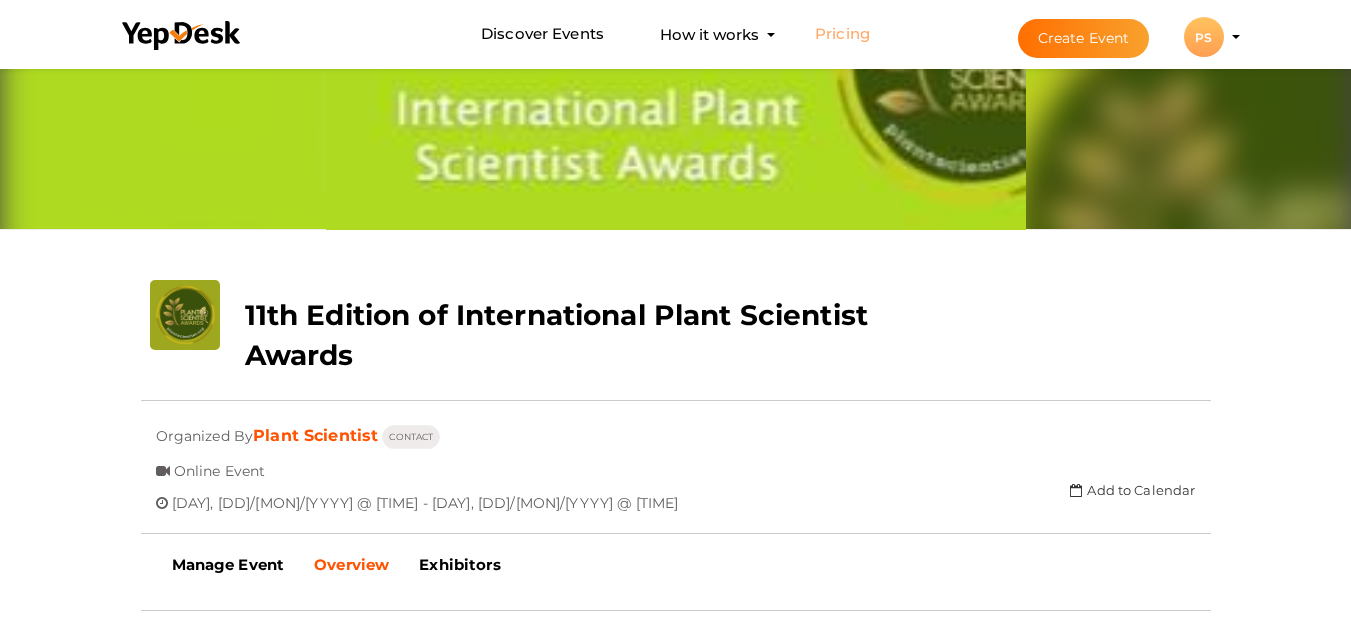 scroll, scrollTop: 0, scrollLeft: 0, axis: both 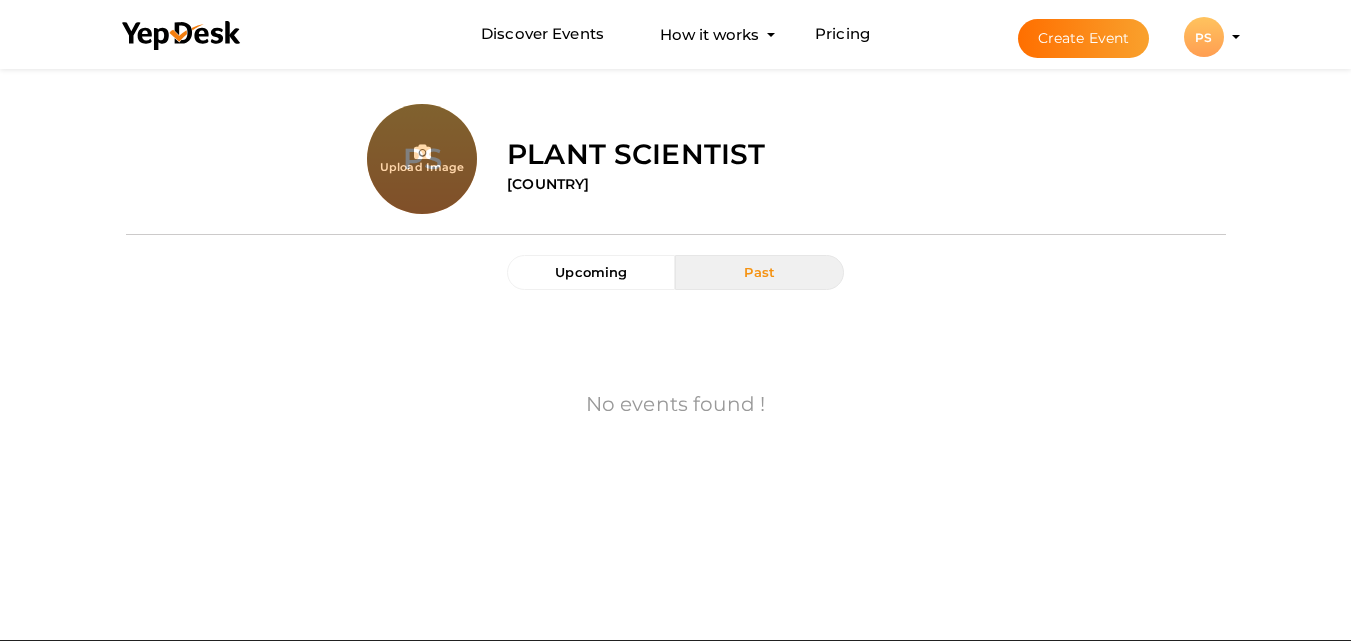 click on "Past" at bounding box center (759, 272) 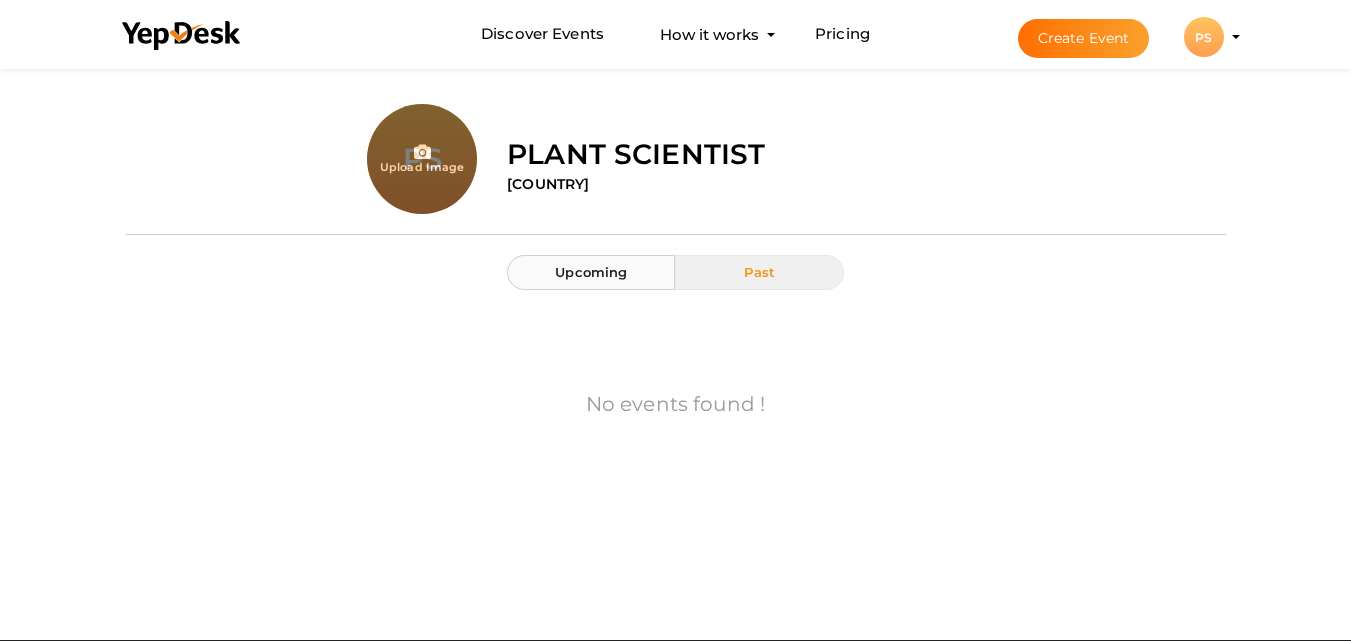 drag, startPoint x: 591, startPoint y: 264, endPoint x: 891, endPoint y: 140, distance: 324.6167 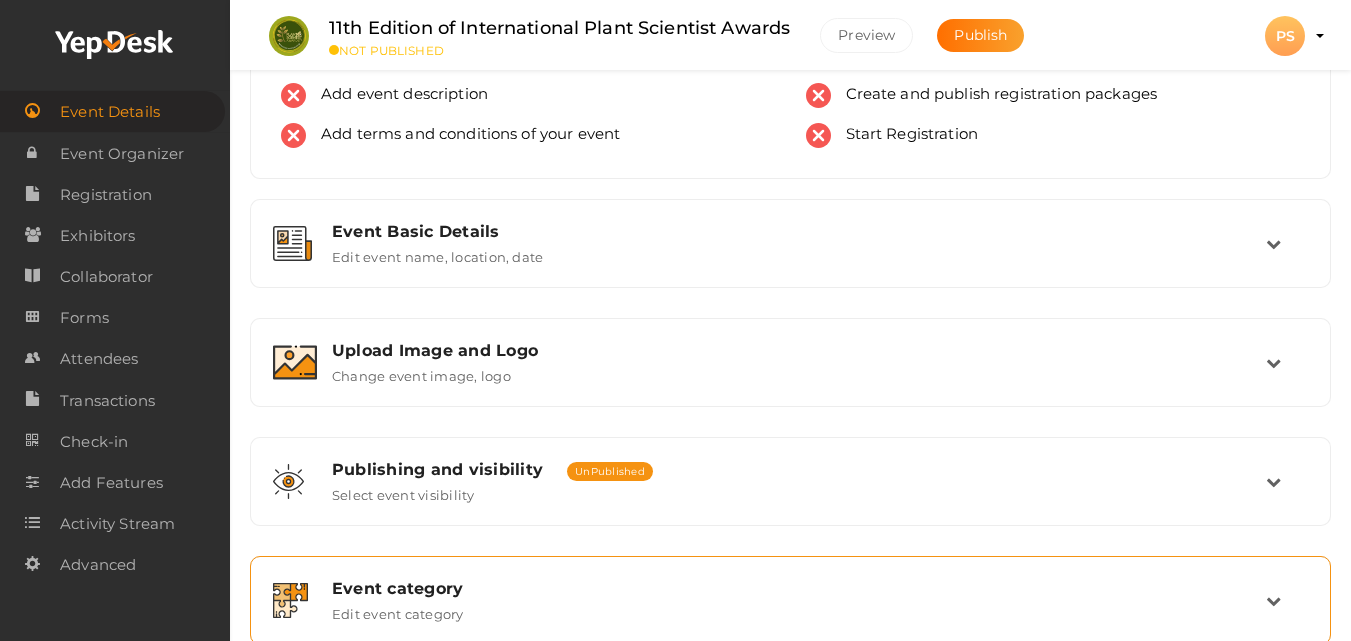 scroll, scrollTop: 128, scrollLeft: 0, axis: vertical 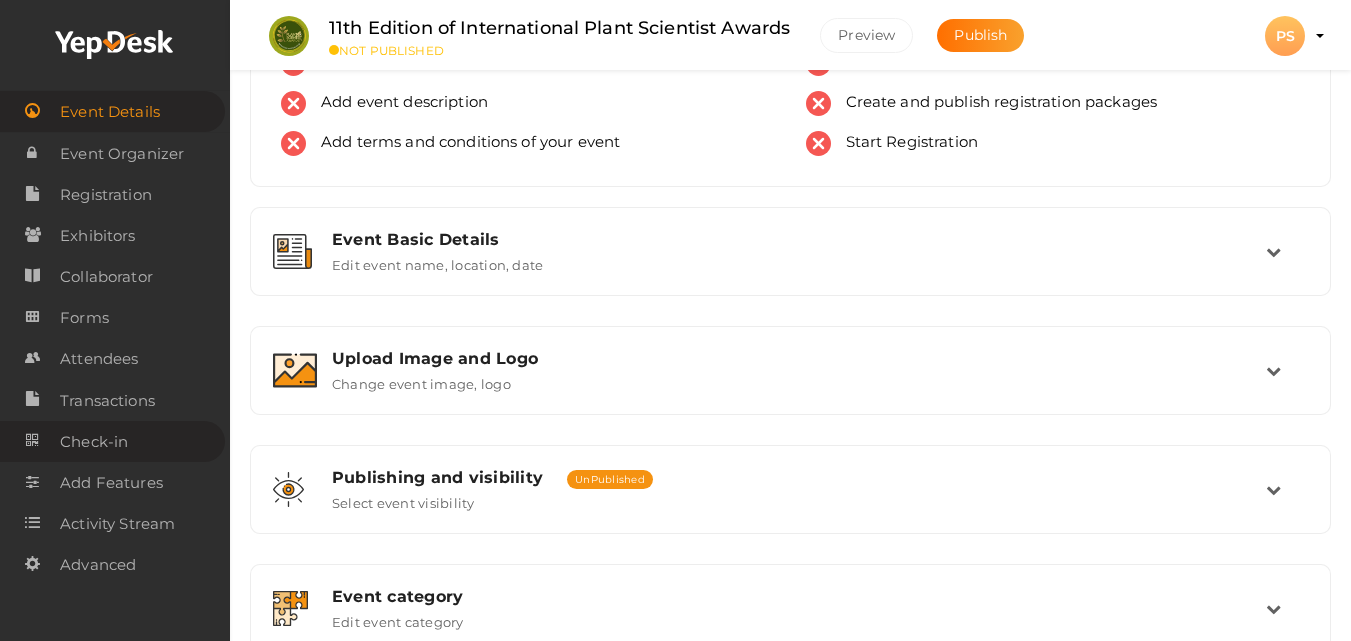 click on "Check-in" at bounding box center [94, 442] 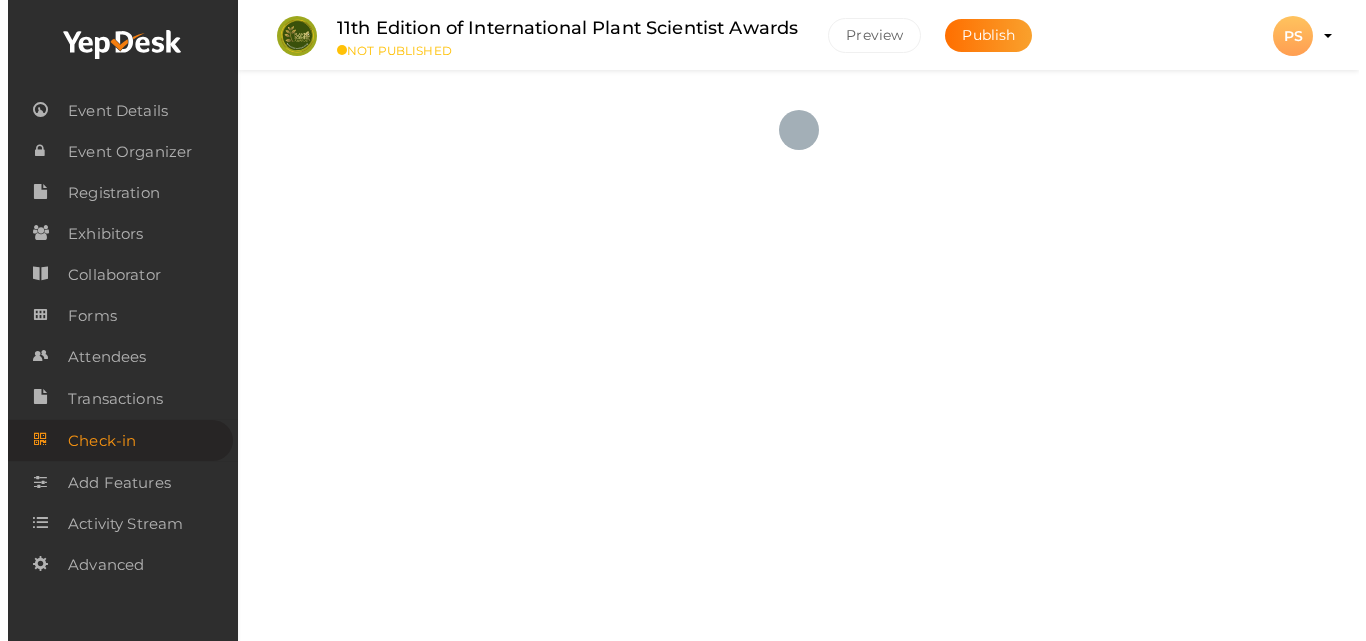 scroll, scrollTop: 0, scrollLeft: 0, axis: both 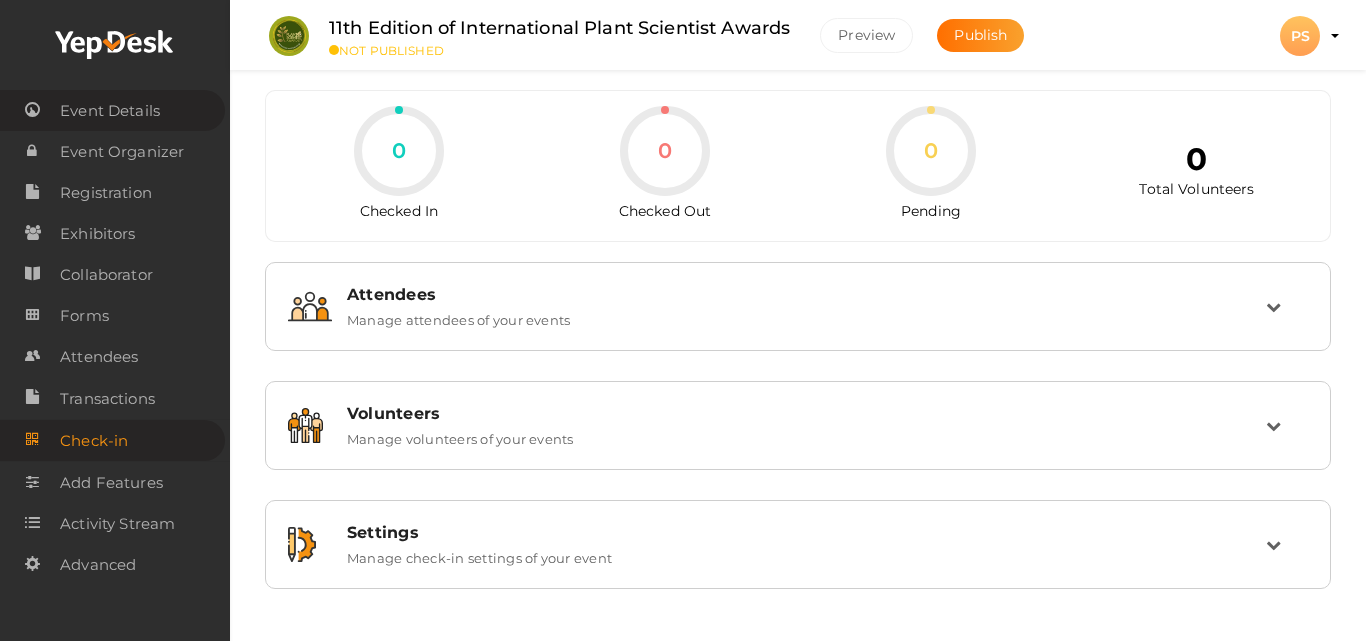 click on "Event Details" at bounding box center [110, 111] 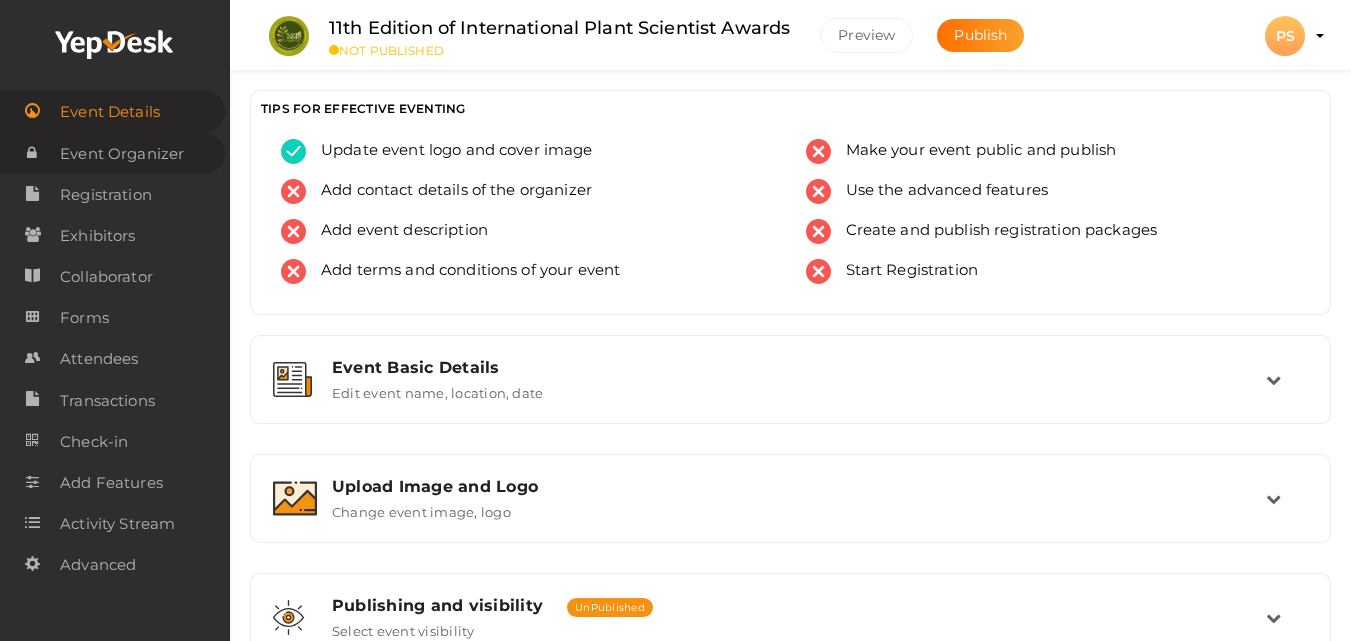 click on "Event Organizer" at bounding box center [122, 154] 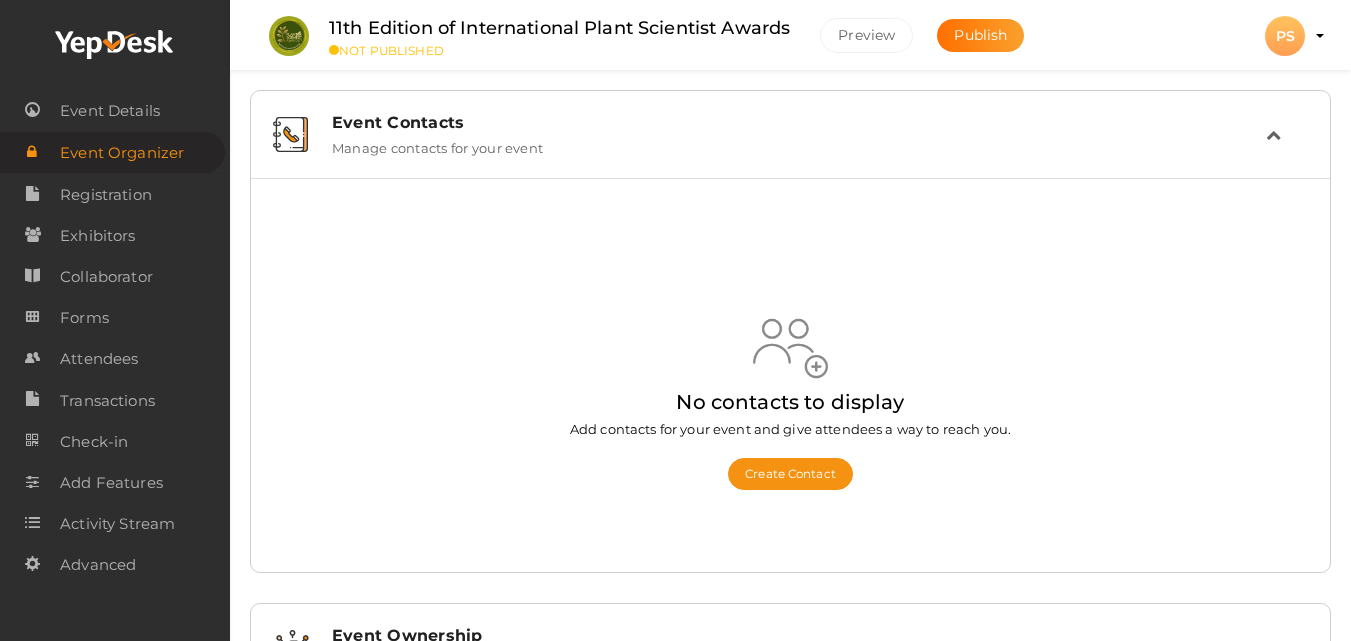 click on "Manage contacts for your event" at bounding box center (437, 144) 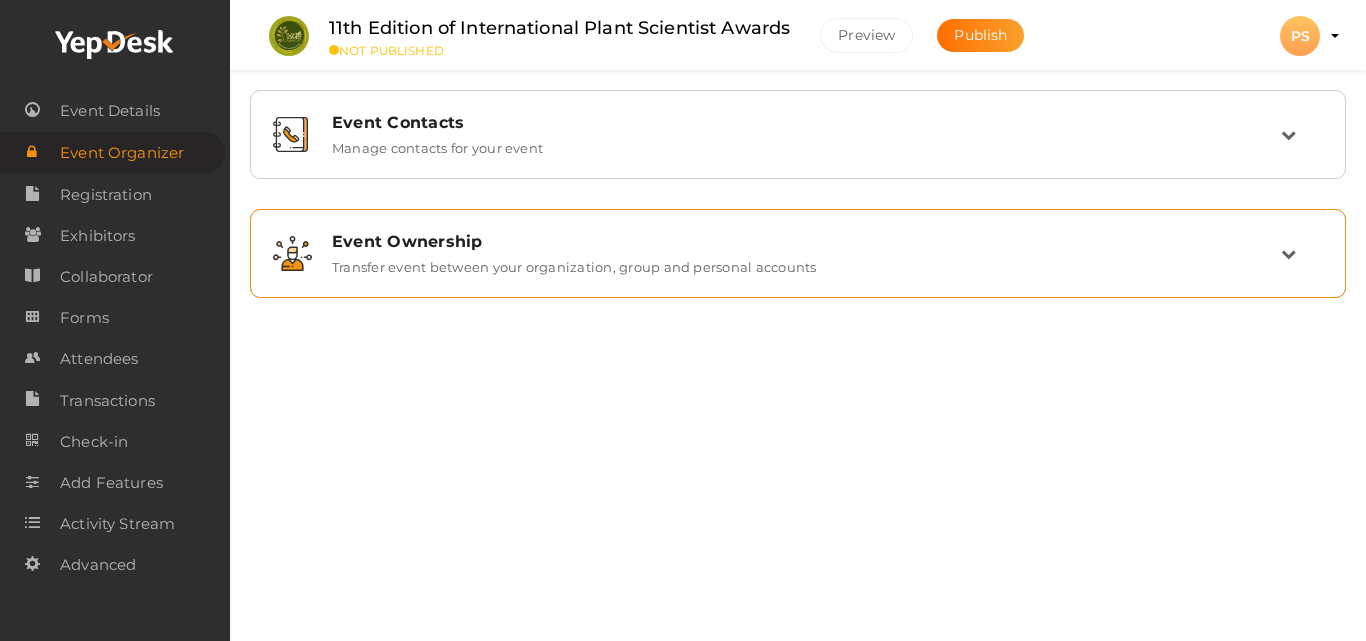 click on "Event Ownership" at bounding box center [806, 241] 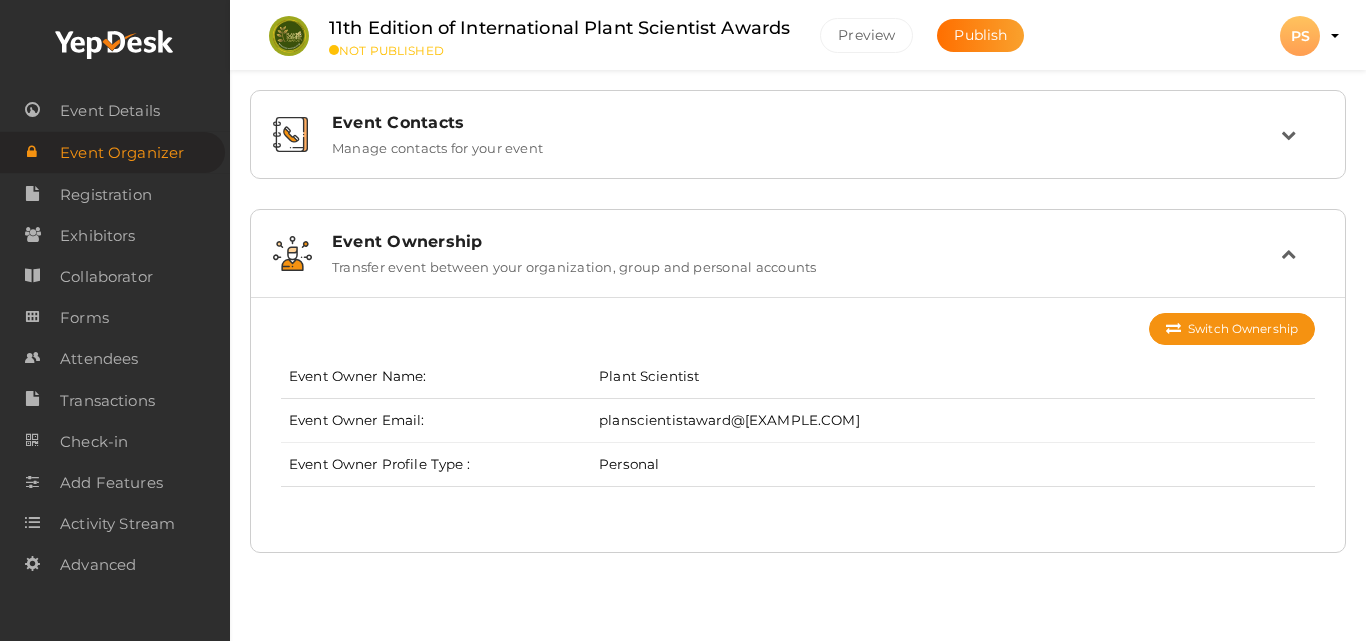 click on "Event Owner
Name:" at bounding box center (436, 377) 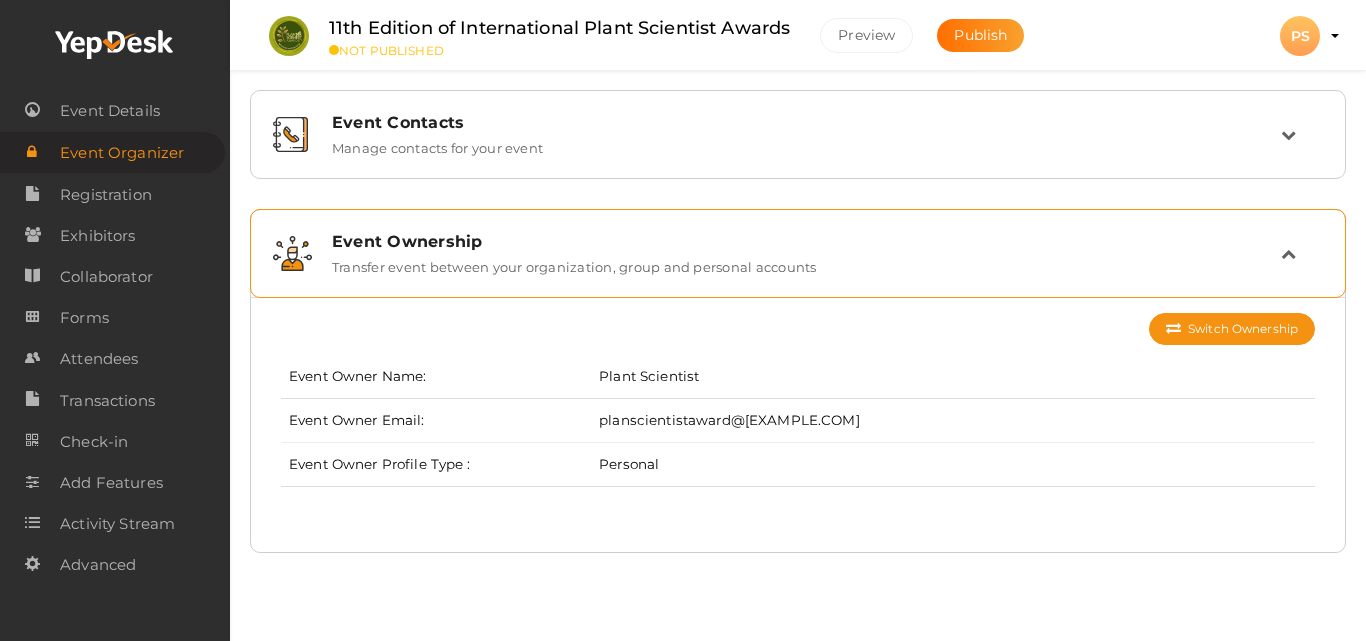 click on "Transfer event between your organization, group and
personal accounts" at bounding box center (574, 263) 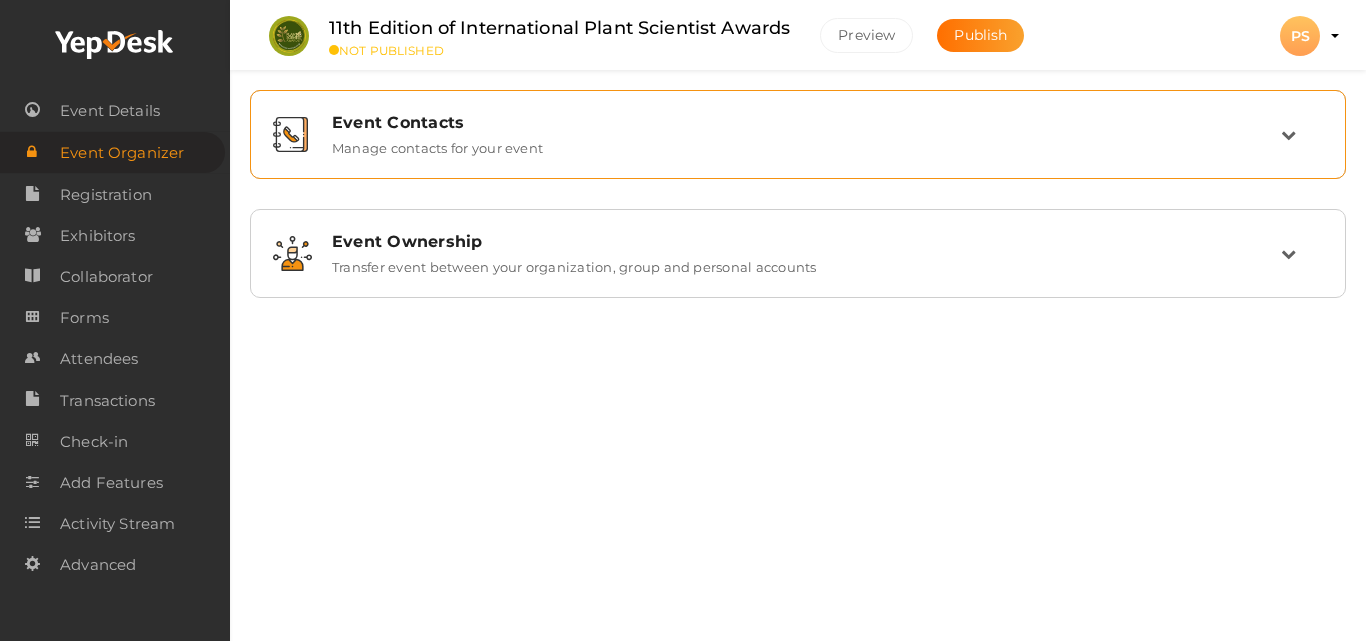 click on "Event Contacts" at bounding box center [806, 122] 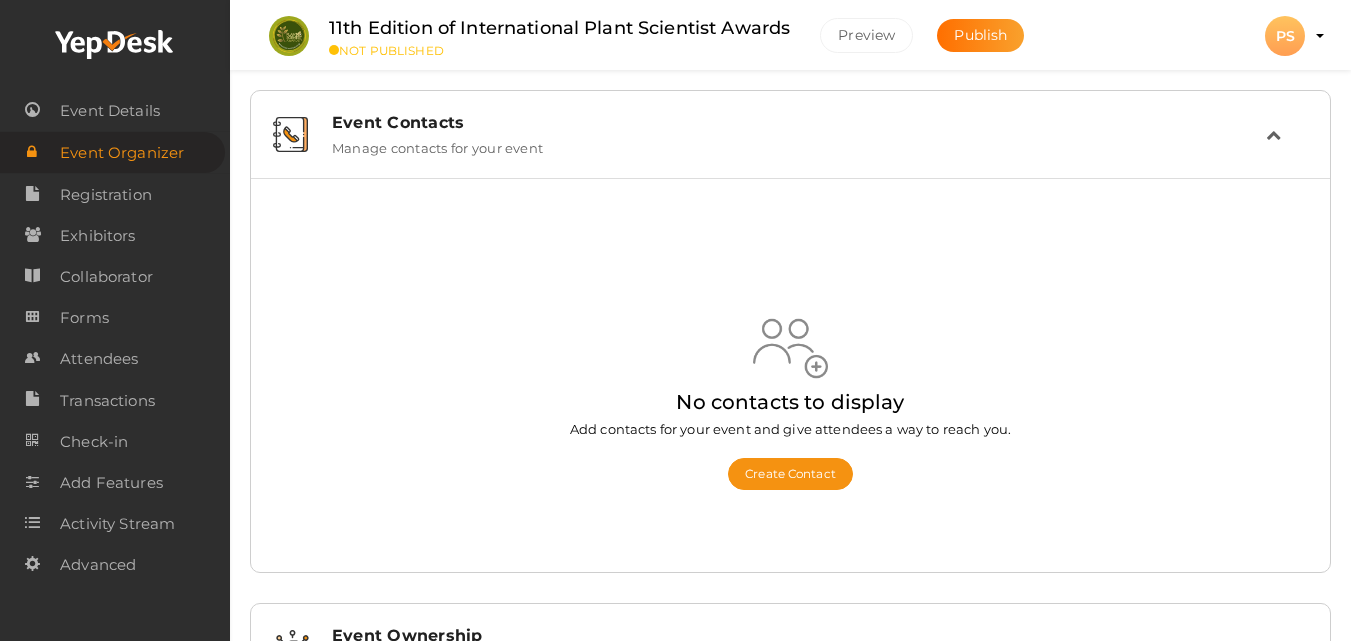 click on "Event Contacts
Manage contacts for your event" at bounding box center [790, 134] 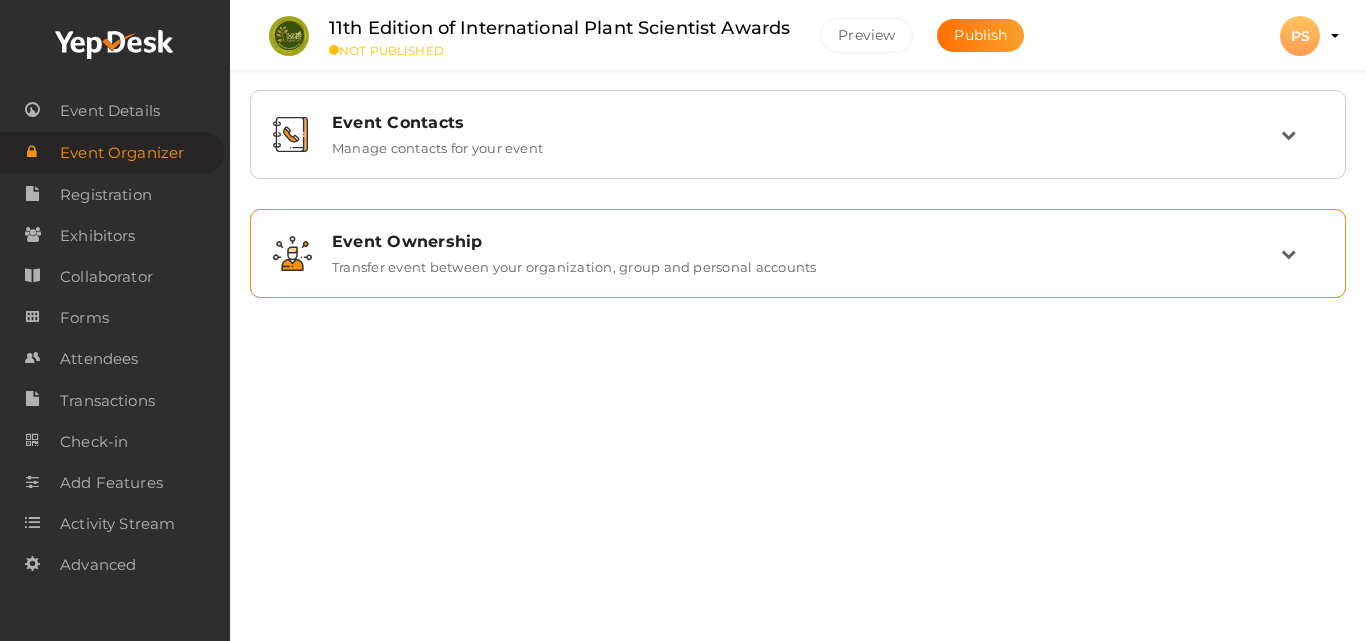 click on "Transfer event between your organization, group and
personal accounts" at bounding box center (574, 263) 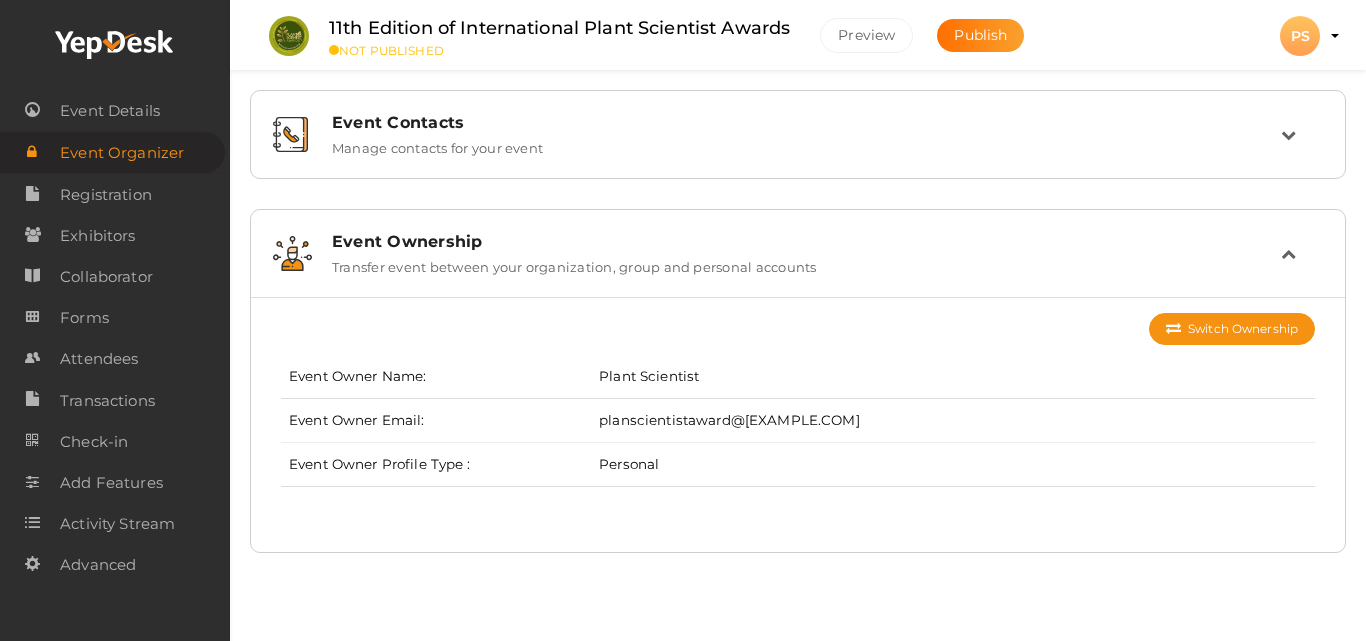 click on "Personal" at bounding box center (953, 465) 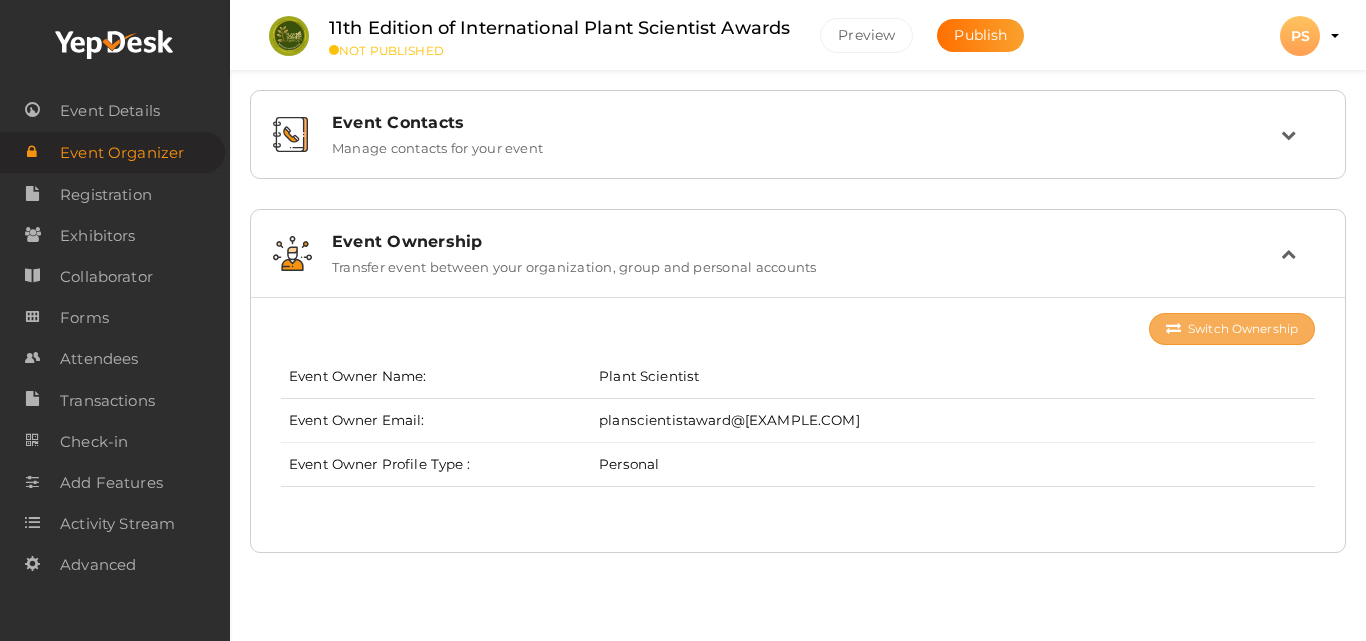click on "Switch
Ownership" at bounding box center [1232, 329] 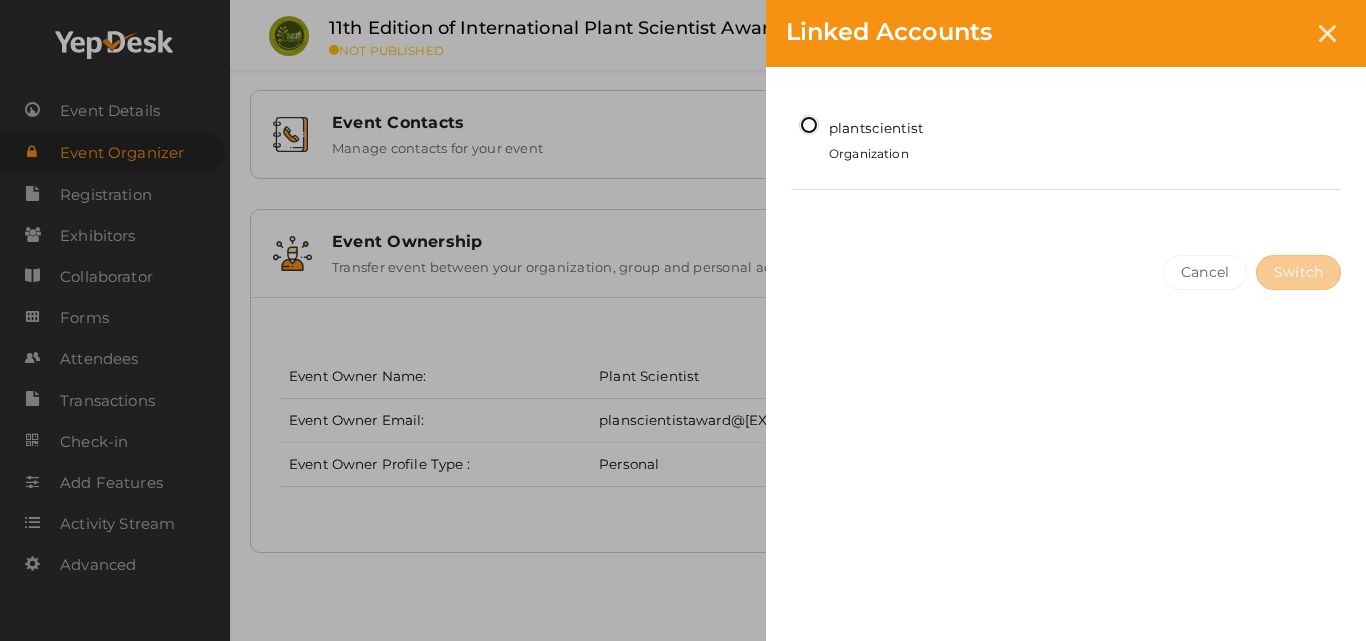 click on "plantscientist
Organization" at bounding box center (809, 125) 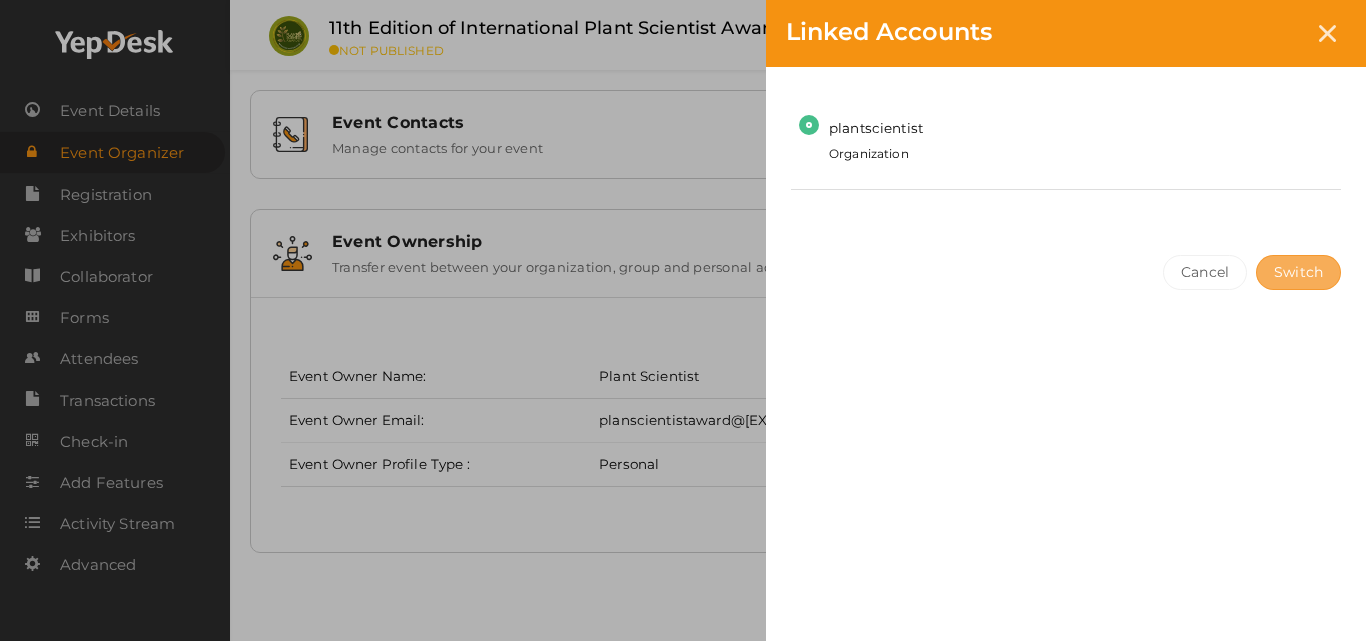click on "Switch" at bounding box center [1298, 272] 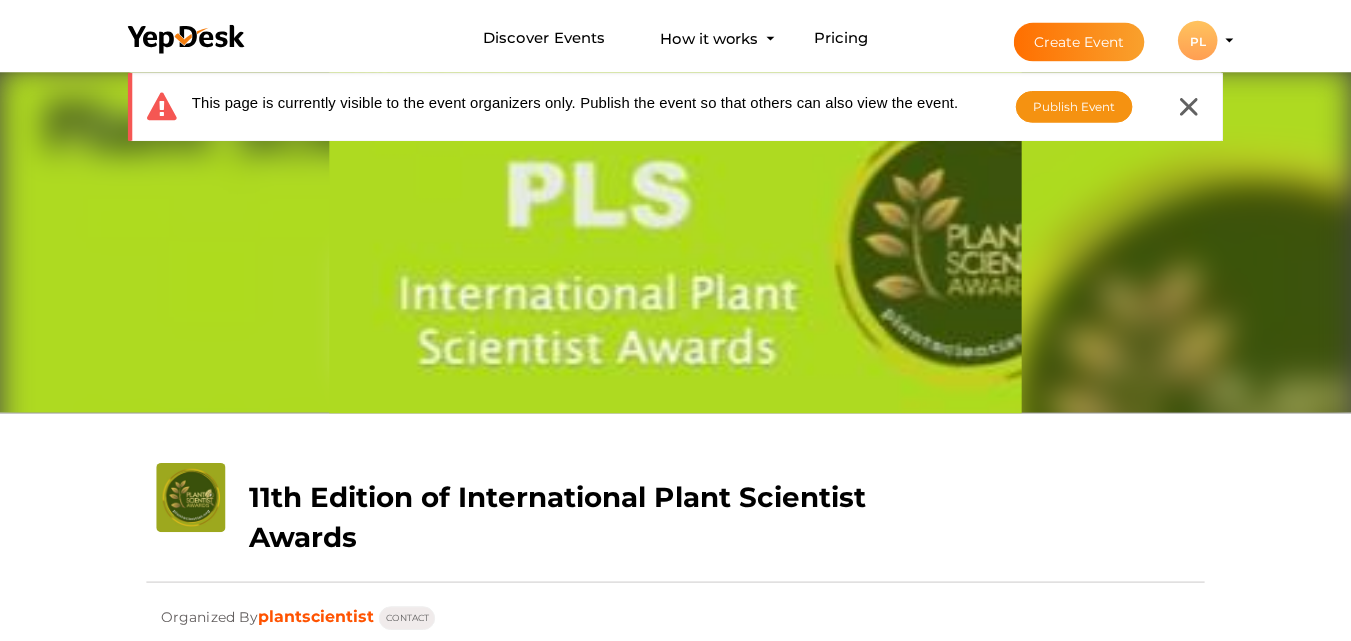 scroll, scrollTop: 64, scrollLeft: 0, axis: vertical 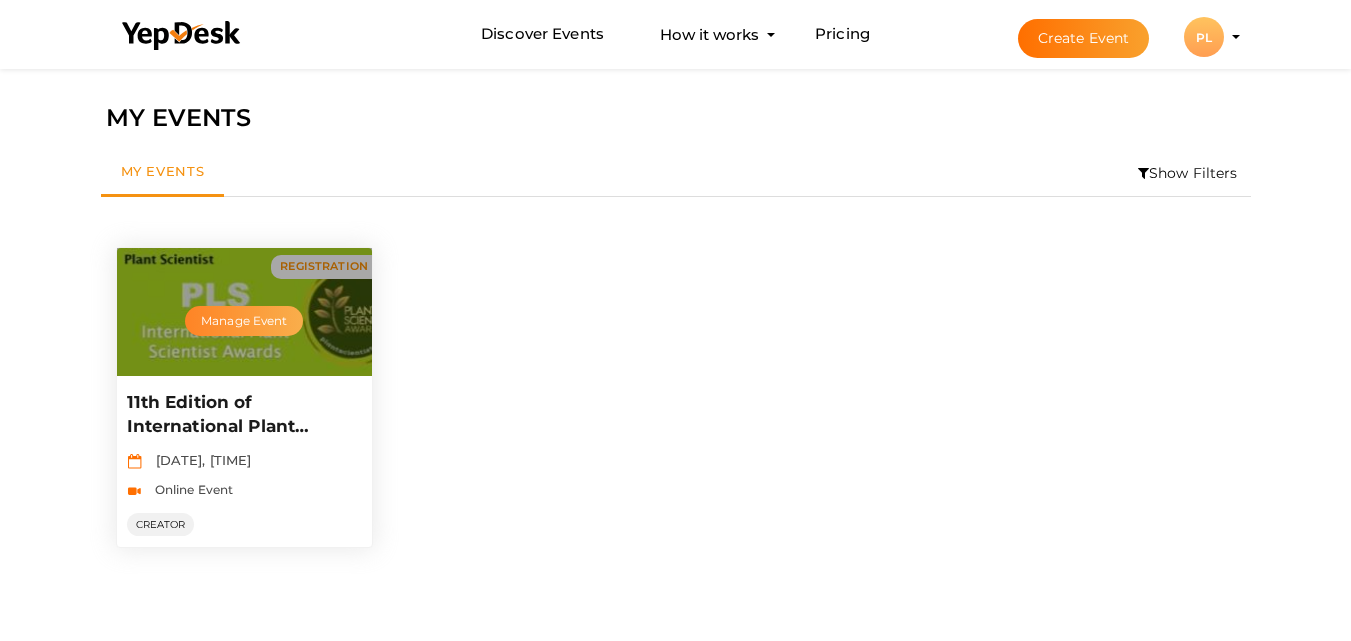 click on "Manage Event" at bounding box center (244, 321) 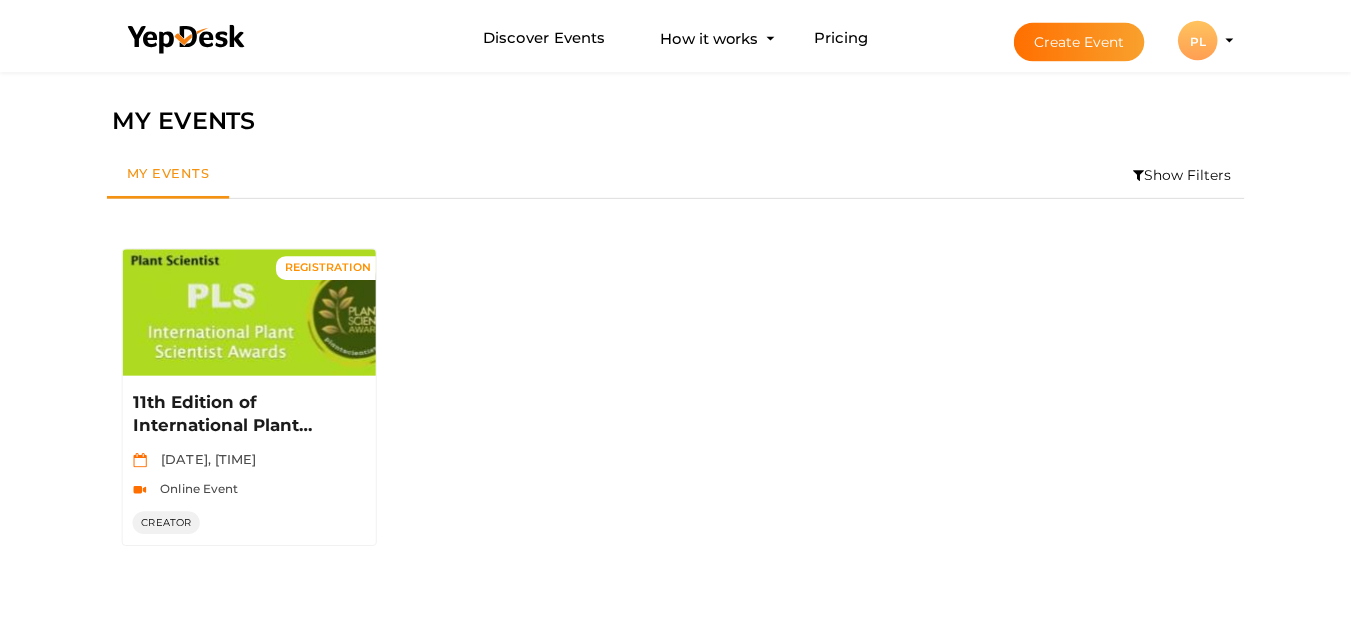 scroll, scrollTop: 64, scrollLeft: 0, axis: vertical 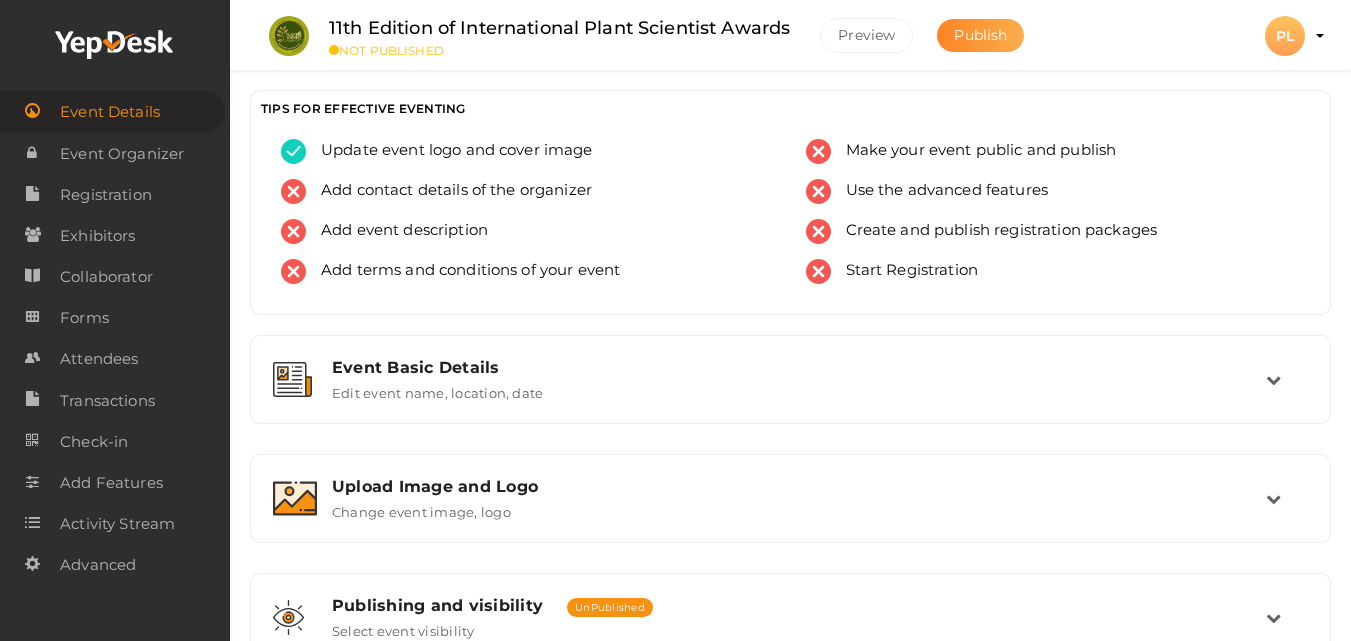 click on "Publish" at bounding box center (980, 35) 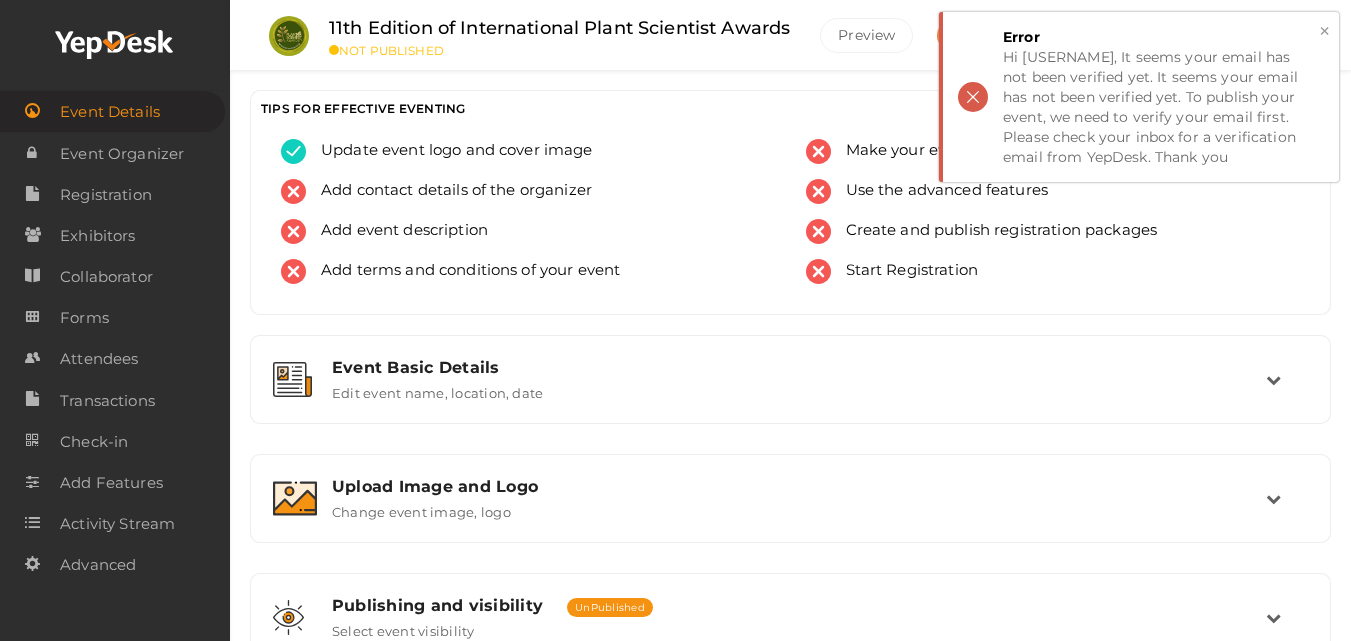 click on "× Error Hi [USERNAME],
It seems your email has not been verified yet.
It seems your email has not been verified yet.
To publish your event, we need to verify your email first. Please check your inbox for a verification email from YepDesk.
Thank you" at bounding box center [1139, 97] 